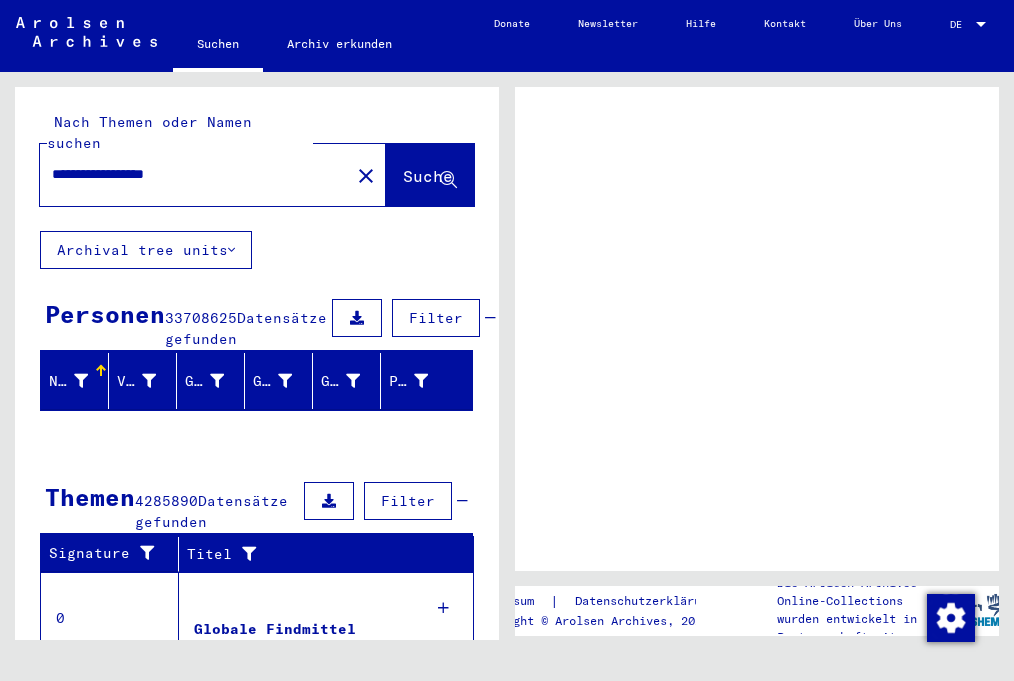 scroll, scrollTop: 0, scrollLeft: 0, axis: both 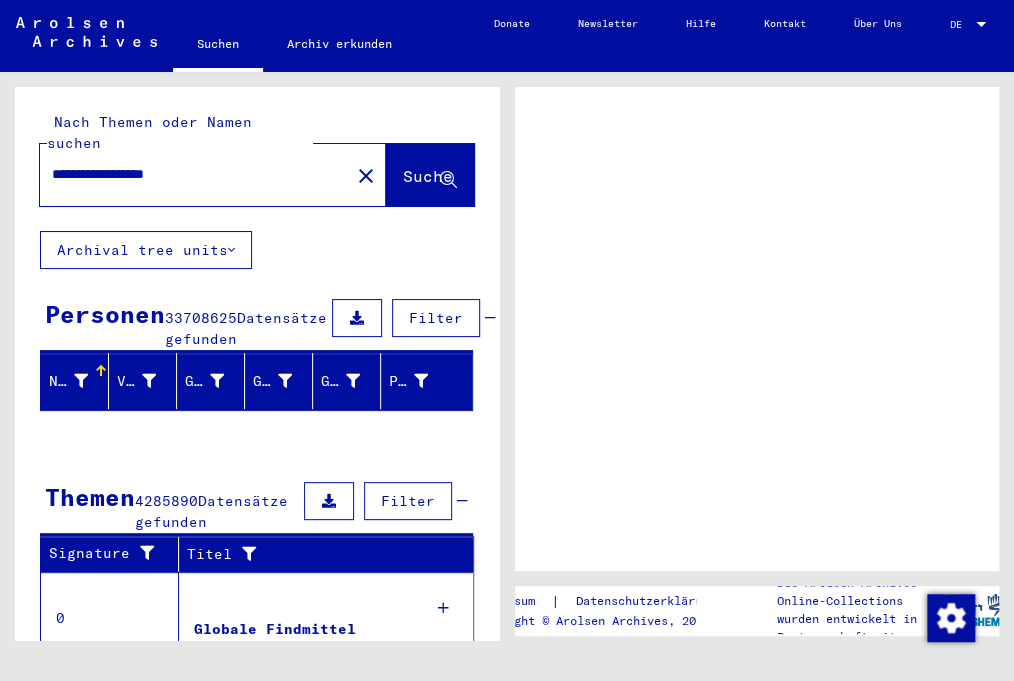 click on "Die Arolsen Archives Online-Collections wurden entwickelt in Partnerschaft mit" 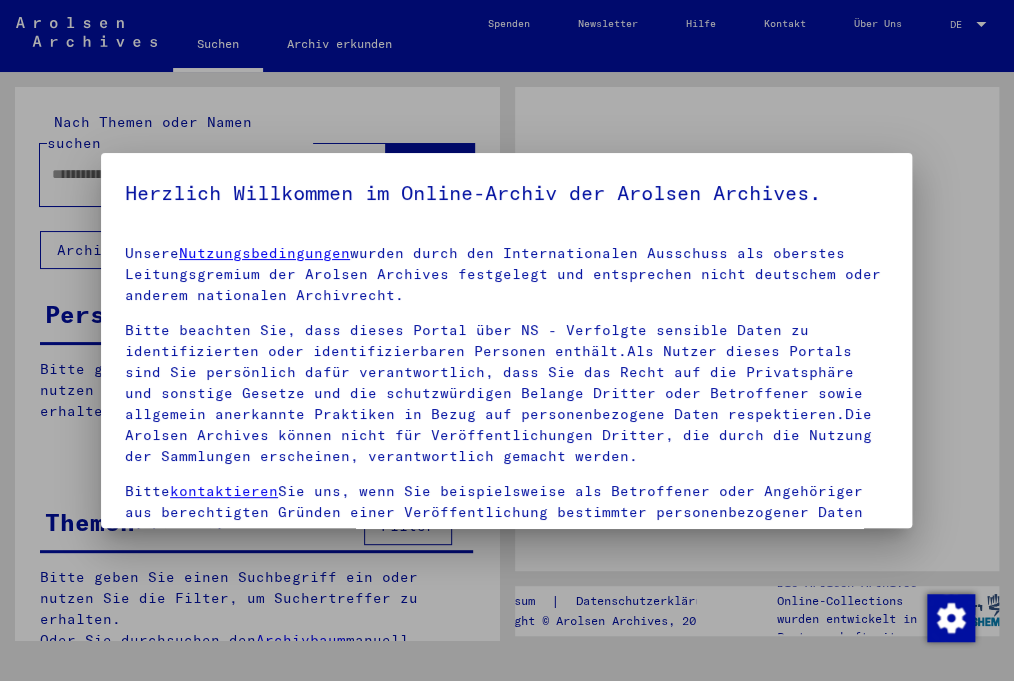 type on "**********" 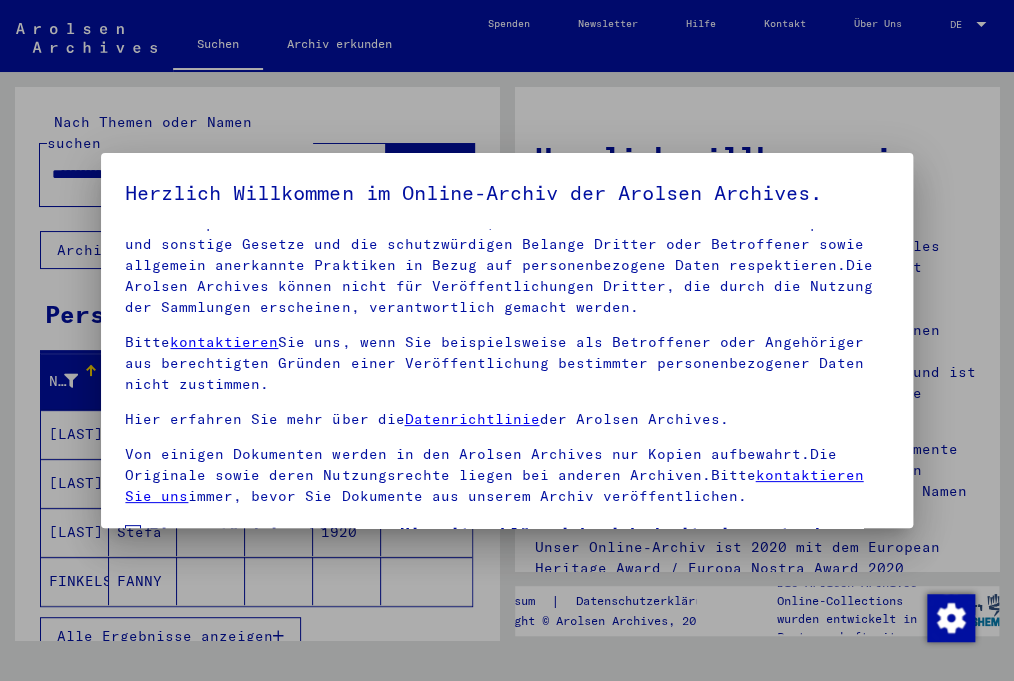 scroll, scrollTop: 190, scrollLeft: 0, axis: vertical 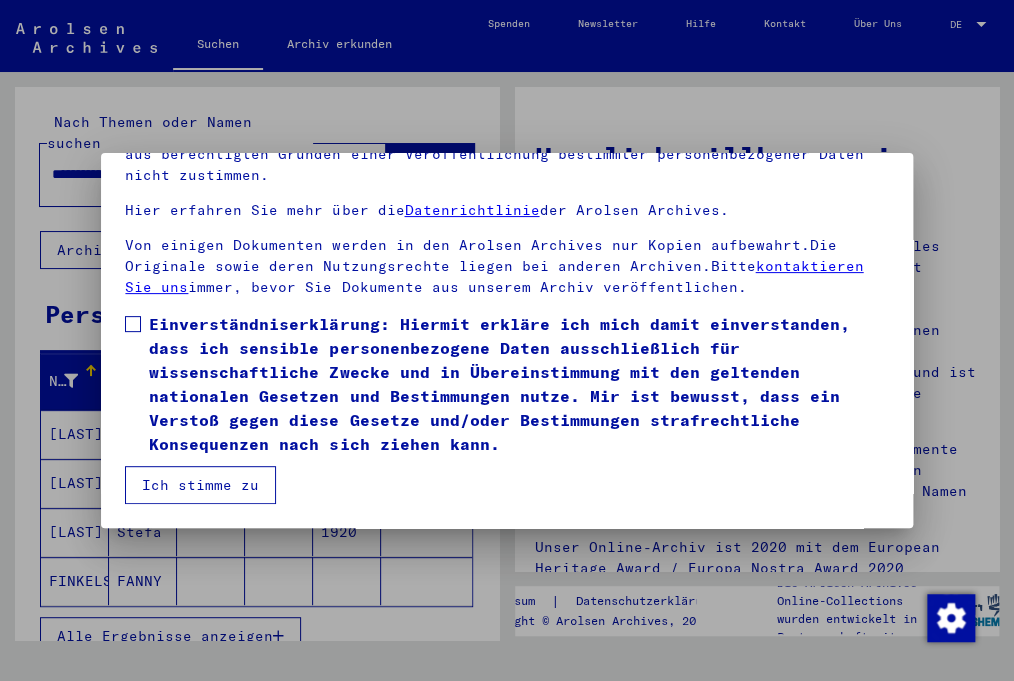 click on "Ich stimme zu" at bounding box center (200, 485) 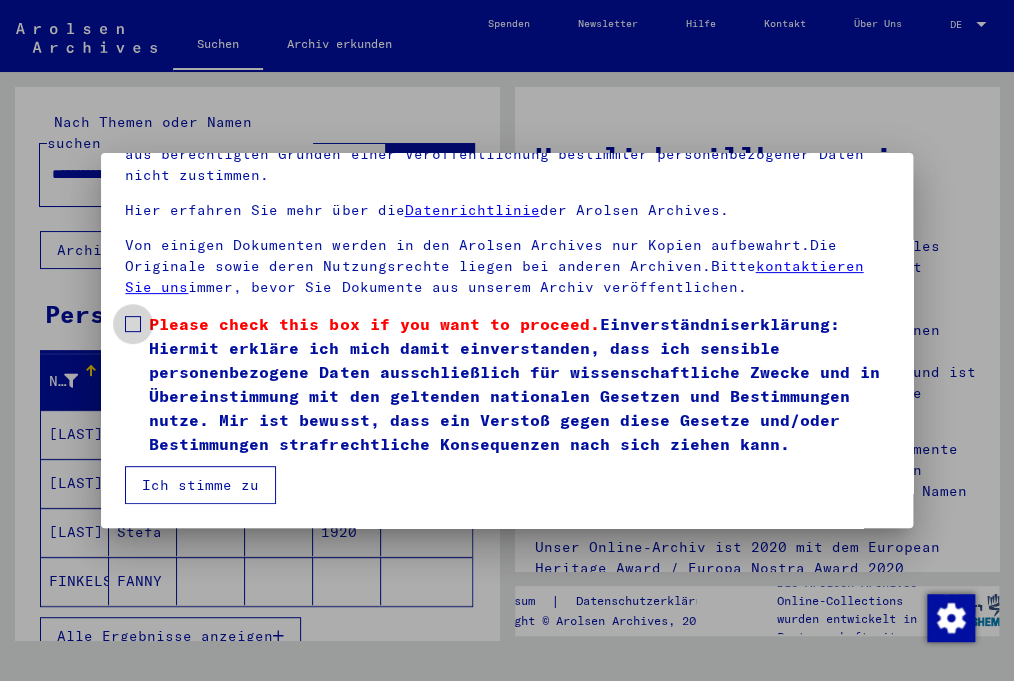 click at bounding box center (133, 324) 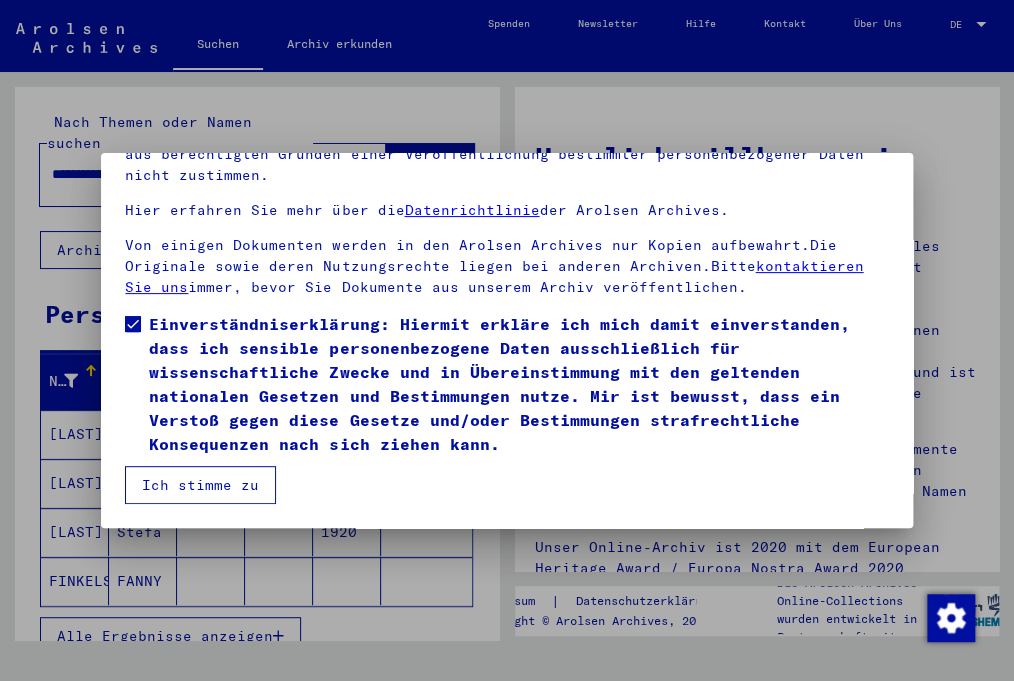 drag, startPoint x: 215, startPoint y: 483, endPoint x: 214, endPoint y: 470, distance: 13.038404 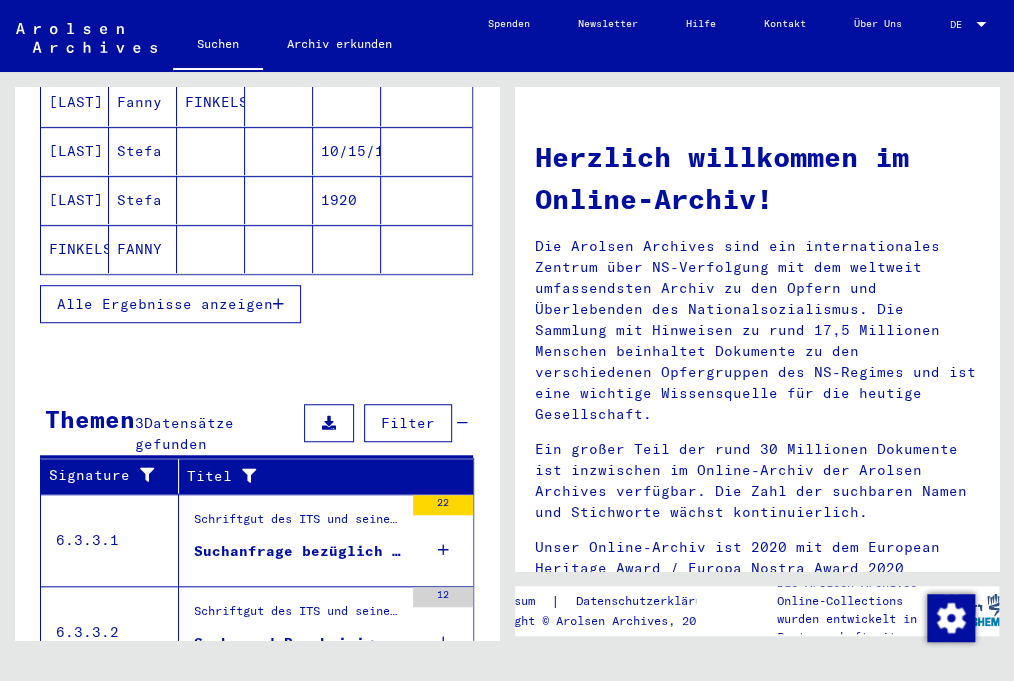 scroll, scrollTop: 274, scrollLeft: 0, axis: vertical 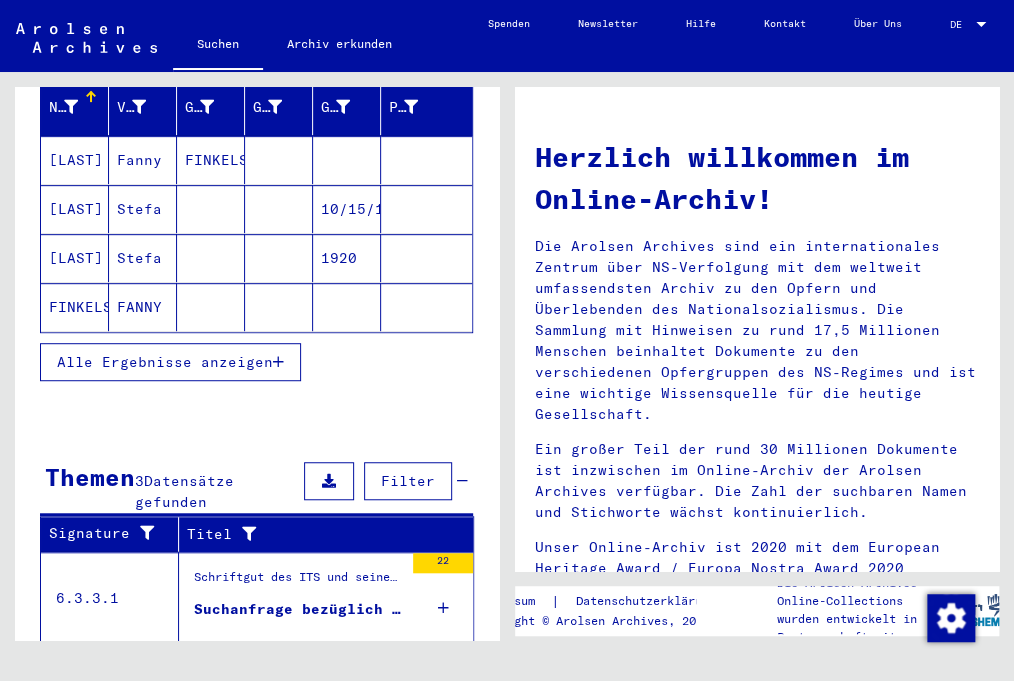 click on "FINKELSTEIN" 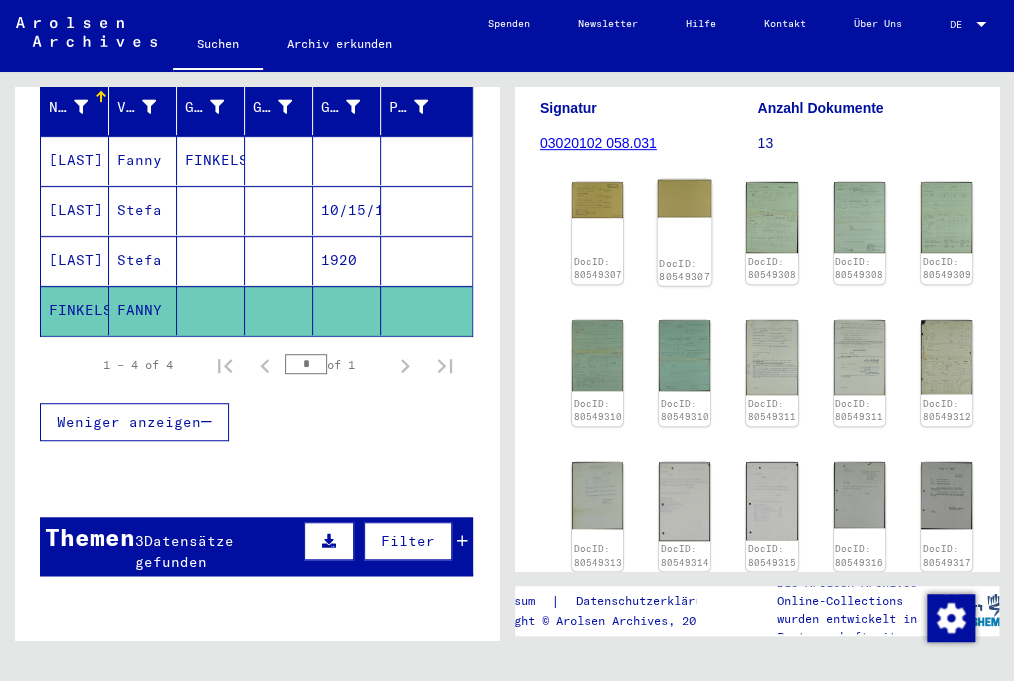 scroll, scrollTop: 331, scrollLeft: 0, axis: vertical 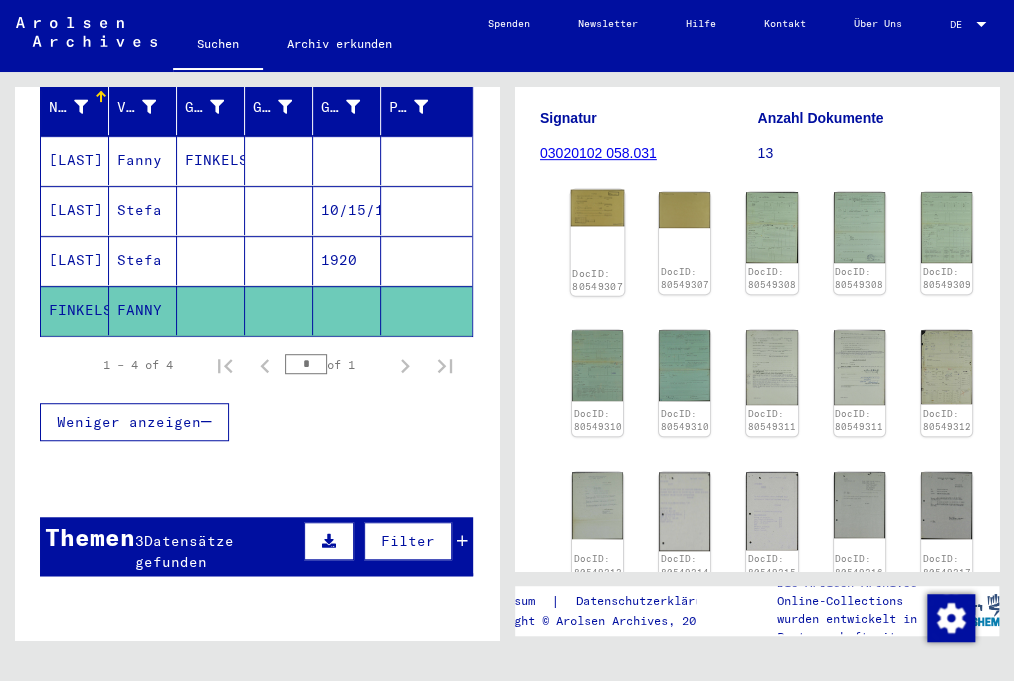 click 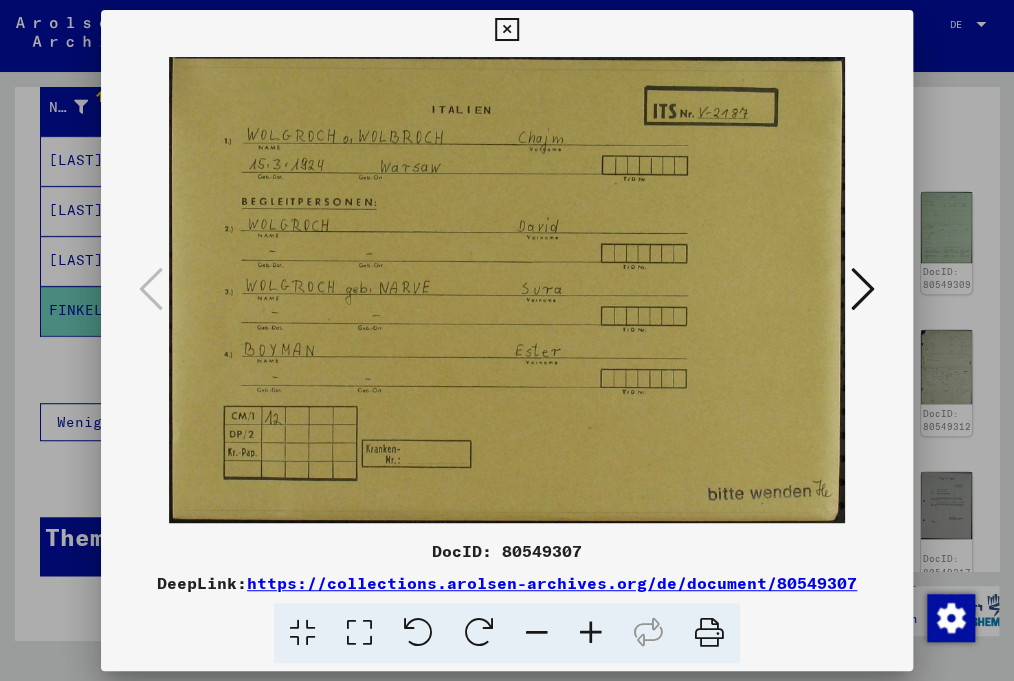 click at bounding box center (863, 289) 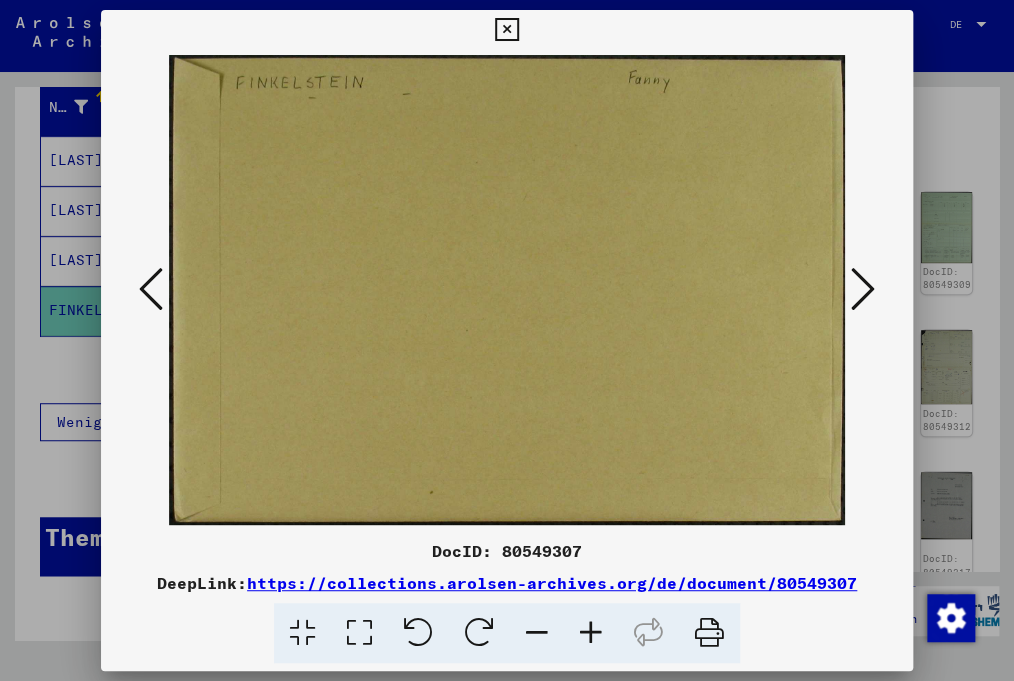 click at bounding box center [863, 289] 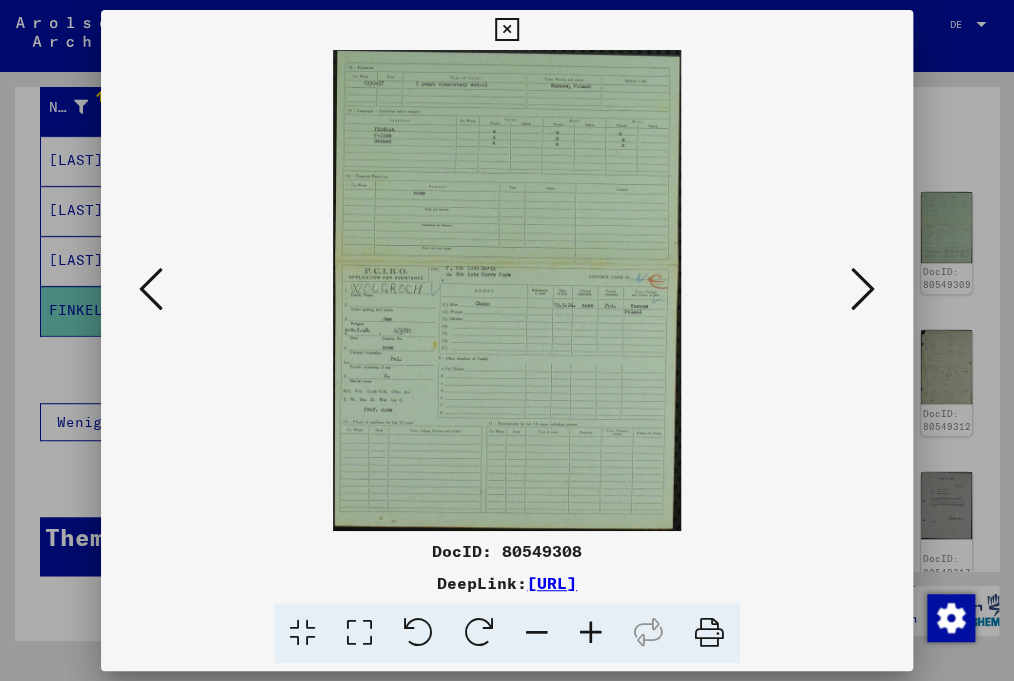 click at bounding box center [863, 289] 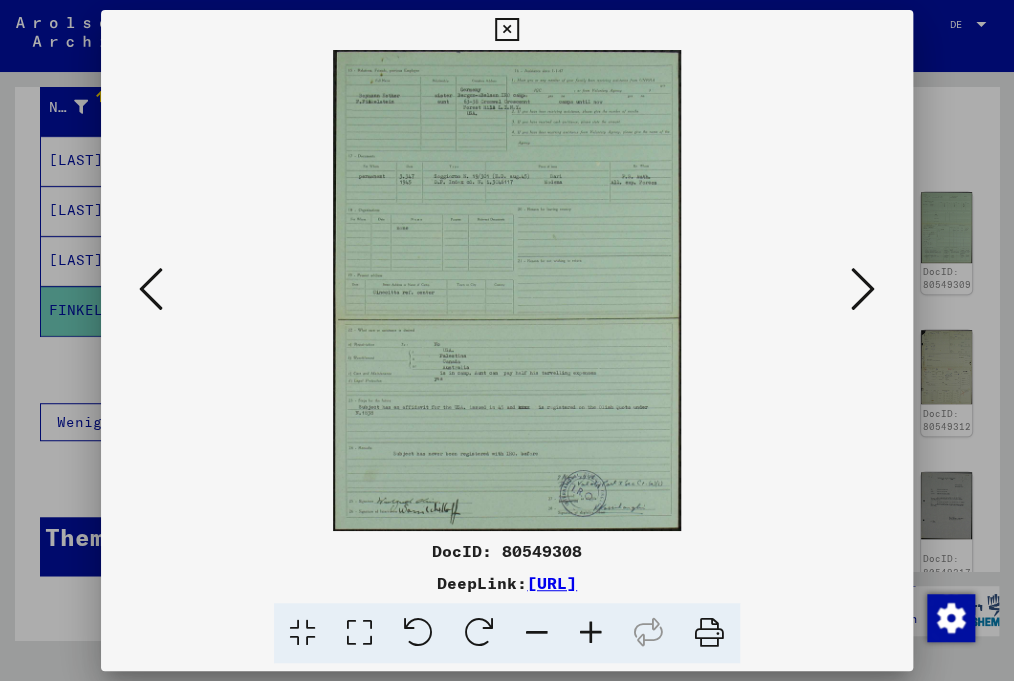 click at bounding box center [863, 289] 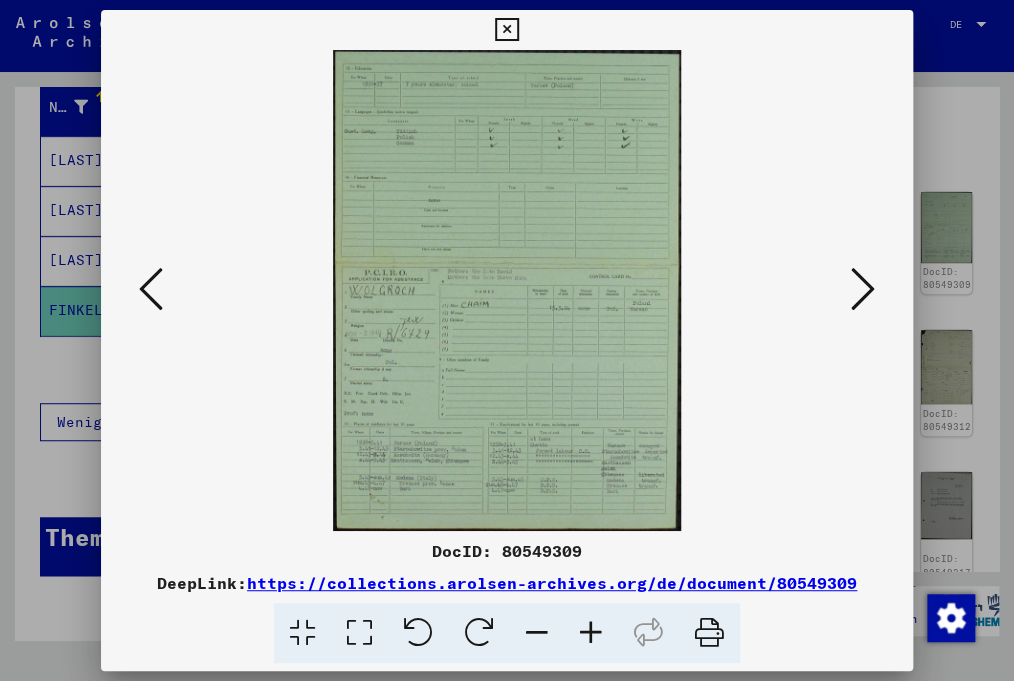 click at bounding box center [863, 289] 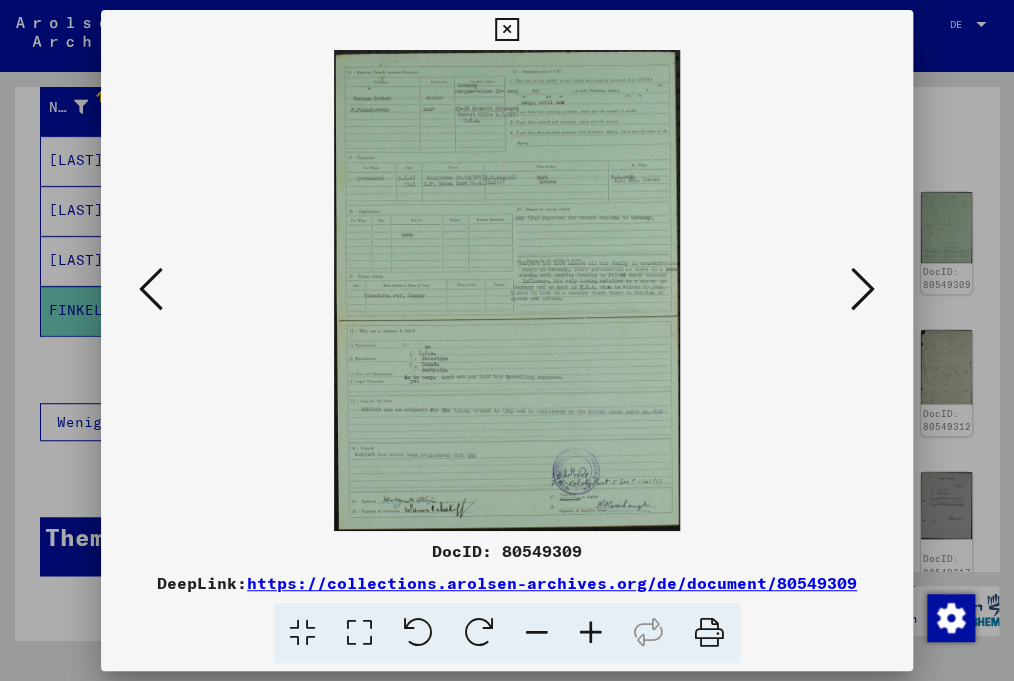 click at bounding box center [151, 289] 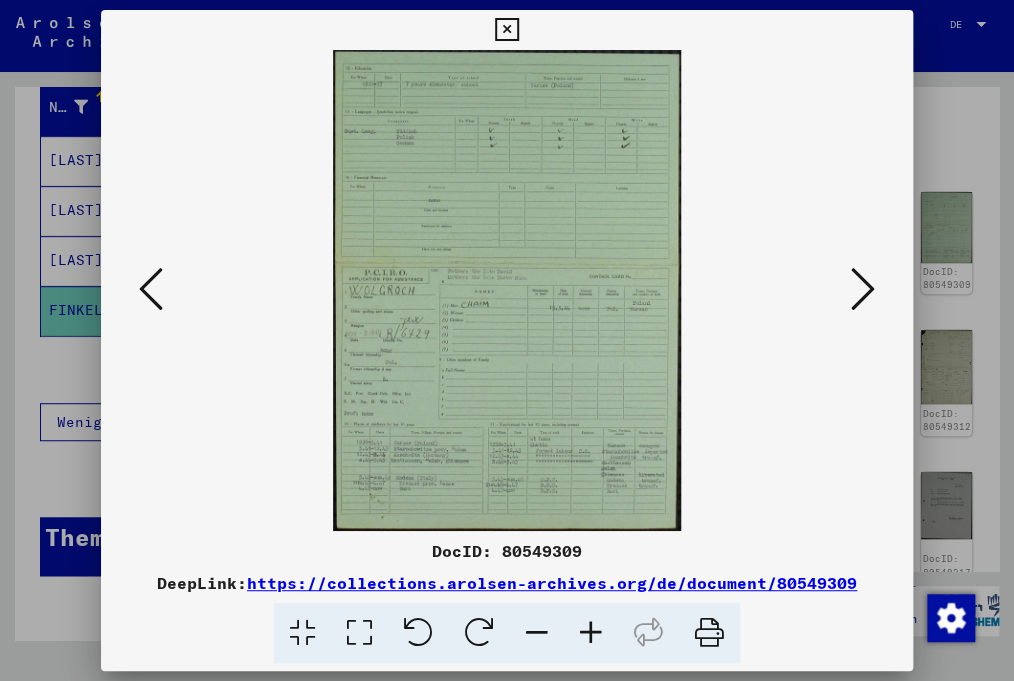 click at bounding box center (591, 633) 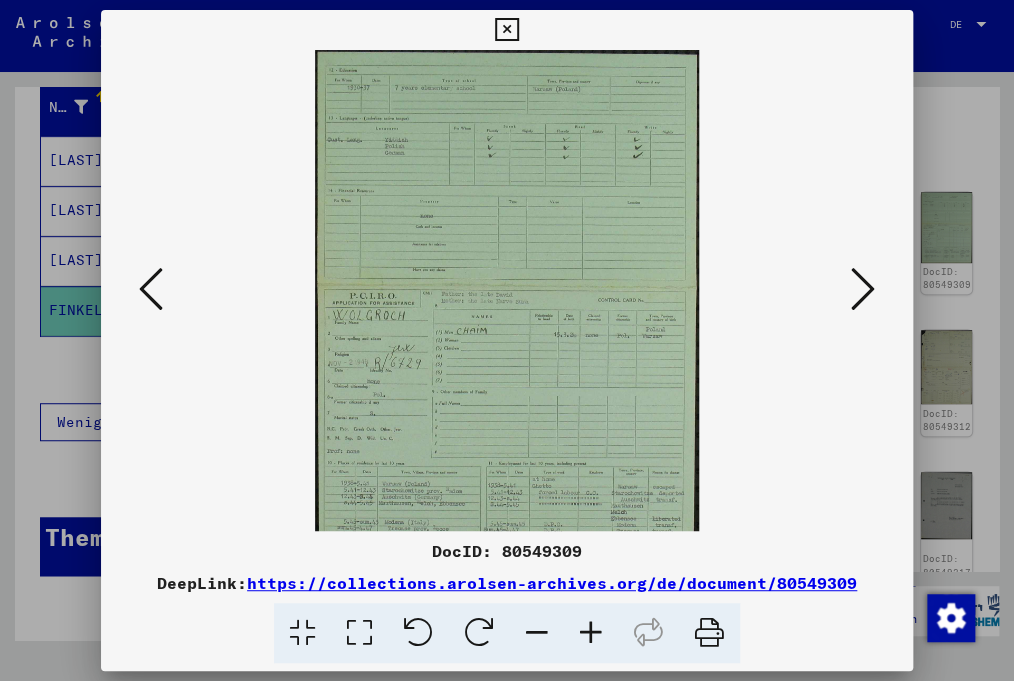 click at bounding box center (591, 633) 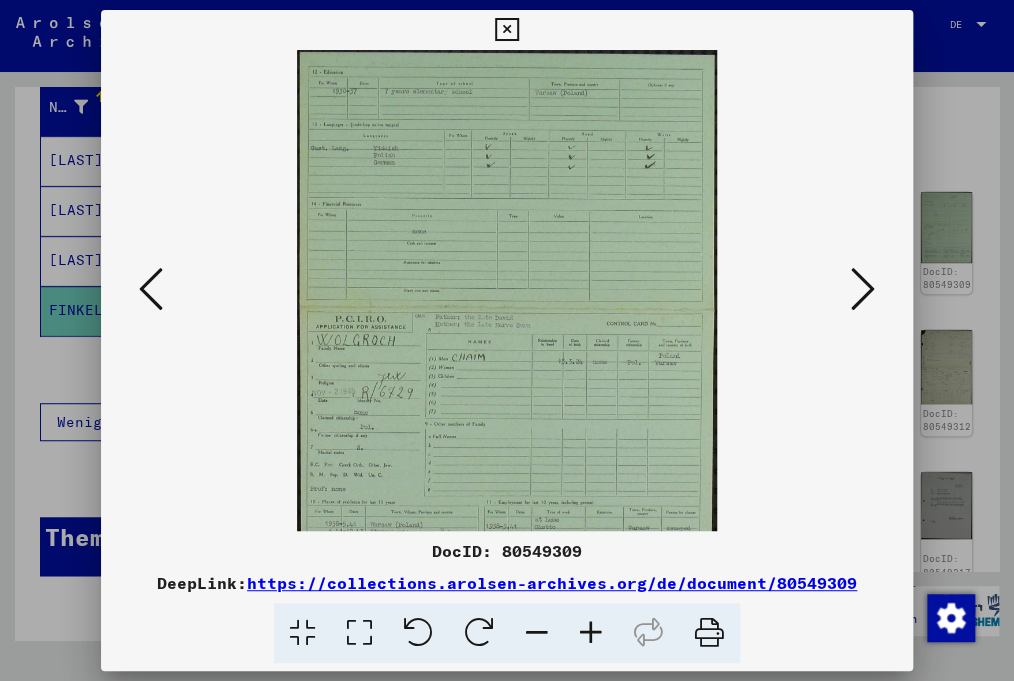 click at bounding box center (591, 633) 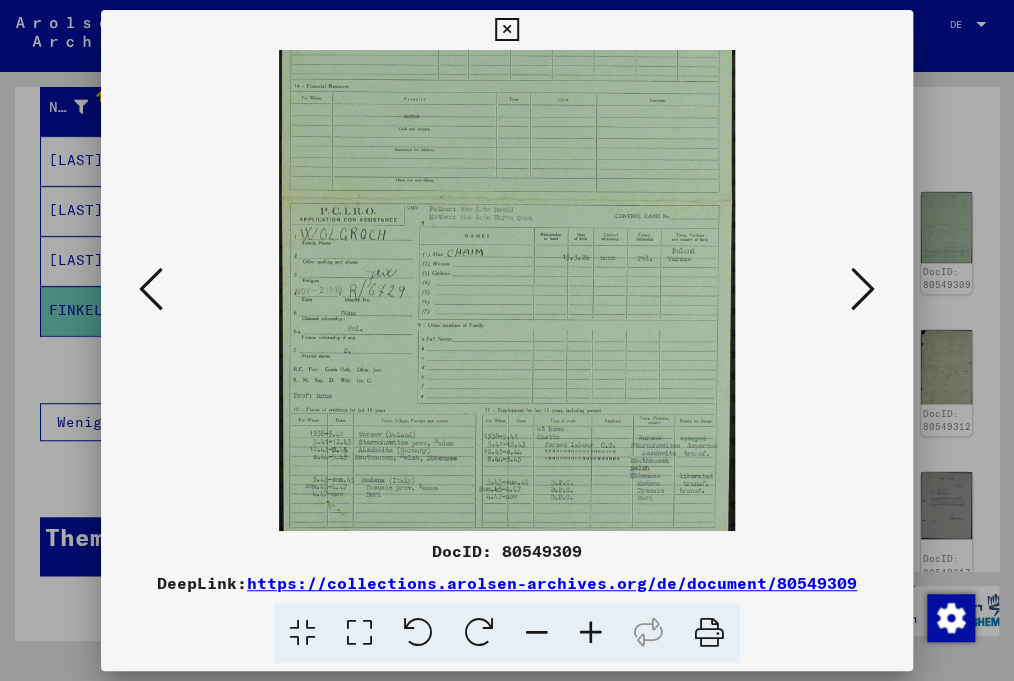 scroll, scrollTop: 150, scrollLeft: 0, axis: vertical 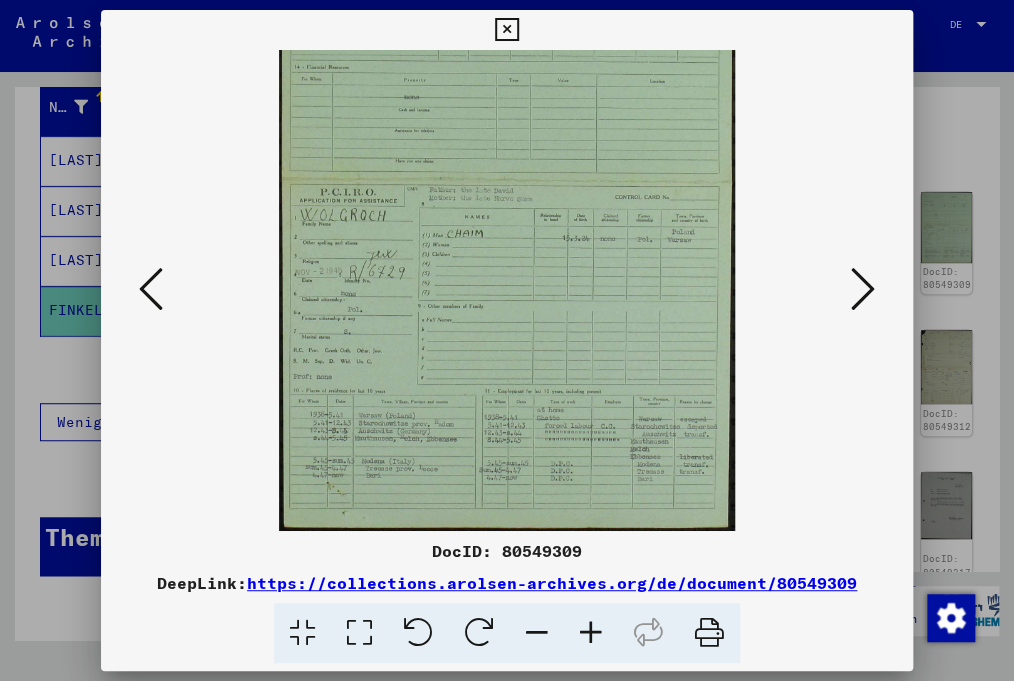 drag, startPoint x: 525, startPoint y: 441, endPoint x: 555, endPoint y: 216, distance: 226.9912 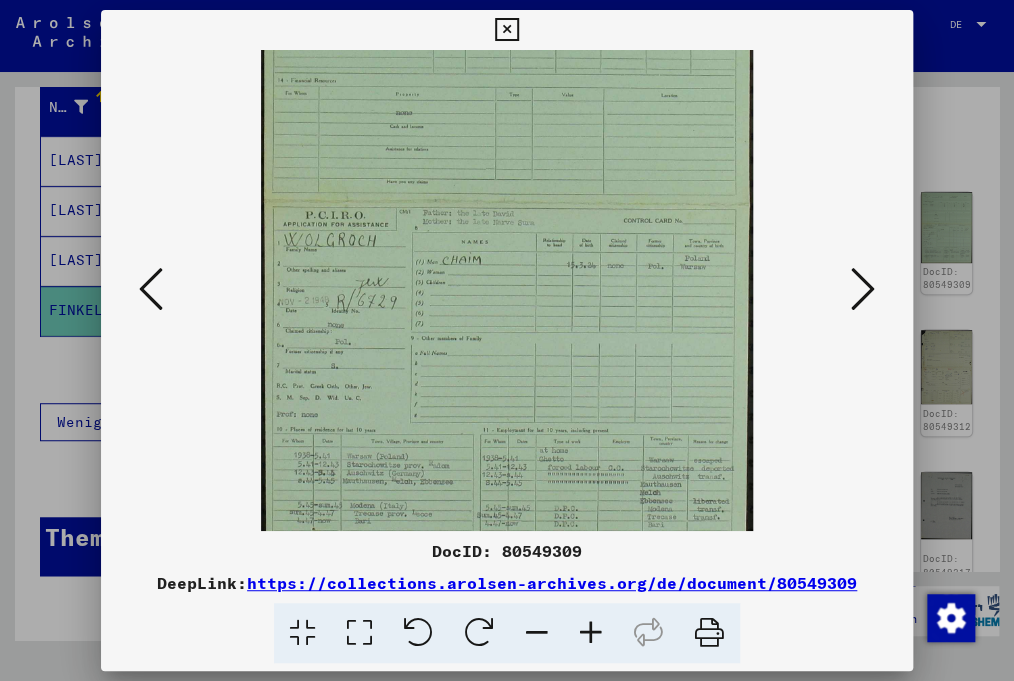 click at bounding box center (591, 633) 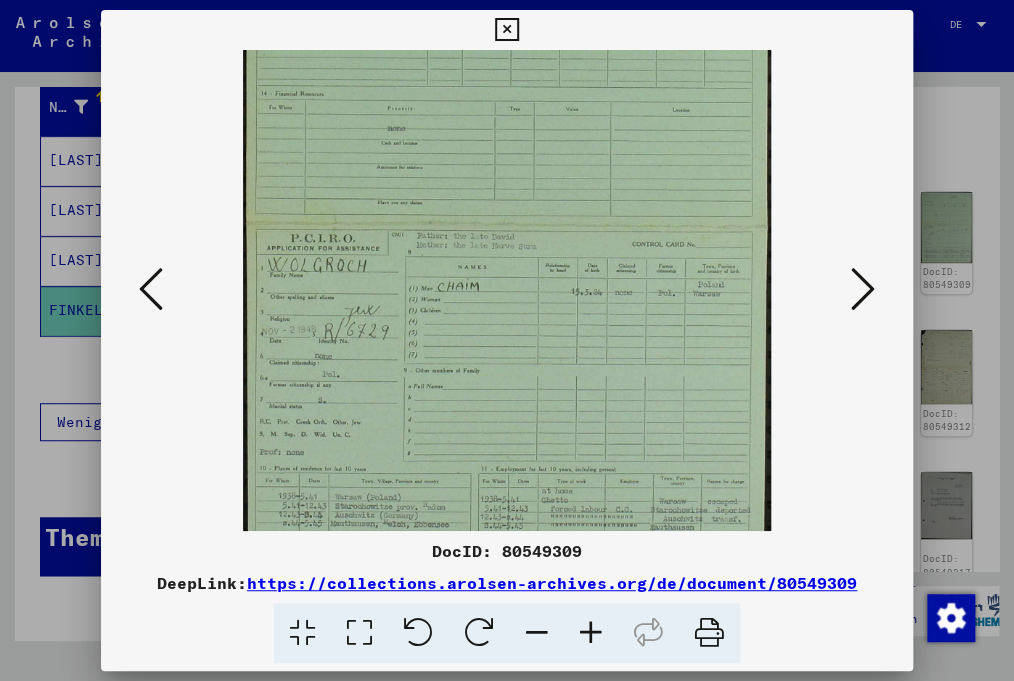 click at bounding box center (591, 633) 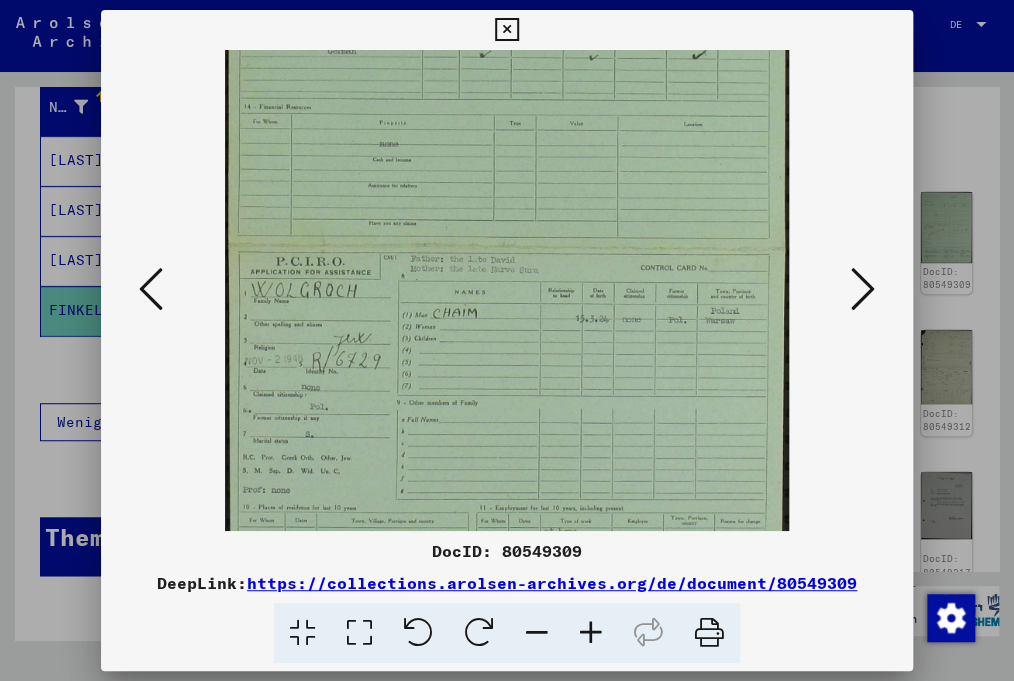 click at bounding box center [591, 633] 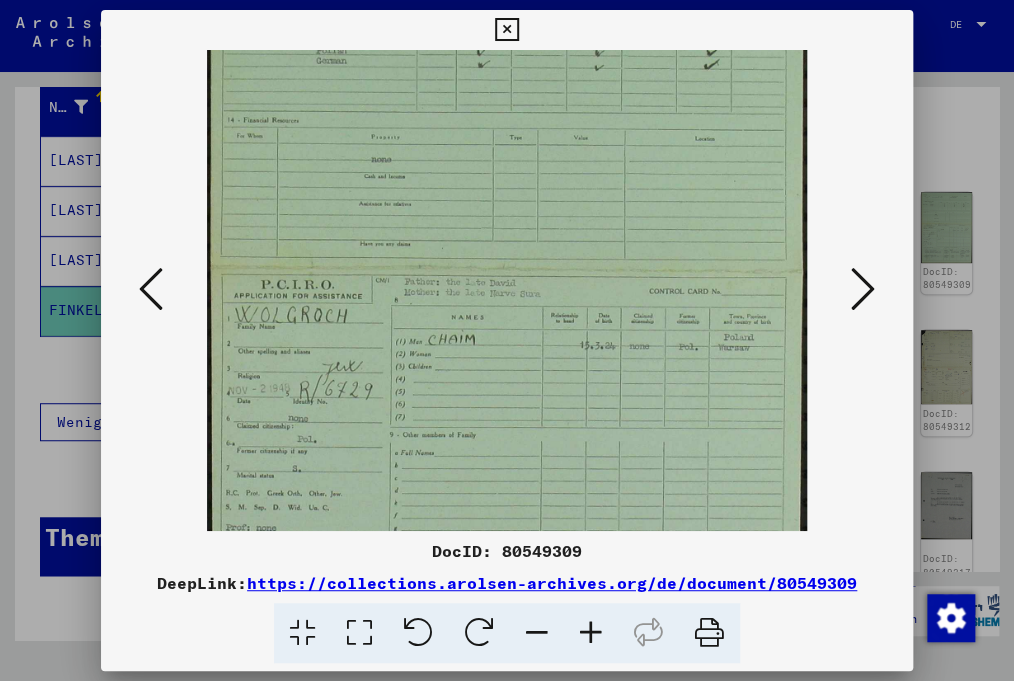 click at bounding box center (591, 633) 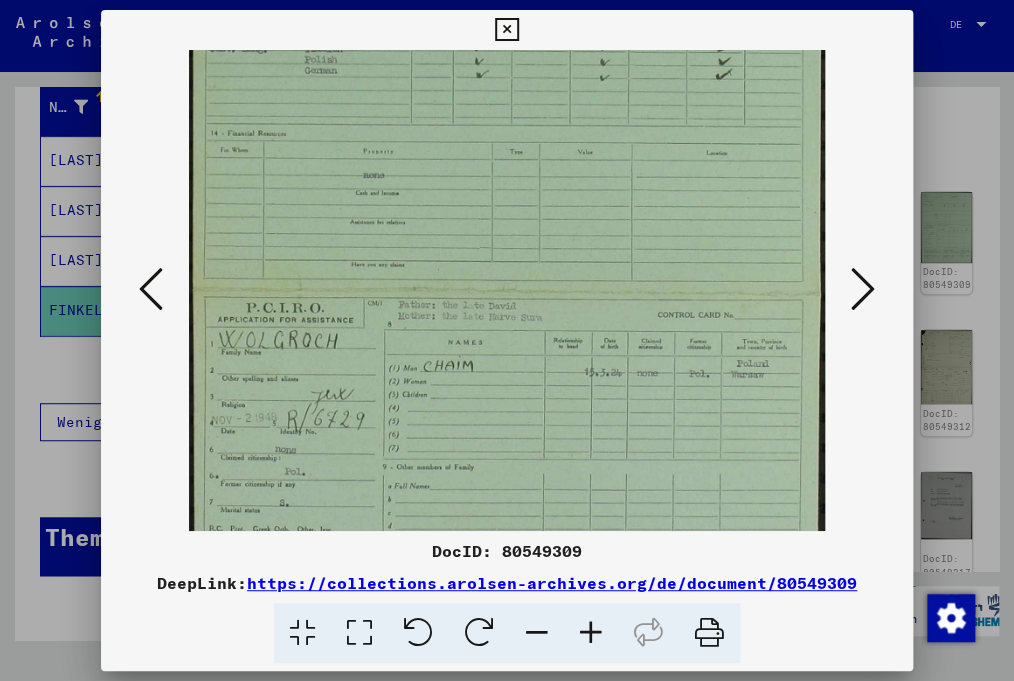 click at bounding box center (591, 633) 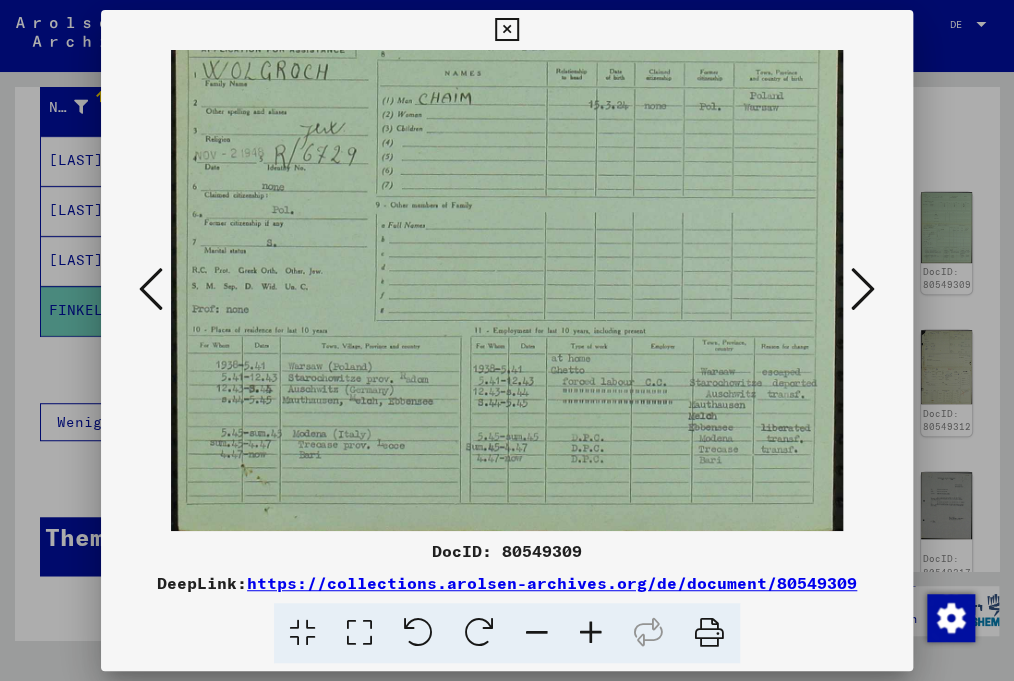scroll, scrollTop: 450, scrollLeft: 0, axis: vertical 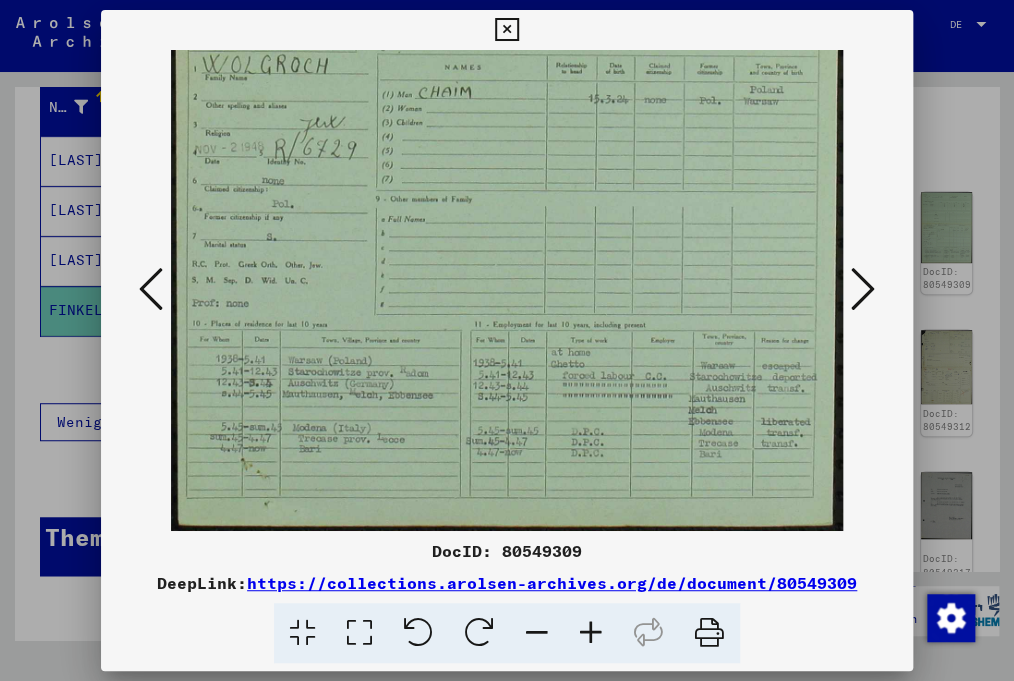 drag, startPoint x: 499, startPoint y: 414, endPoint x: 495, endPoint y: 66, distance: 348.02298 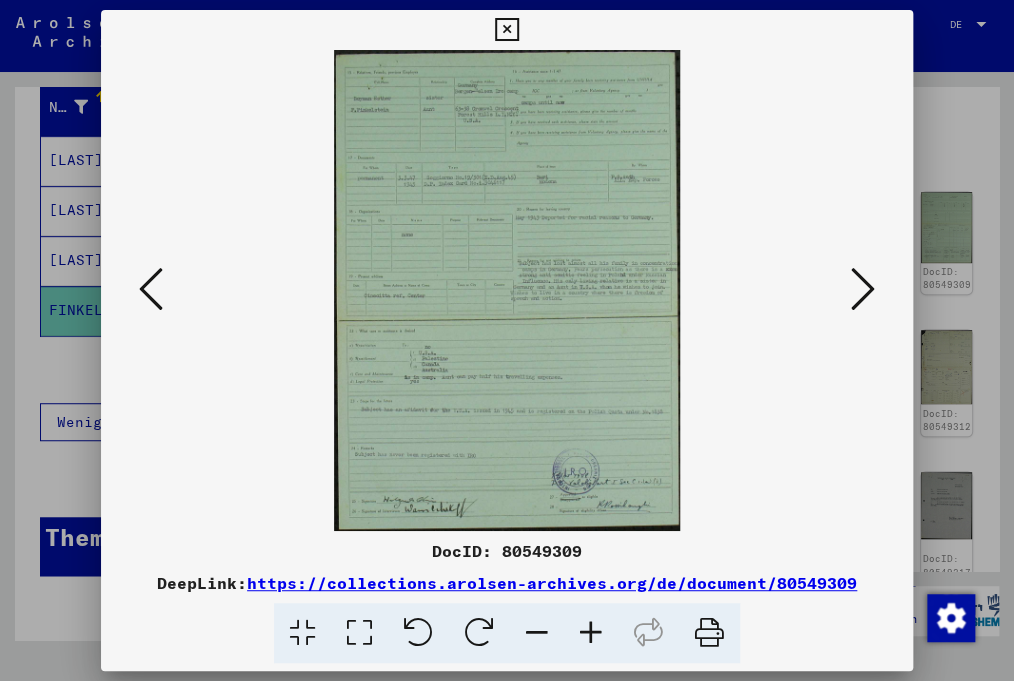 click at bounding box center (863, 289) 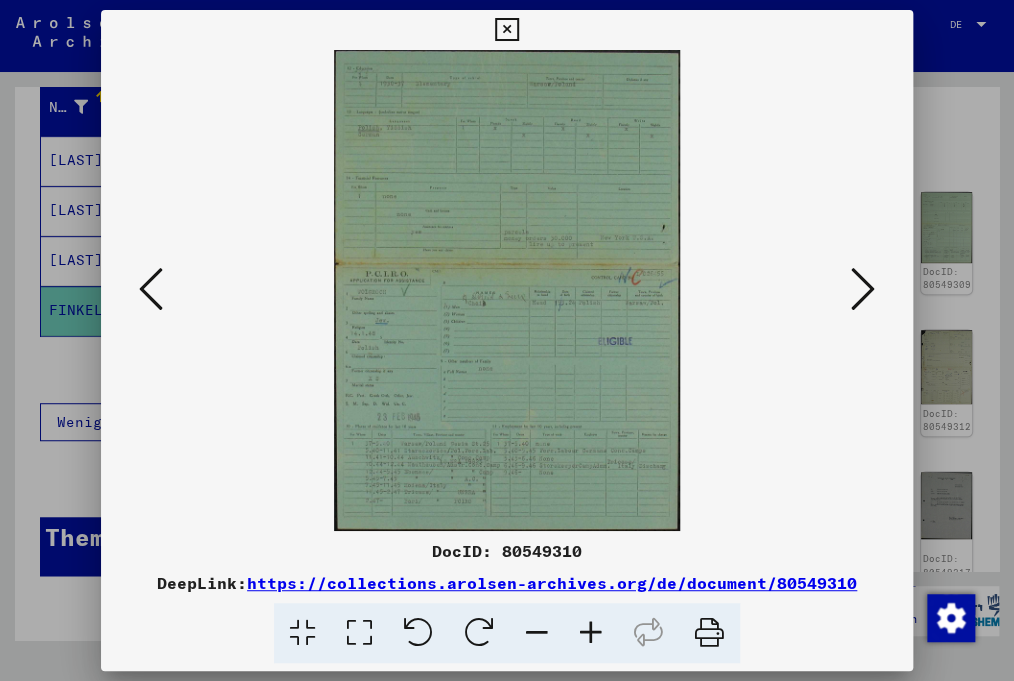 click at bounding box center (863, 289) 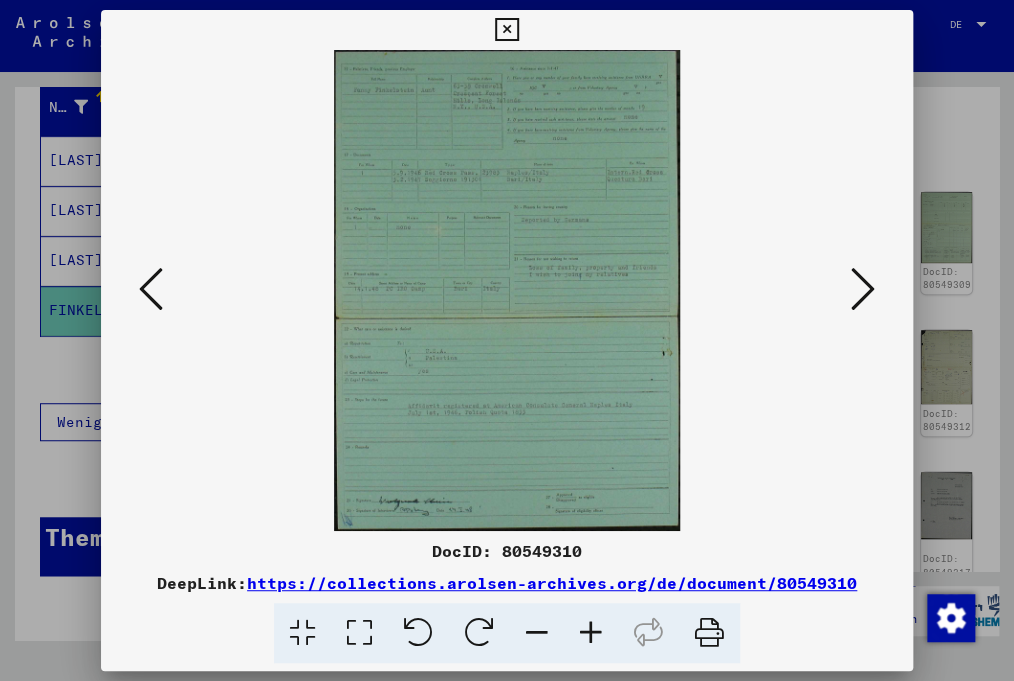 click at bounding box center (591, 633) 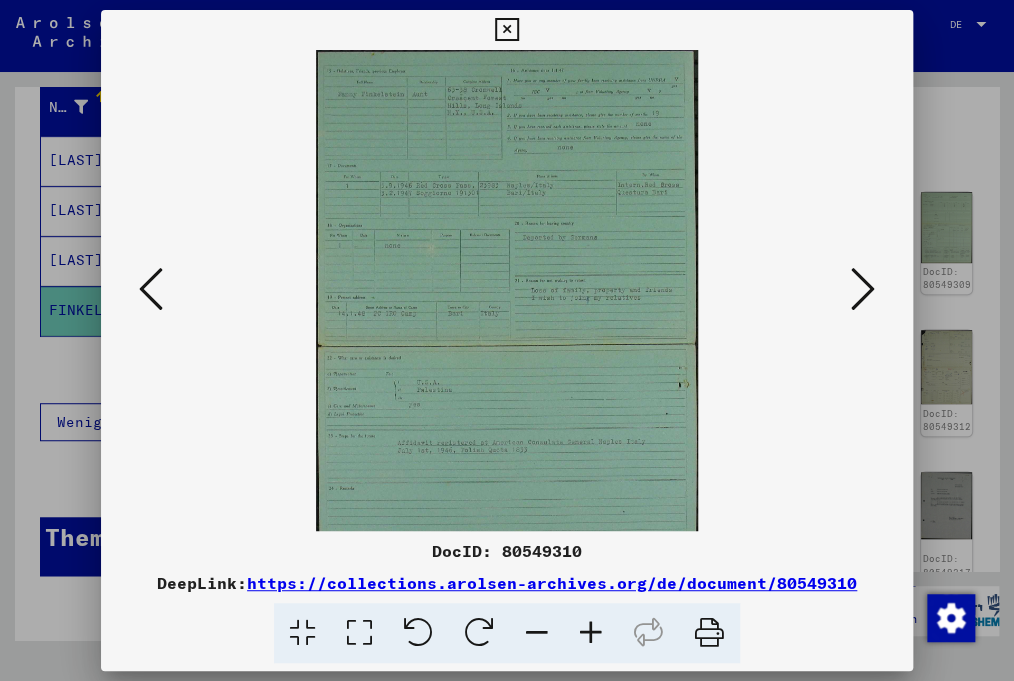 click at bounding box center (591, 633) 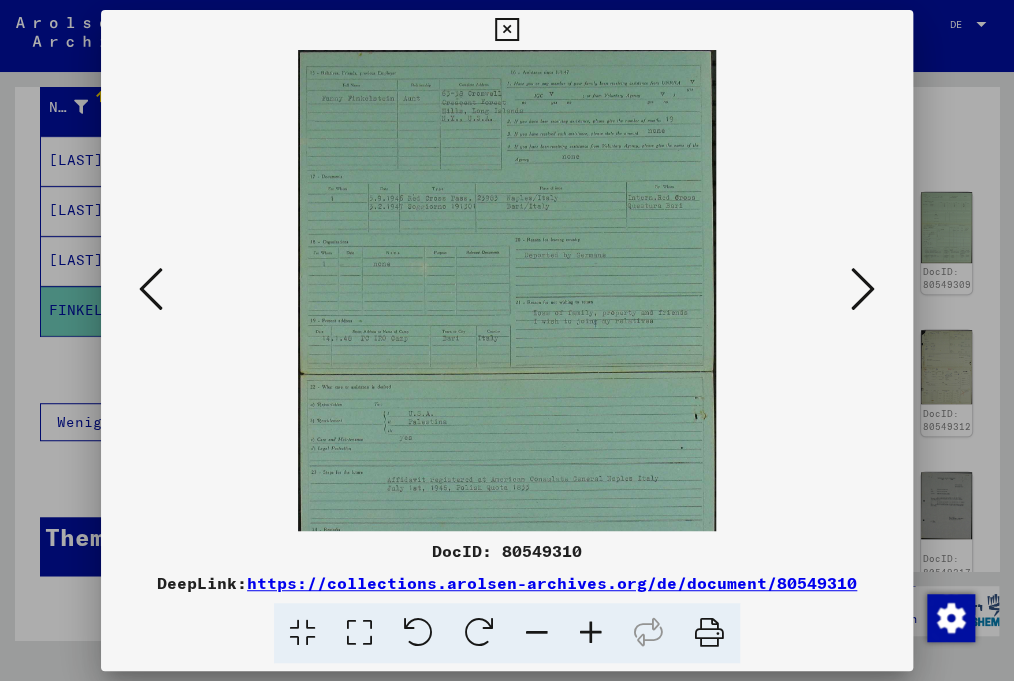 click at bounding box center [591, 633] 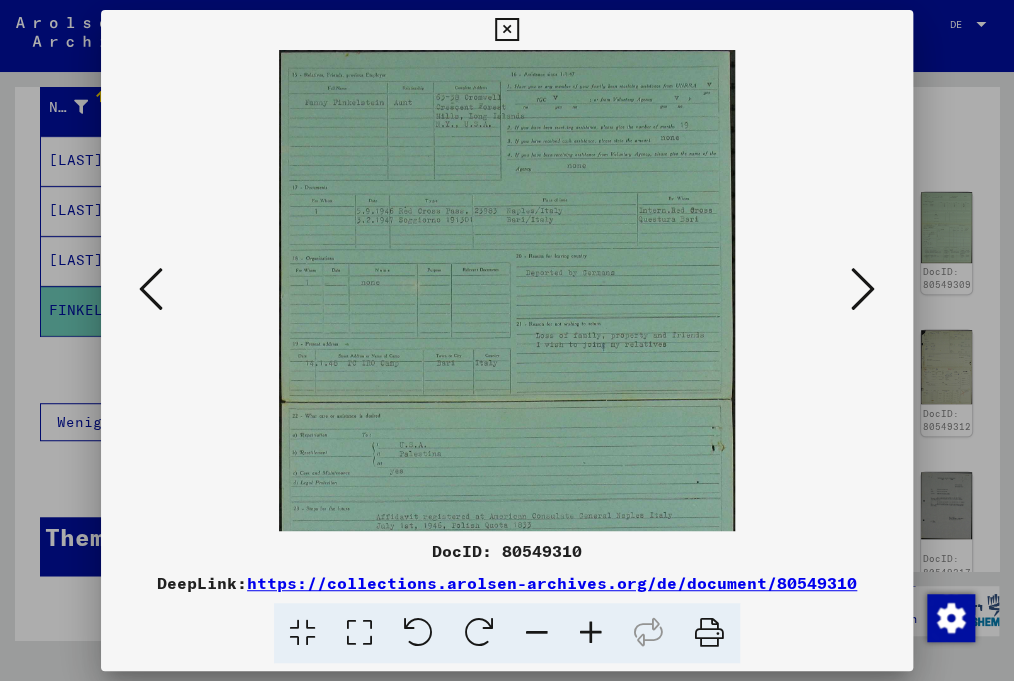 click at bounding box center [591, 633] 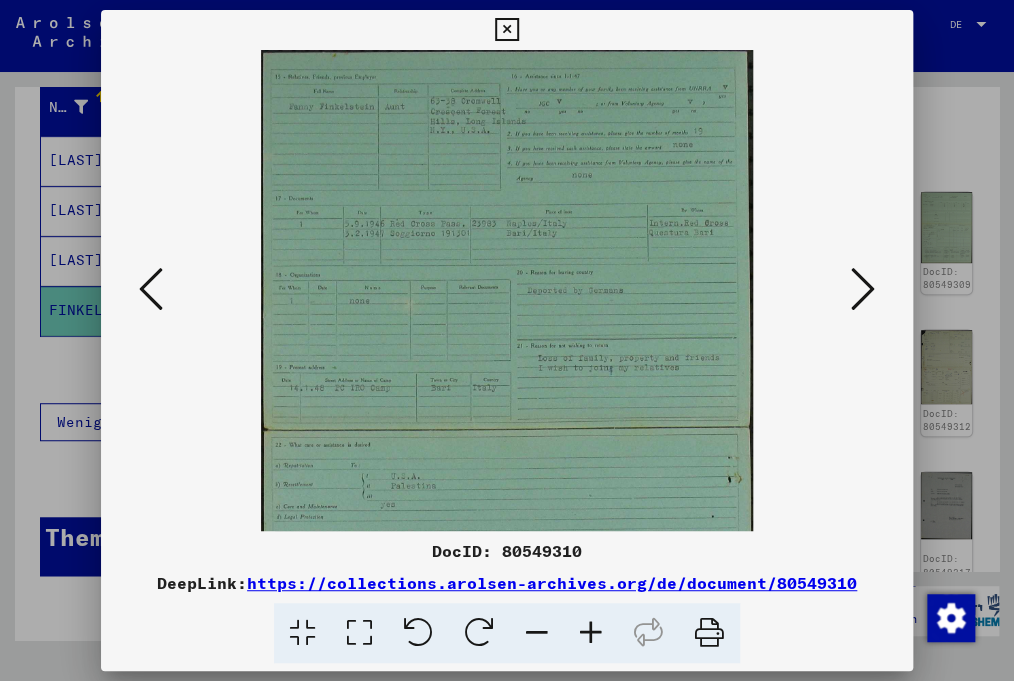 click at bounding box center (591, 633) 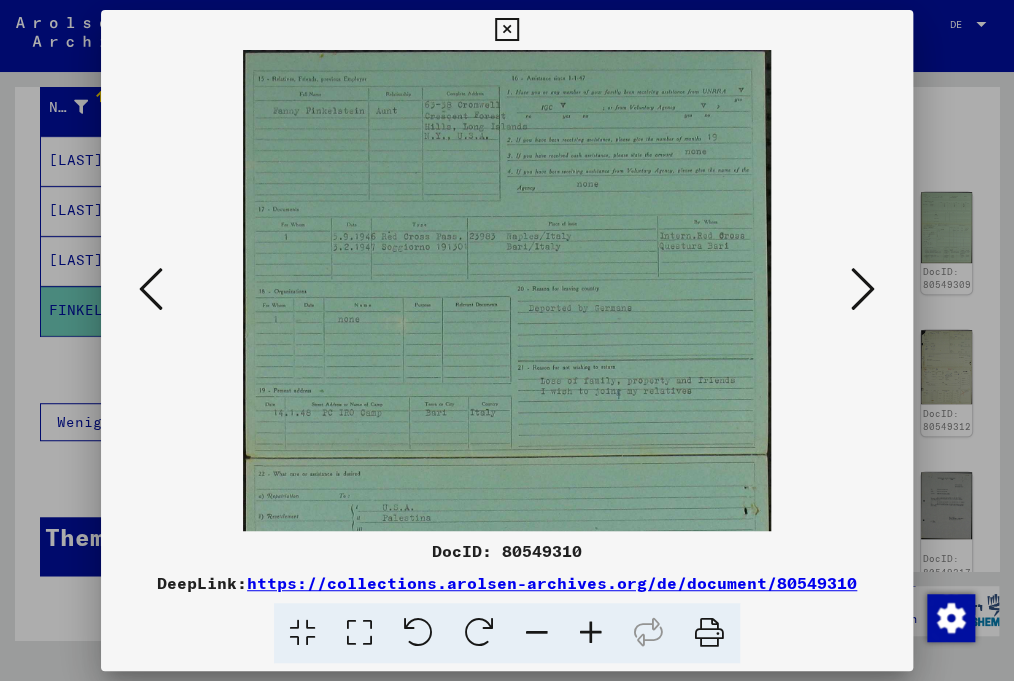 click at bounding box center [591, 633] 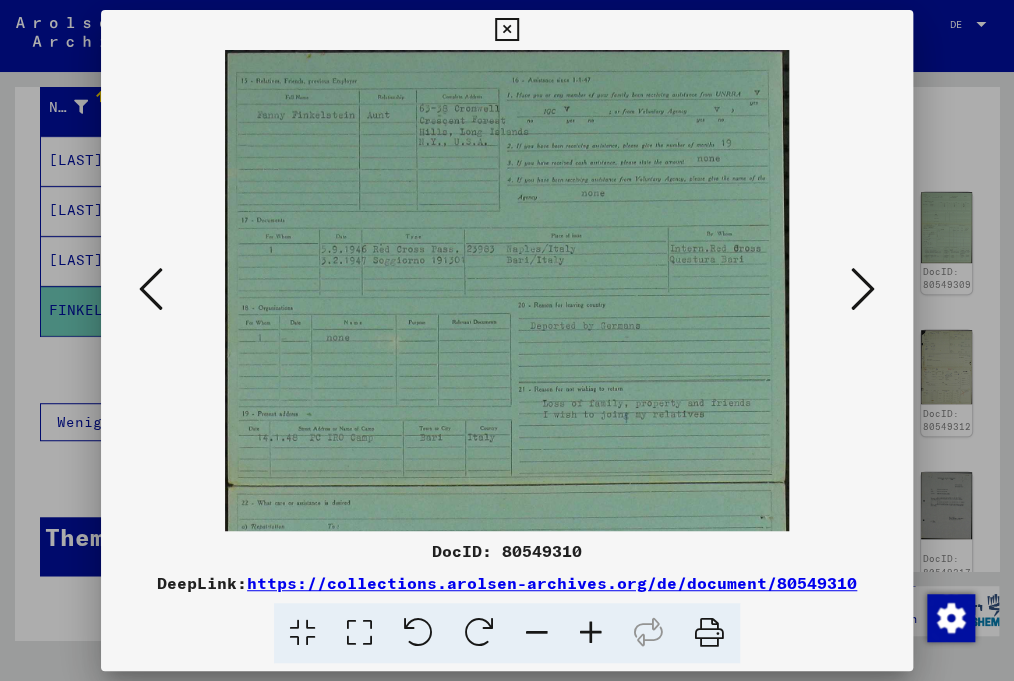 click at bounding box center (591, 633) 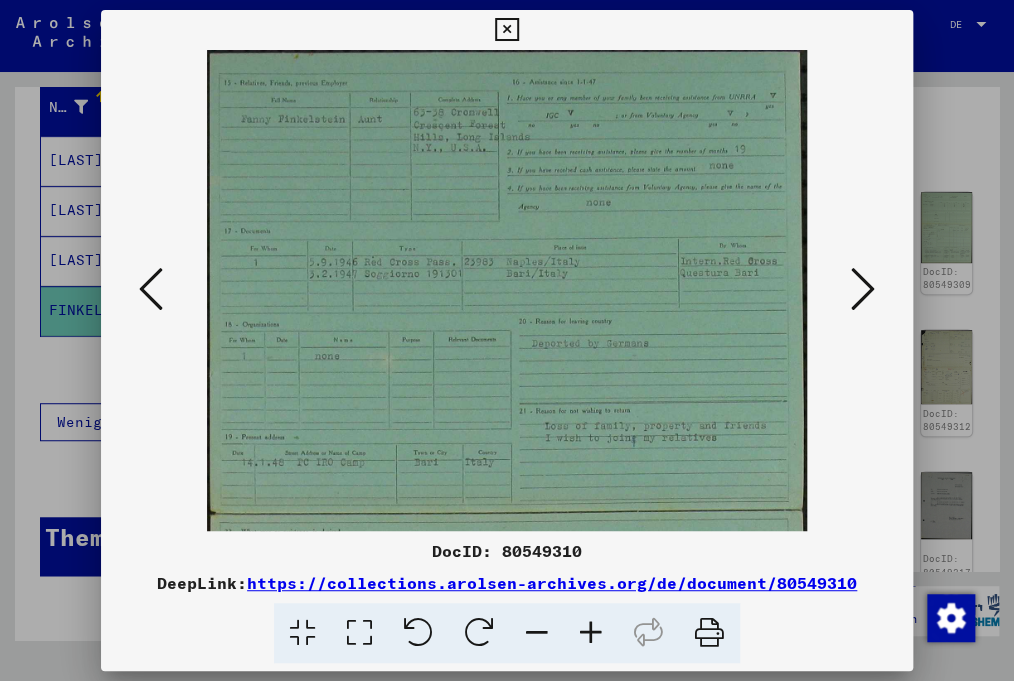 click at bounding box center [591, 633] 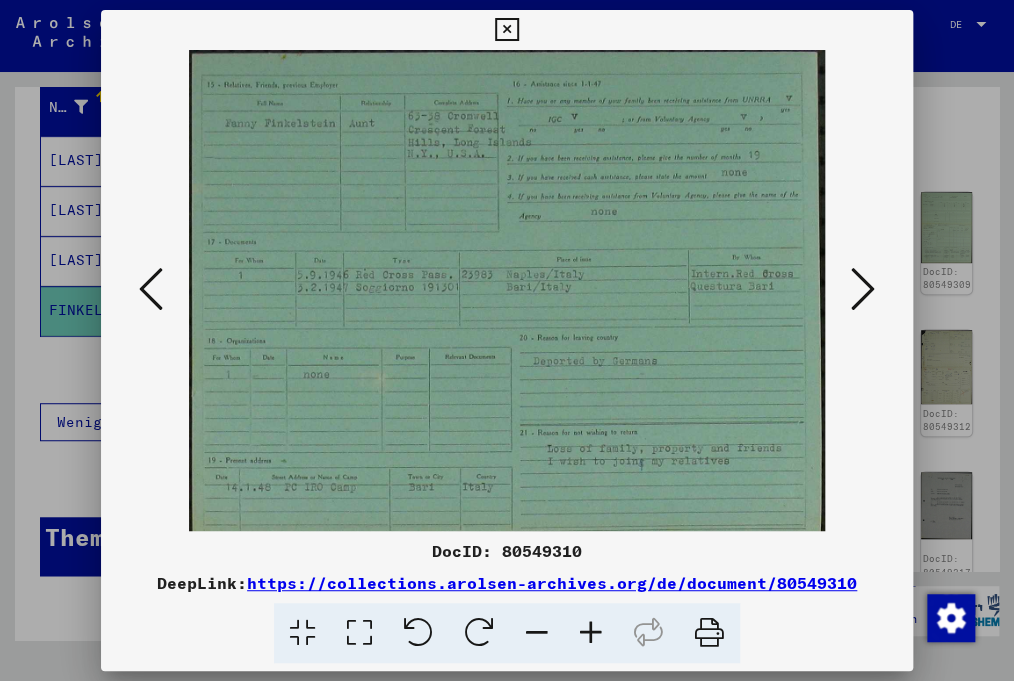 click at bounding box center (591, 633) 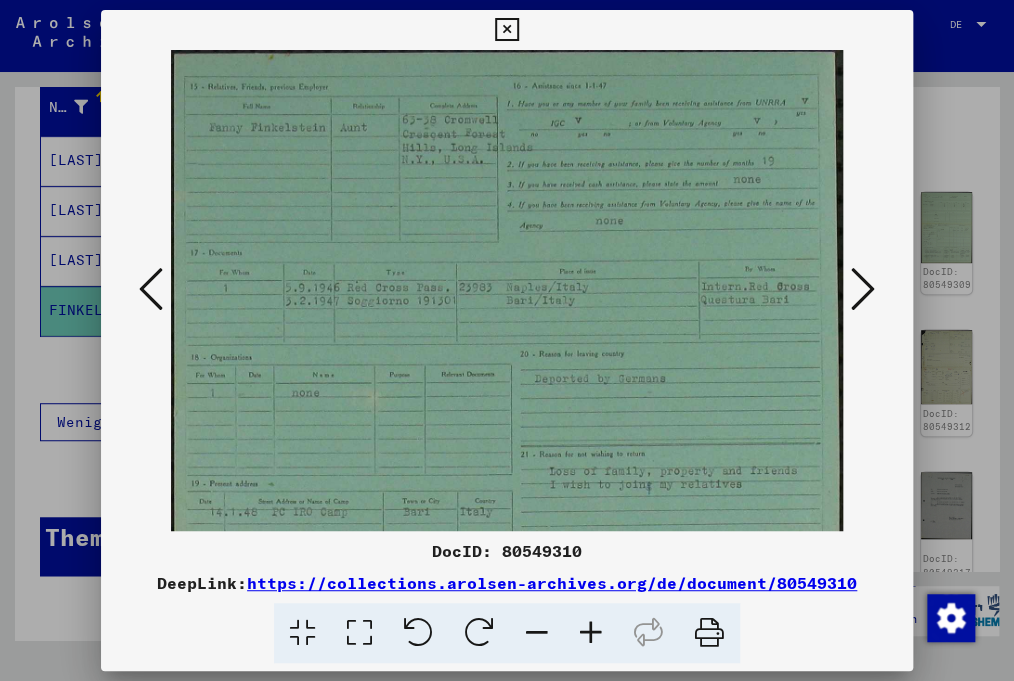 click at bounding box center (591, 633) 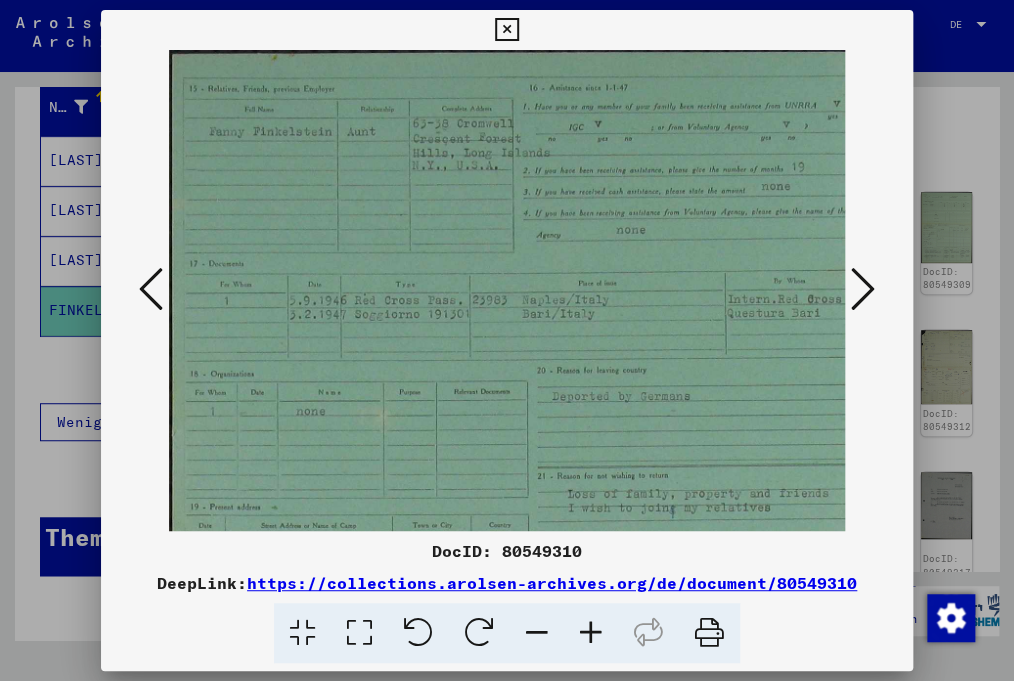click at bounding box center [591, 633] 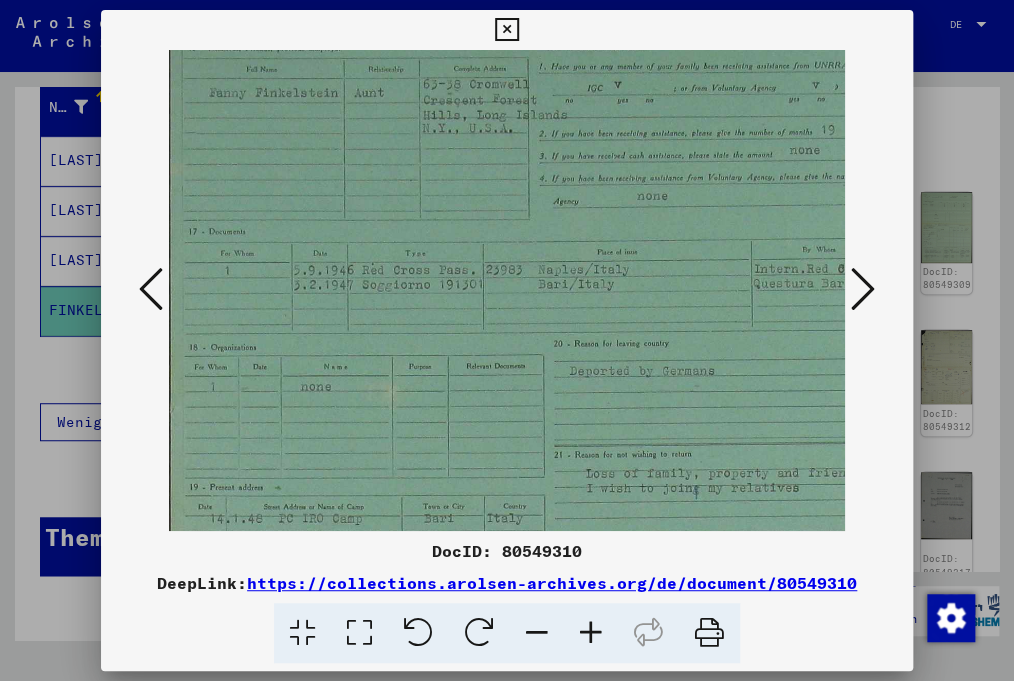 scroll, scrollTop: 47, scrollLeft: 2, axis: both 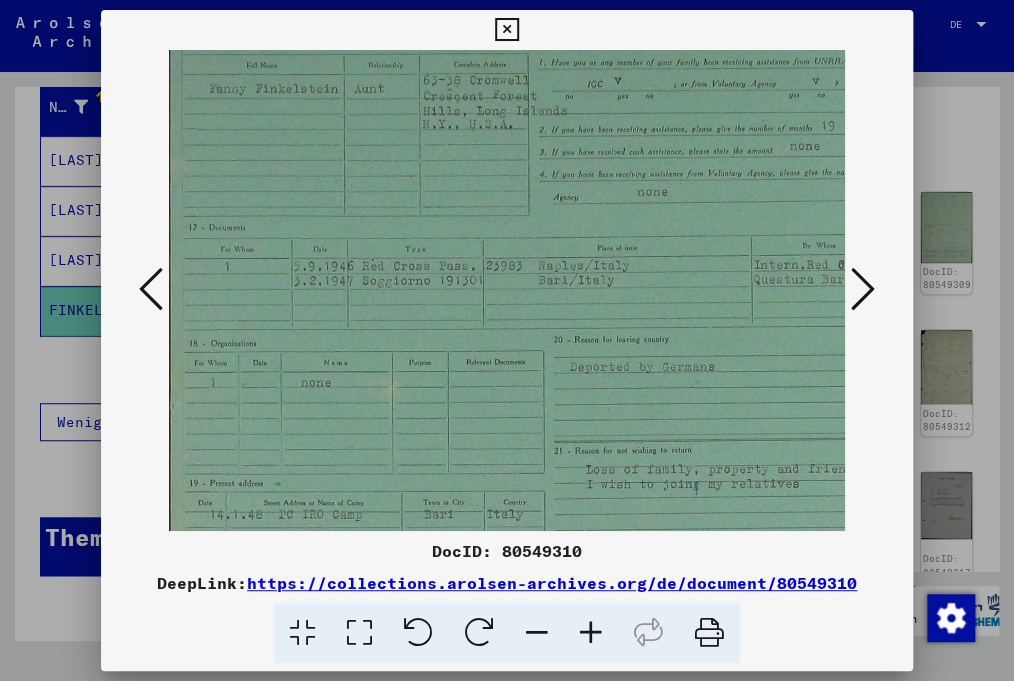 drag, startPoint x: 623, startPoint y: 347, endPoint x: 626, endPoint y: 302, distance: 45.099888 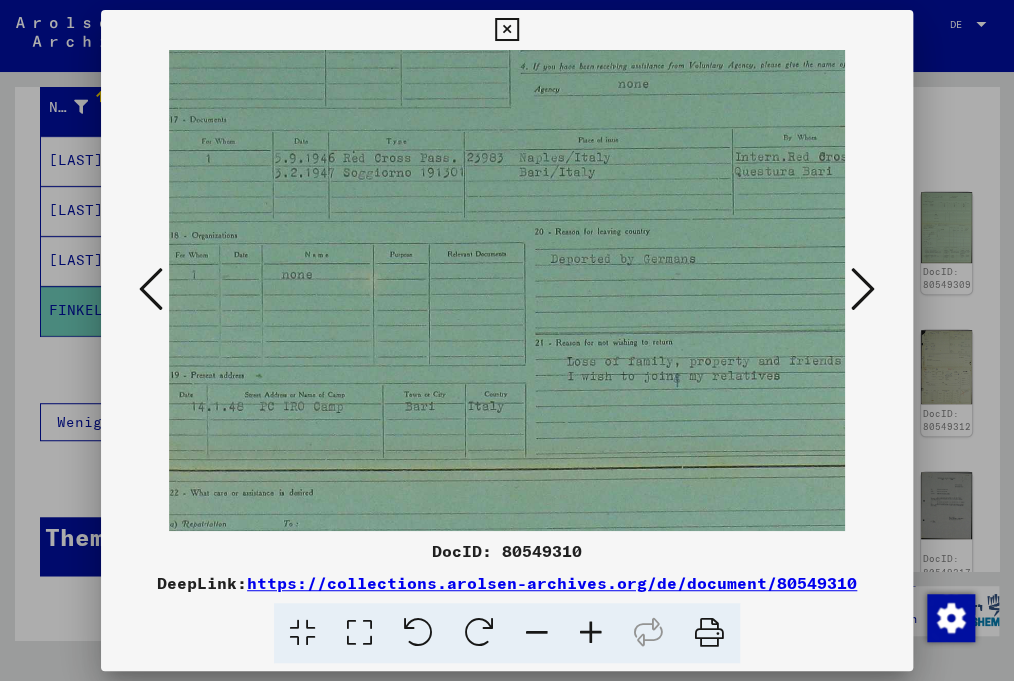 scroll, scrollTop: 161, scrollLeft: 21, axis: both 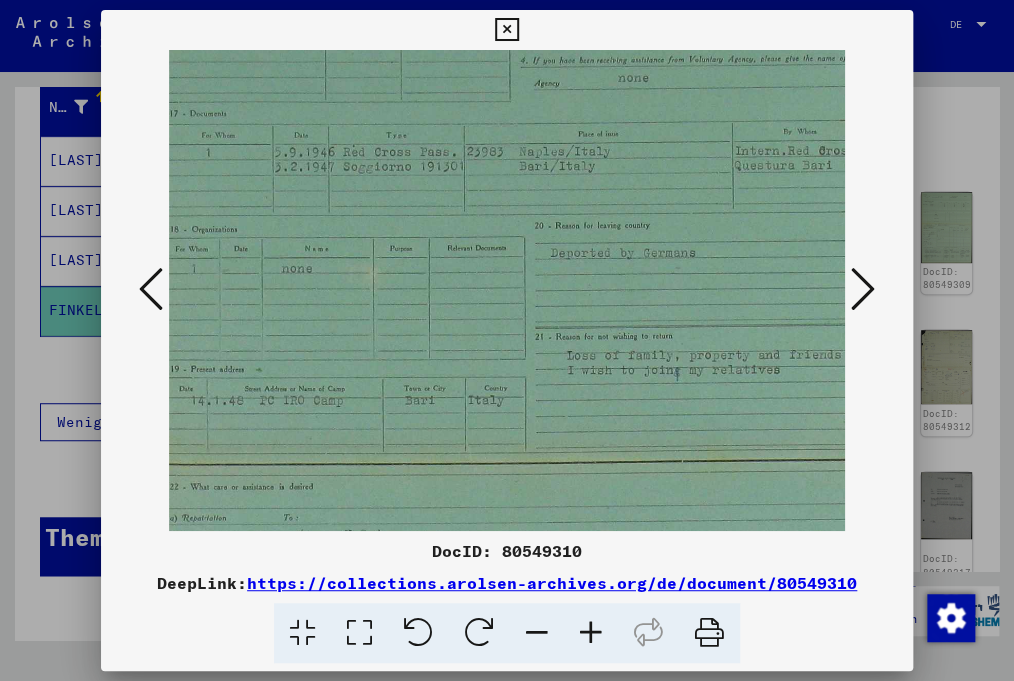 drag, startPoint x: 648, startPoint y: 291, endPoint x: 602, endPoint y: 202, distance: 100.18483 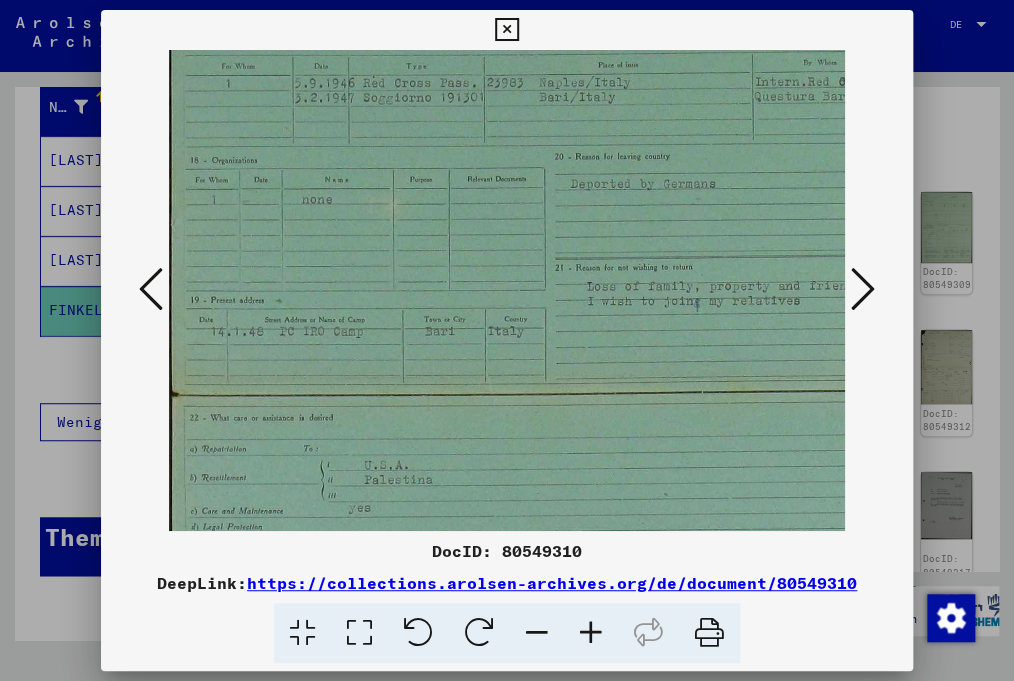 scroll, scrollTop: 231, scrollLeft: 1, axis: both 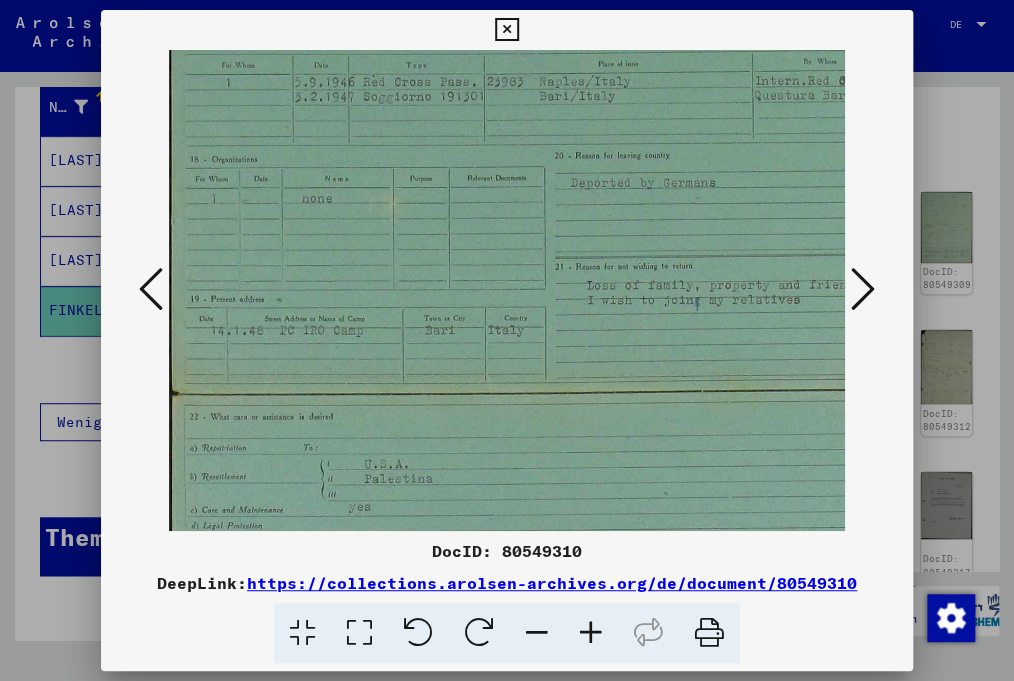 drag, startPoint x: 334, startPoint y: 321, endPoint x: 361, endPoint y: 252, distance: 74.094536 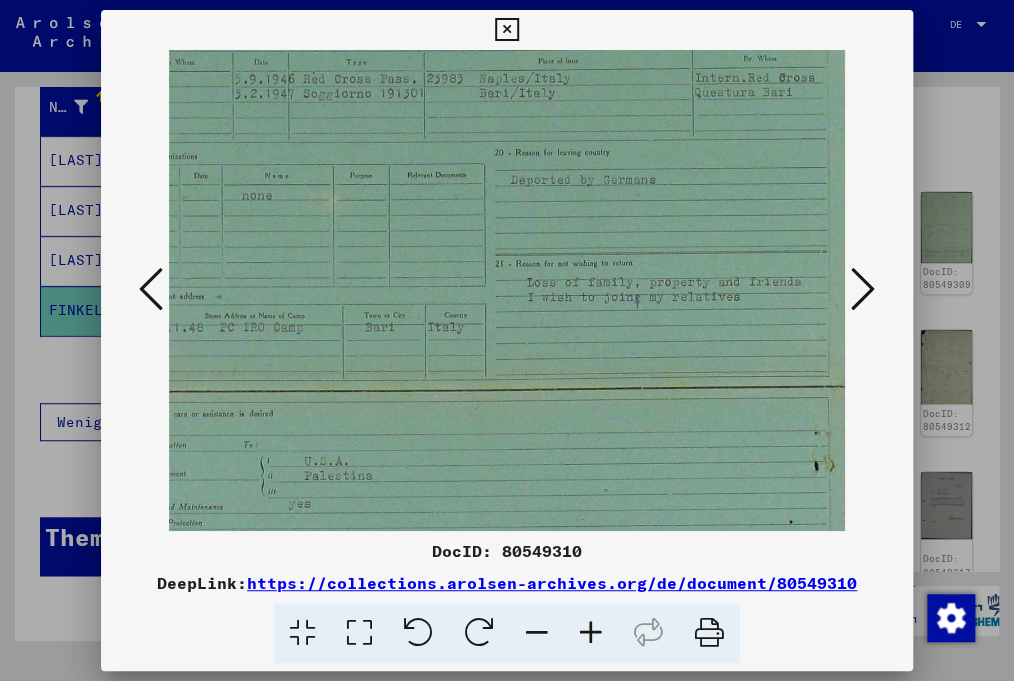 drag, startPoint x: 588, startPoint y: 313, endPoint x: 469, endPoint y: 310, distance: 119.03781 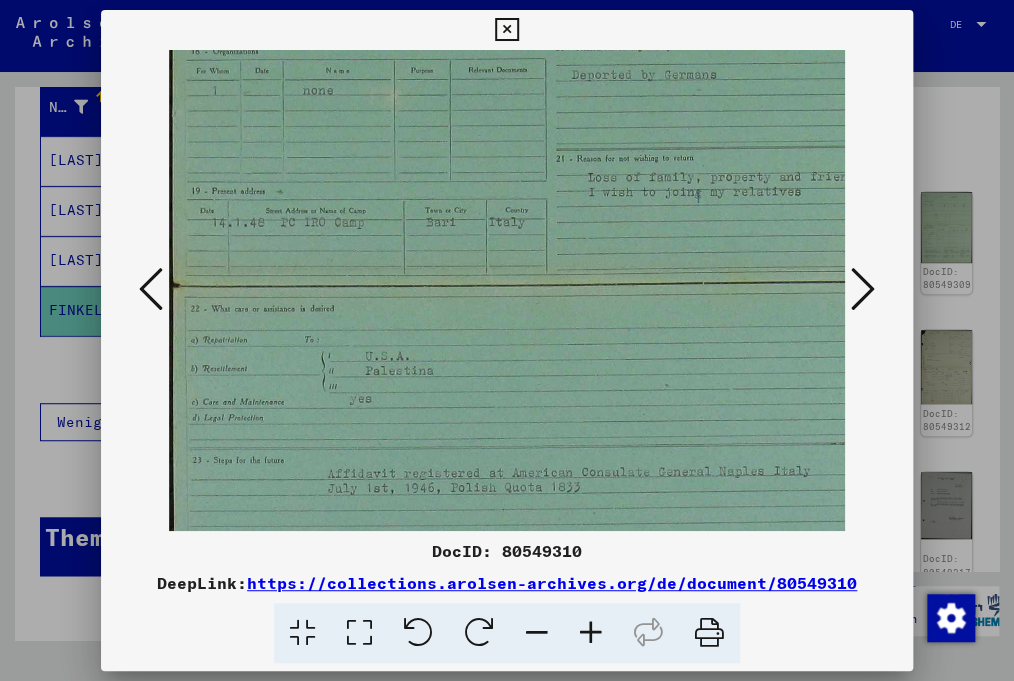 scroll, scrollTop: 342, scrollLeft: 0, axis: vertical 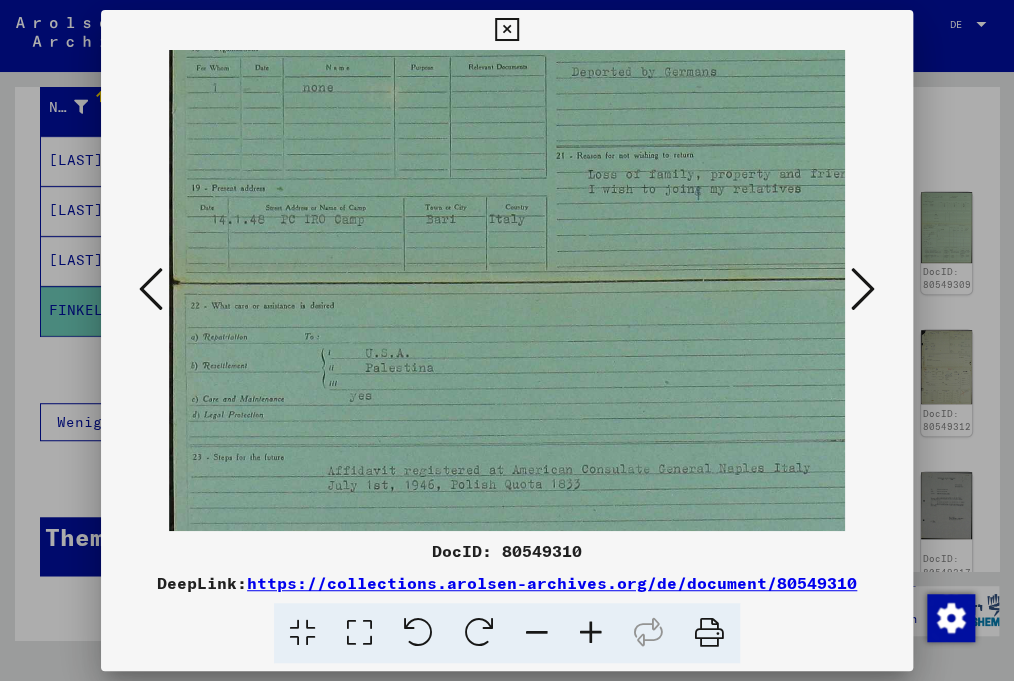 drag, startPoint x: 580, startPoint y: 260, endPoint x: 672, endPoint y: 152, distance: 141.87318 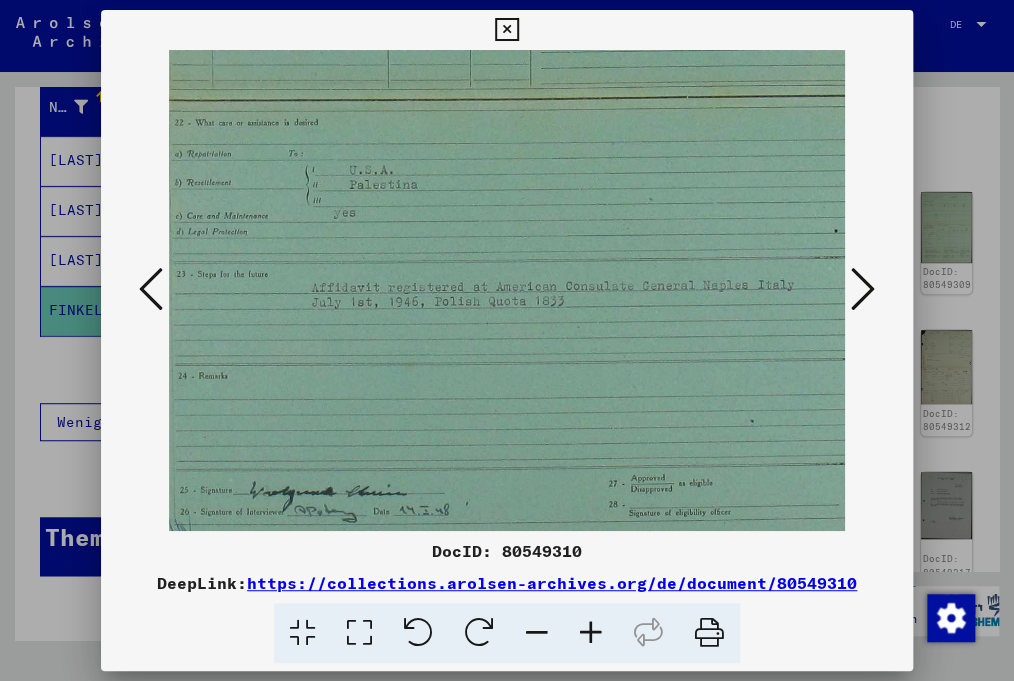 scroll, scrollTop: 532, scrollLeft: 18, axis: both 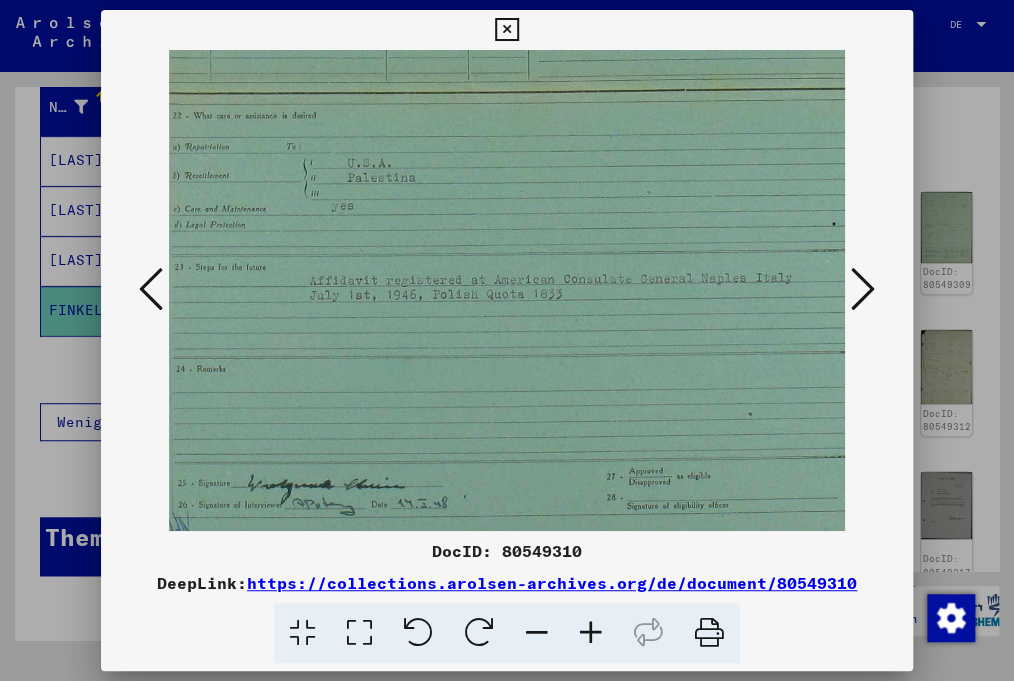 drag, startPoint x: 489, startPoint y: 394, endPoint x: 471, endPoint y: 206, distance: 188.85974 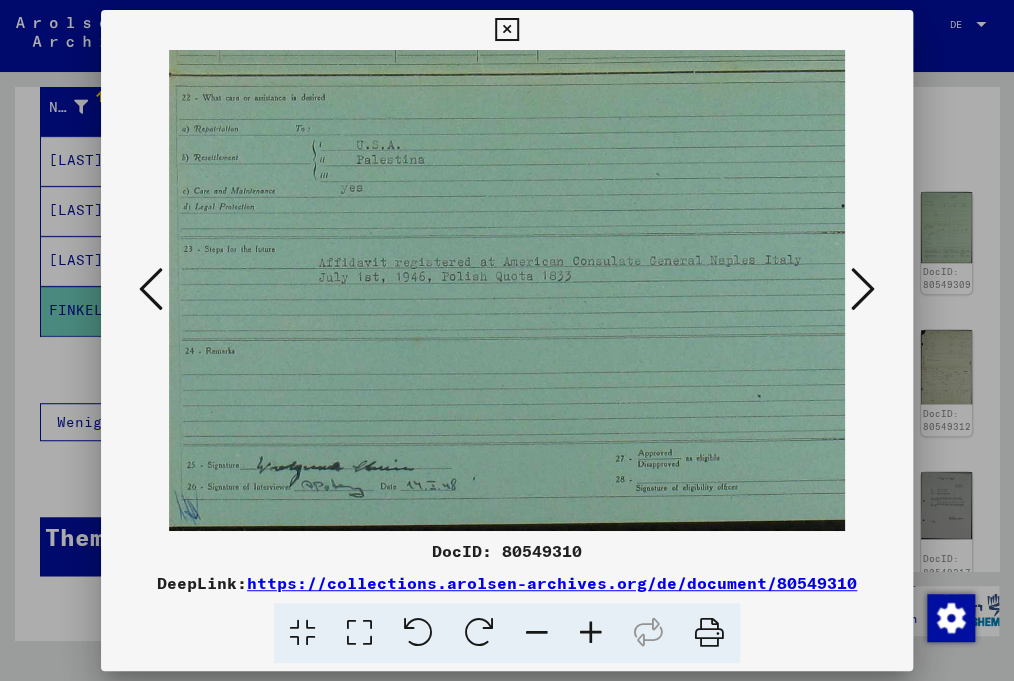 scroll, scrollTop: 550, scrollLeft: 10, axis: both 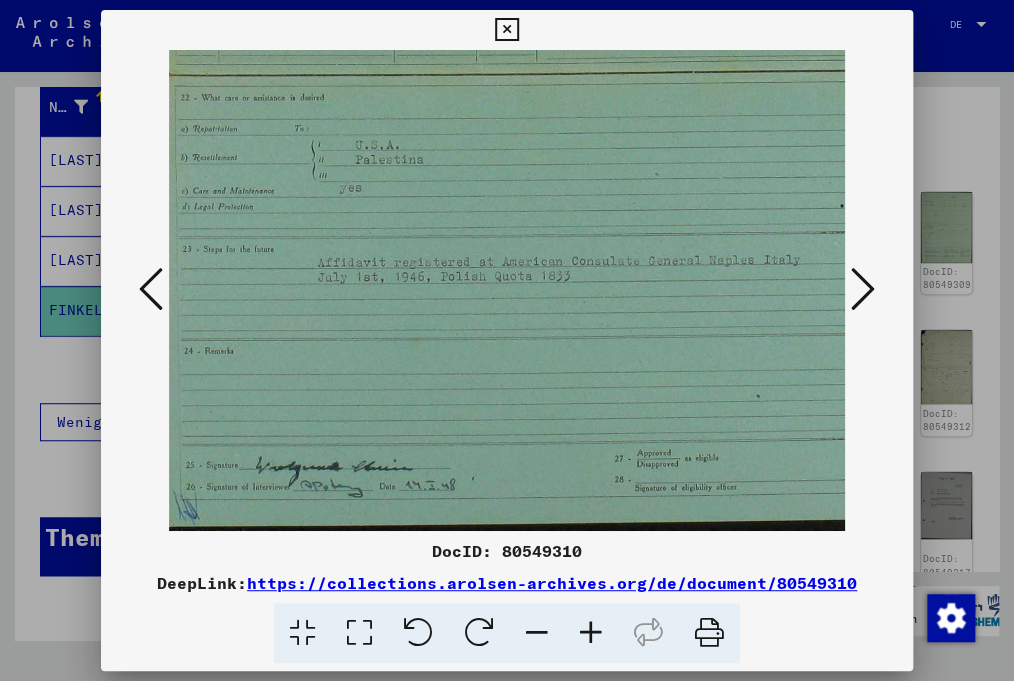 drag, startPoint x: 362, startPoint y: 323, endPoint x: 378, endPoint y: 258, distance: 66.94027 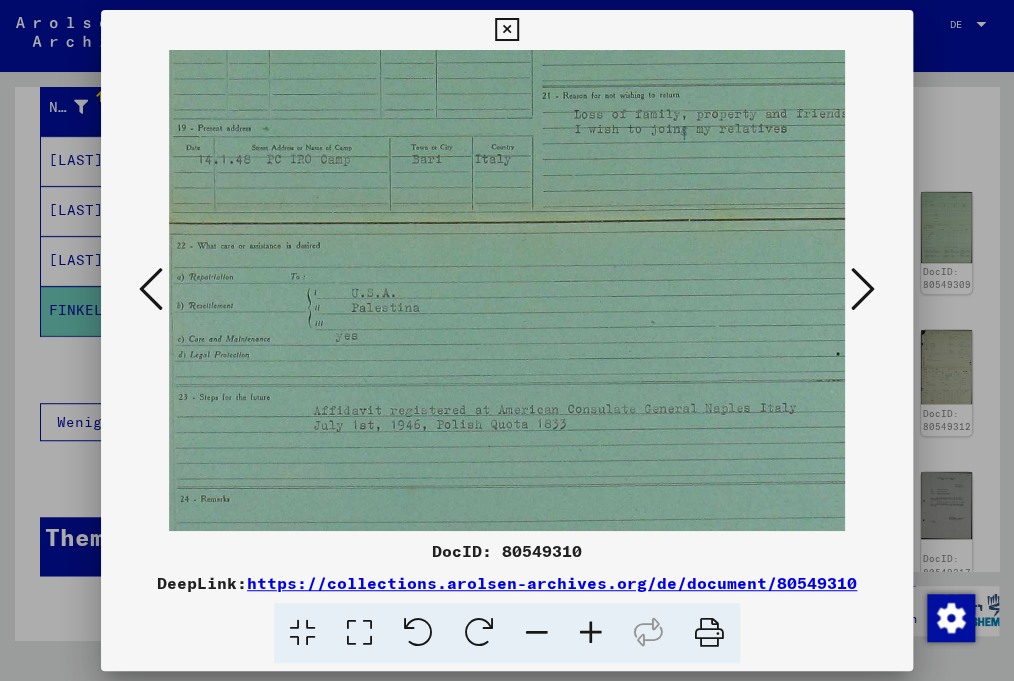 drag, startPoint x: 496, startPoint y: 350, endPoint x: 474, endPoint y: 366, distance: 27.202942 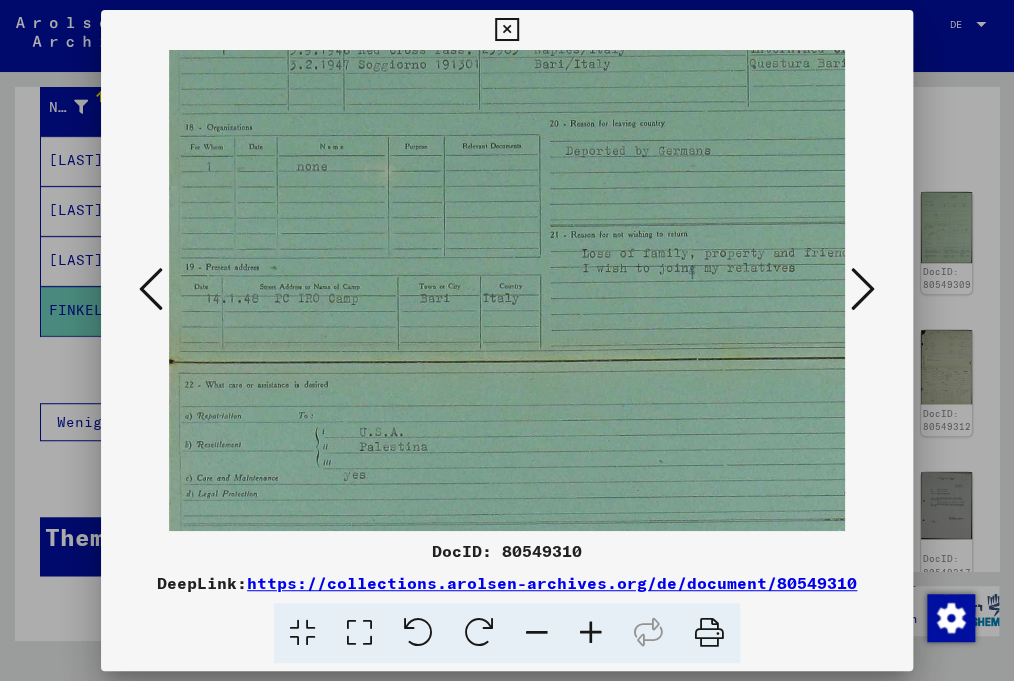 scroll, scrollTop: 243, scrollLeft: 1, axis: both 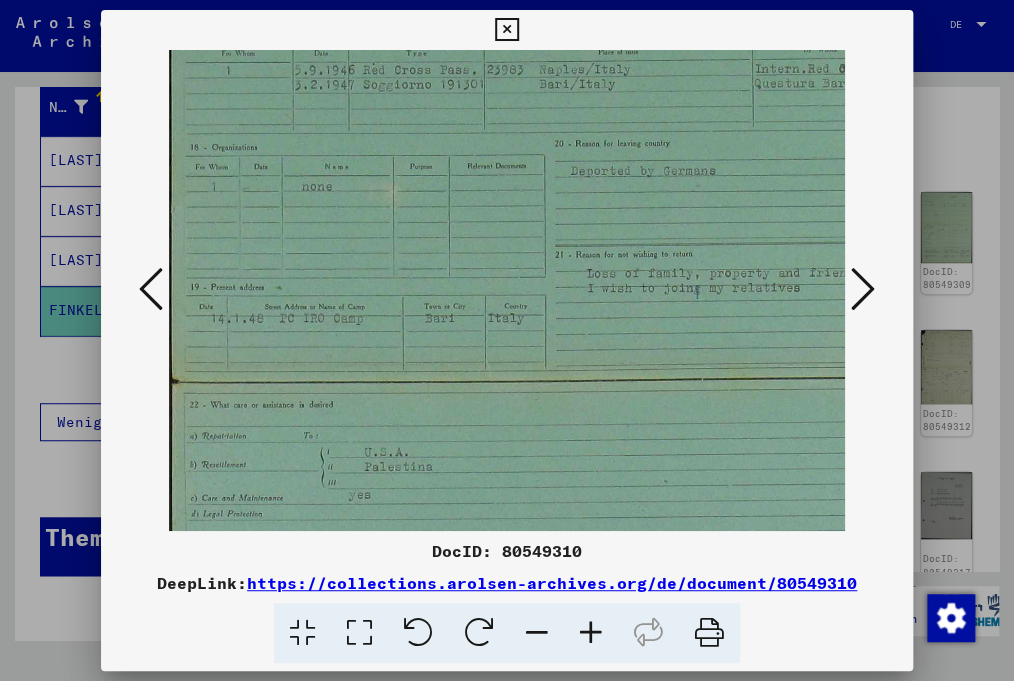 drag, startPoint x: 494, startPoint y: 290, endPoint x: 511, endPoint y: 454, distance: 164.87874 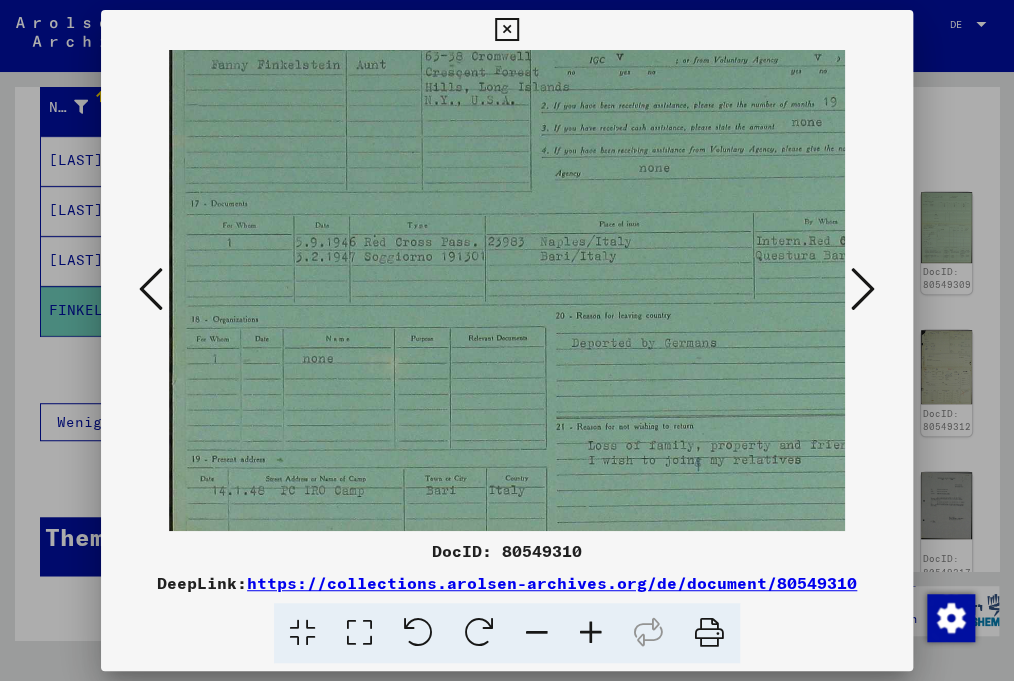 scroll, scrollTop: 62, scrollLeft: 0, axis: vertical 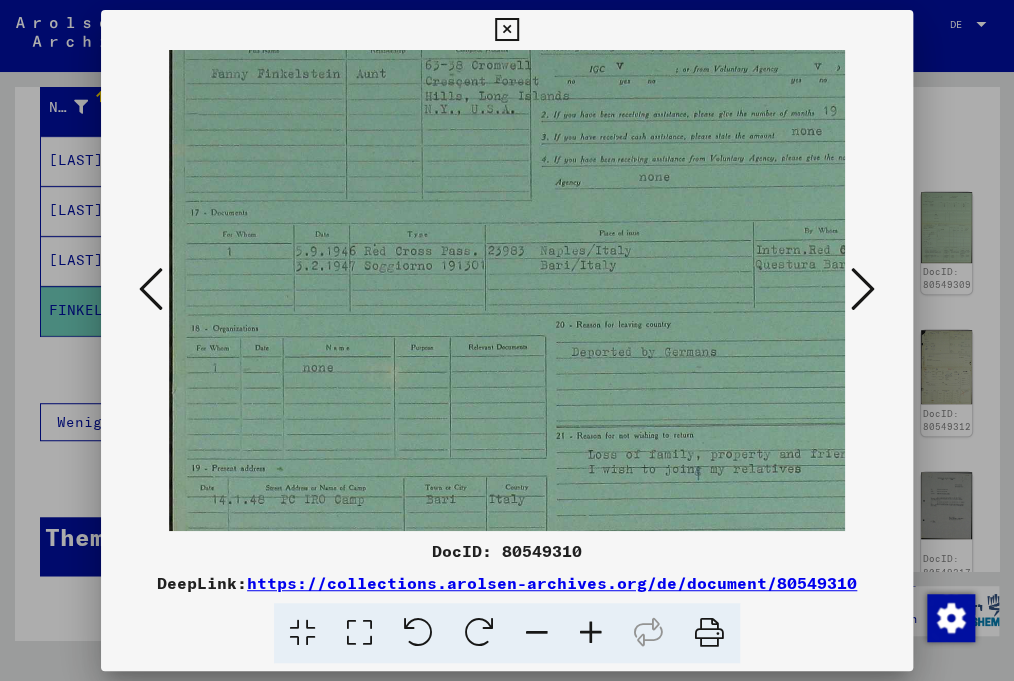 drag, startPoint x: 455, startPoint y: 230, endPoint x: 506, endPoint y: 410, distance: 187.08554 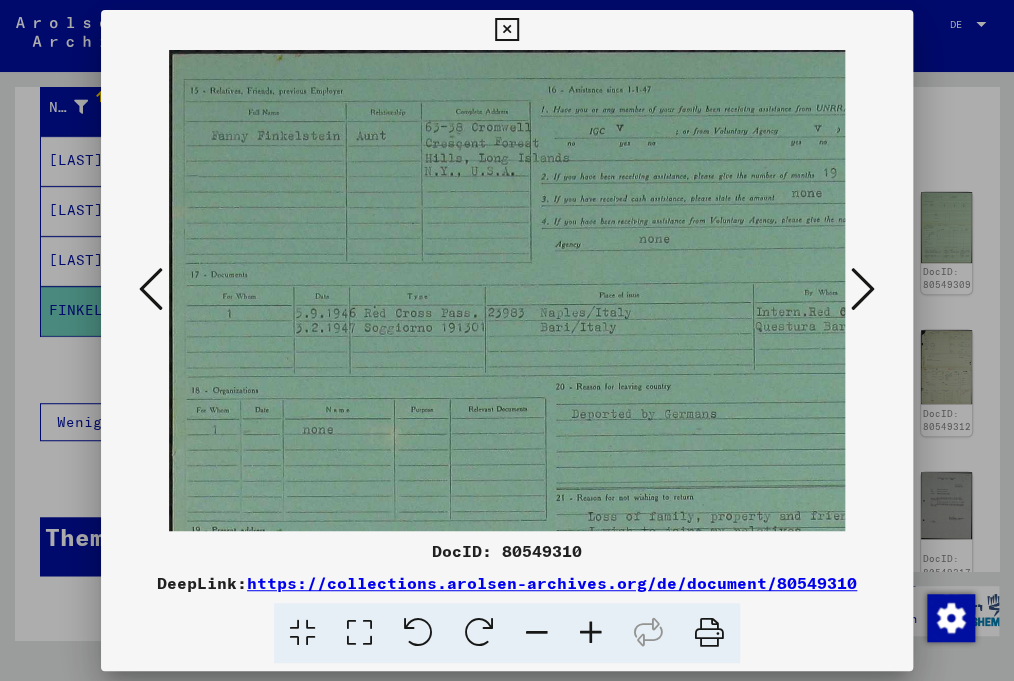 scroll, scrollTop: 0, scrollLeft: 1, axis: horizontal 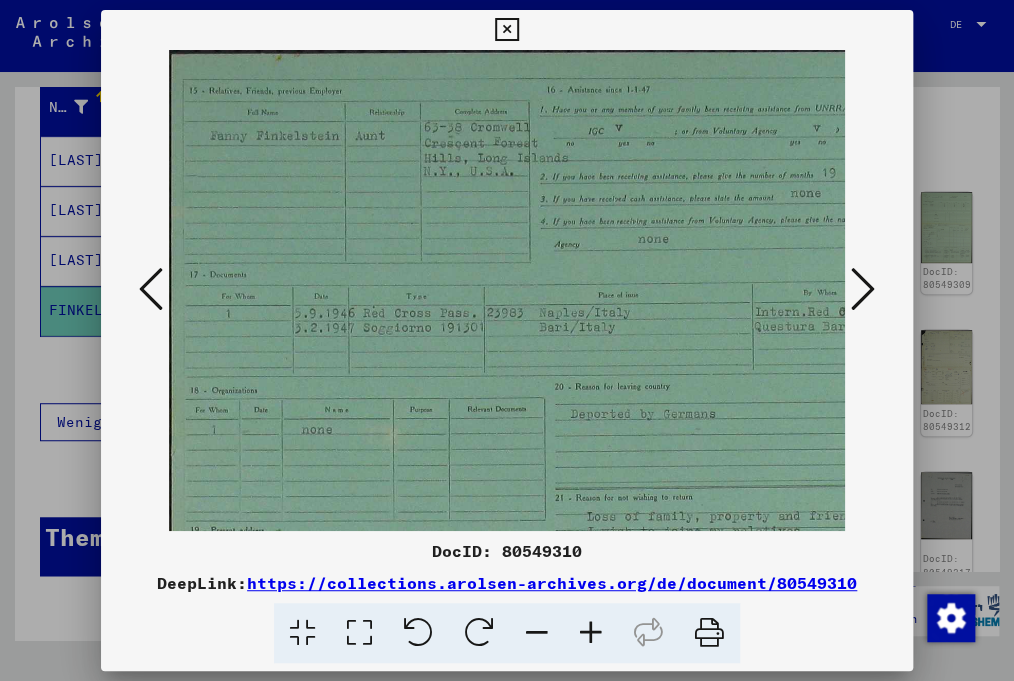 drag, startPoint x: 430, startPoint y: 209, endPoint x: 394, endPoint y: 262, distance: 64.070274 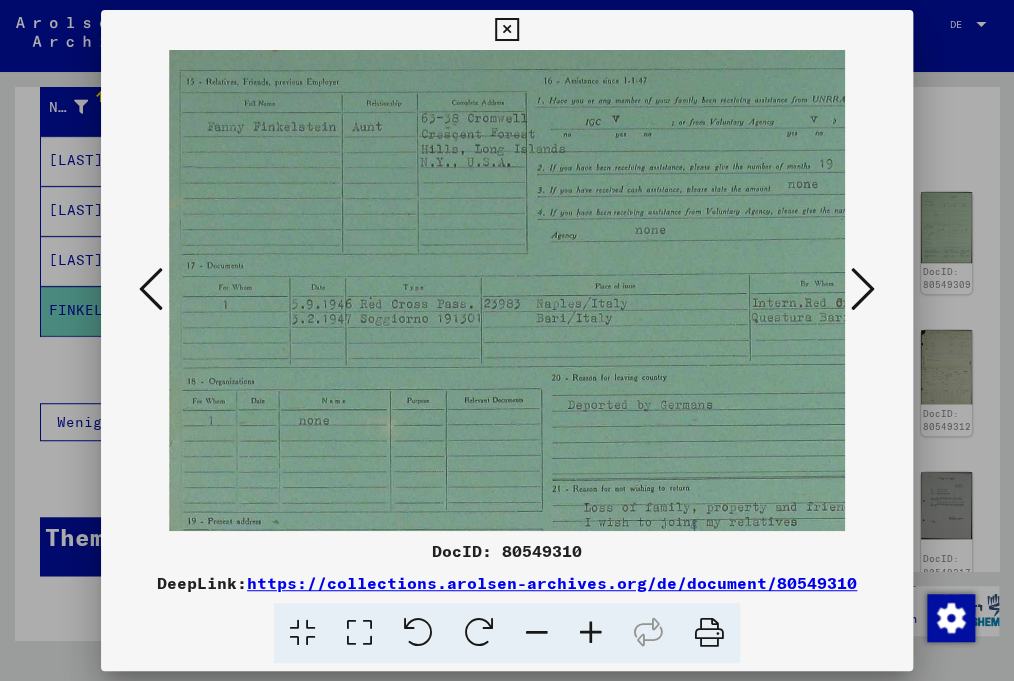 click at bounding box center (506, 290) 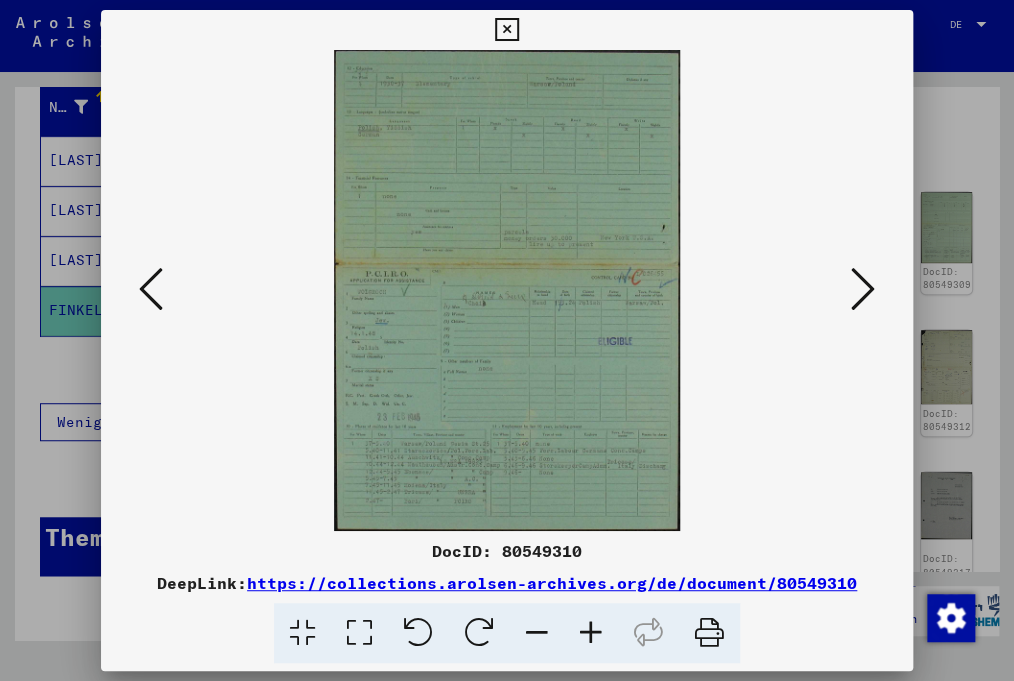 scroll, scrollTop: 0, scrollLeft: 0, axis: both 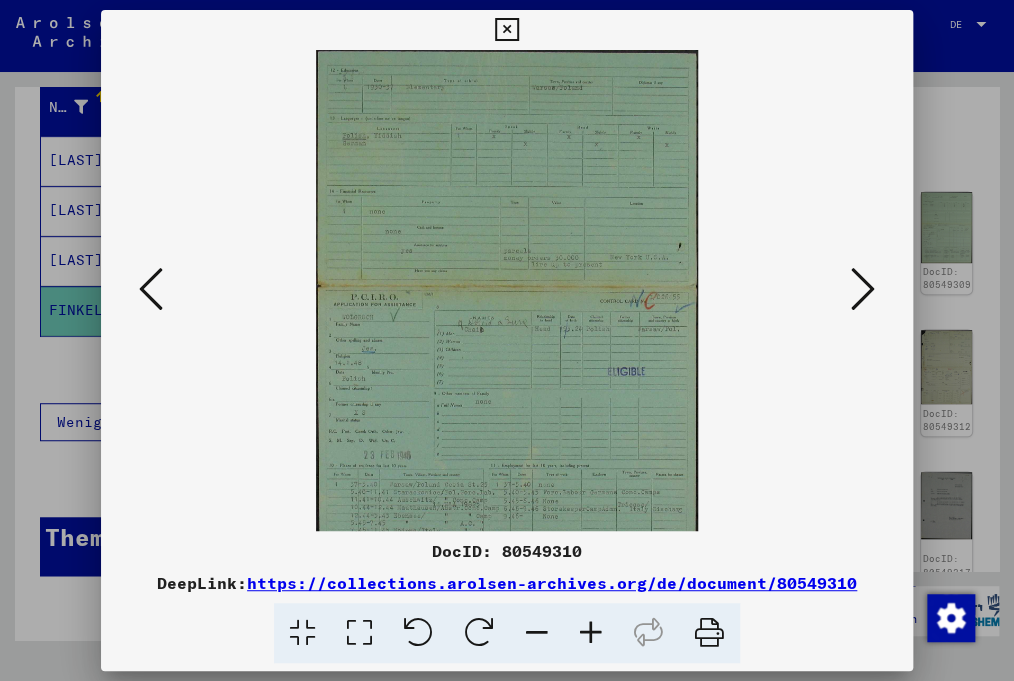 click at bounding box center [591, 633] 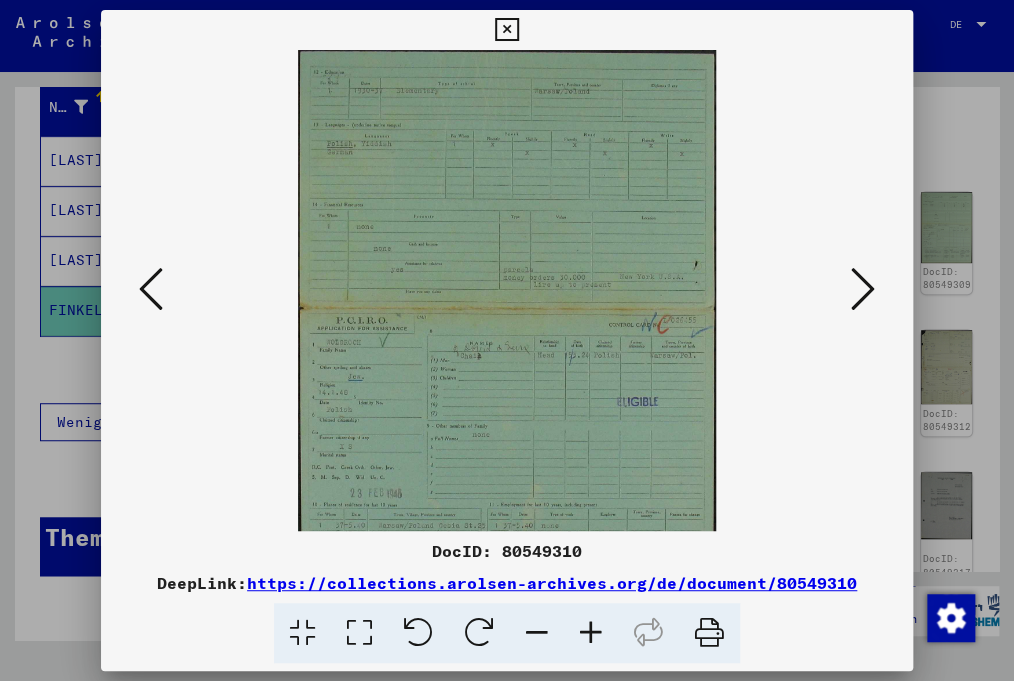 click at bounding box center (591, 633) 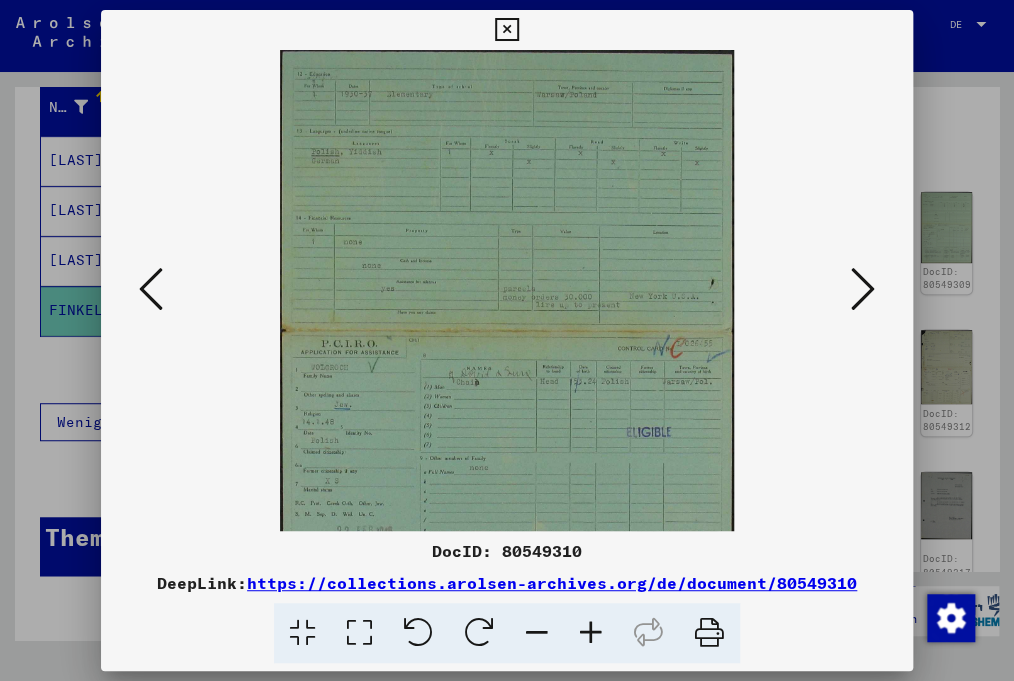 click at bounding box center [591, 633] 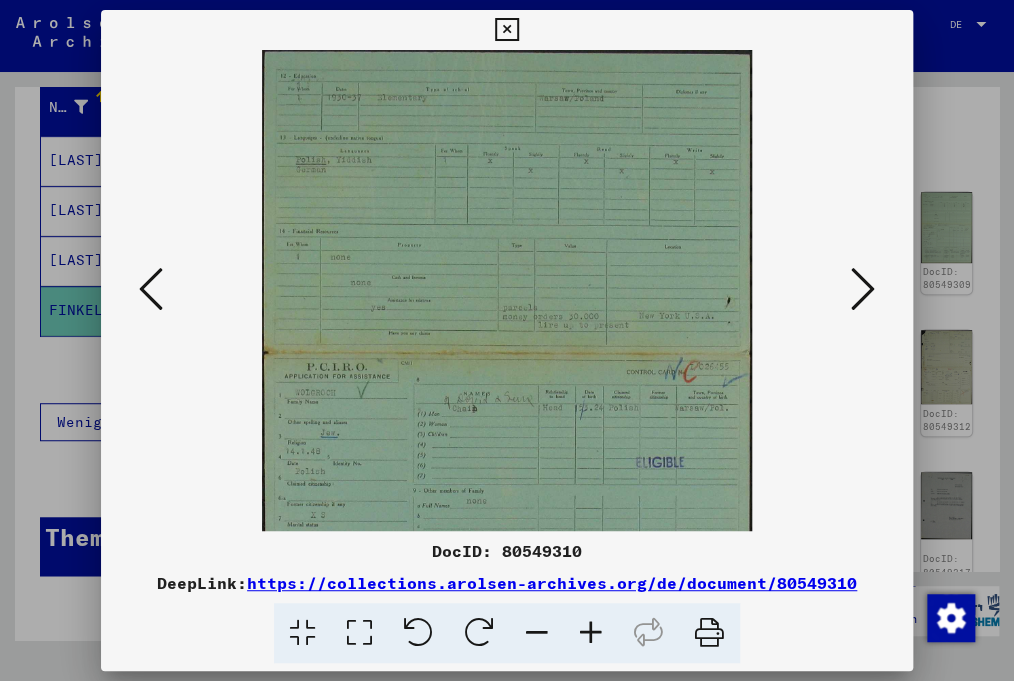 click at bounding box center [591, 633] 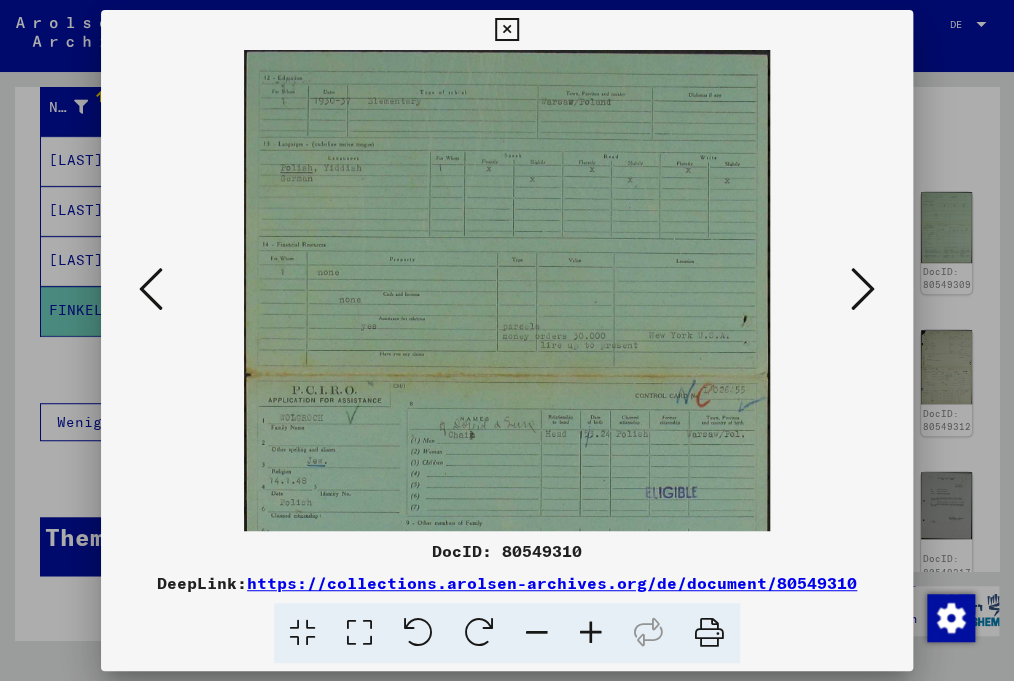 click at bounding box center (591, 633) 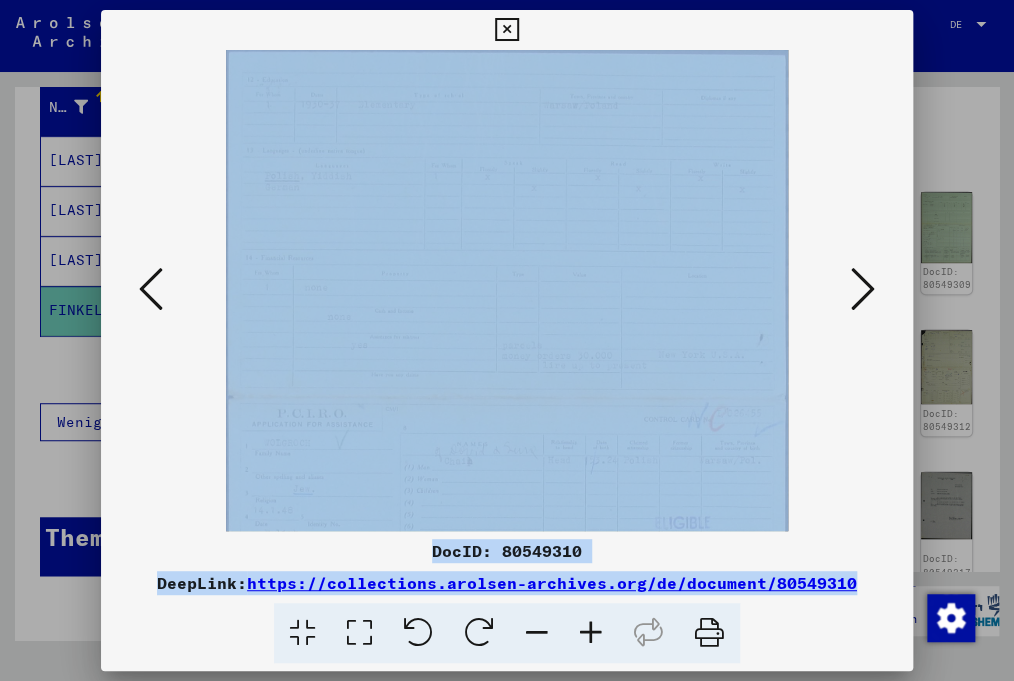 click at bounding box center (591, 633) 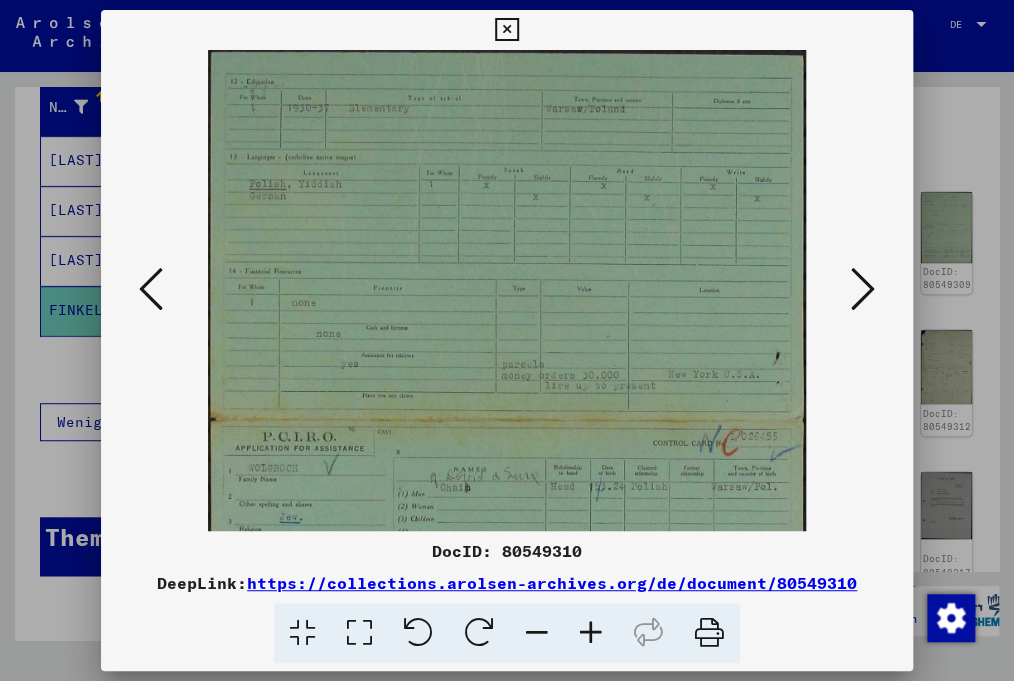 click at bounding box center [591, 633] 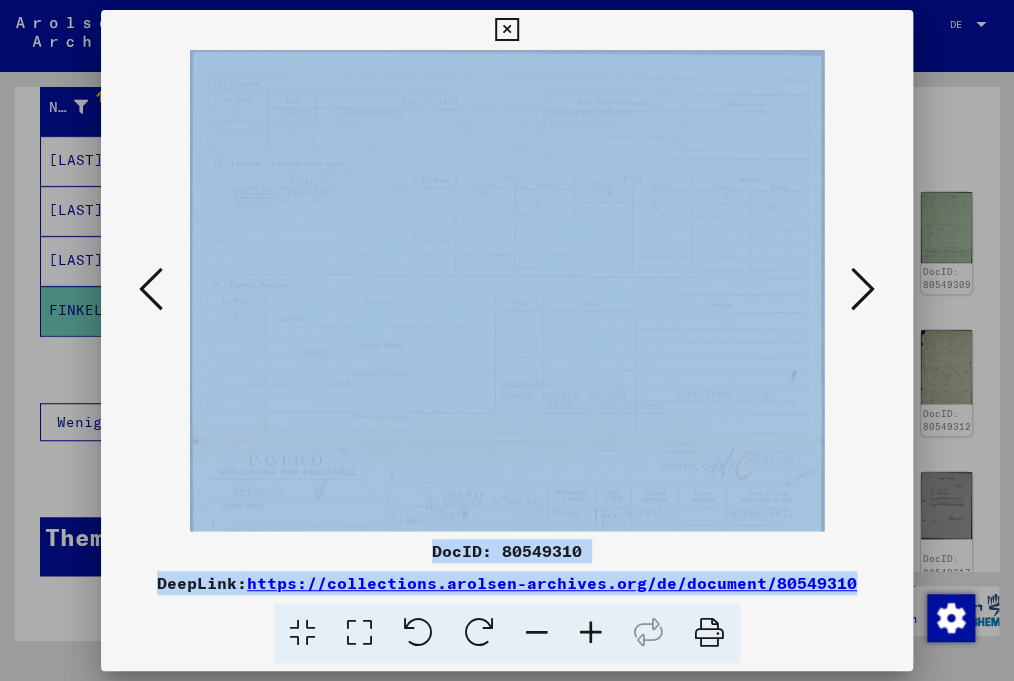 click at bounding box center (591, 633) 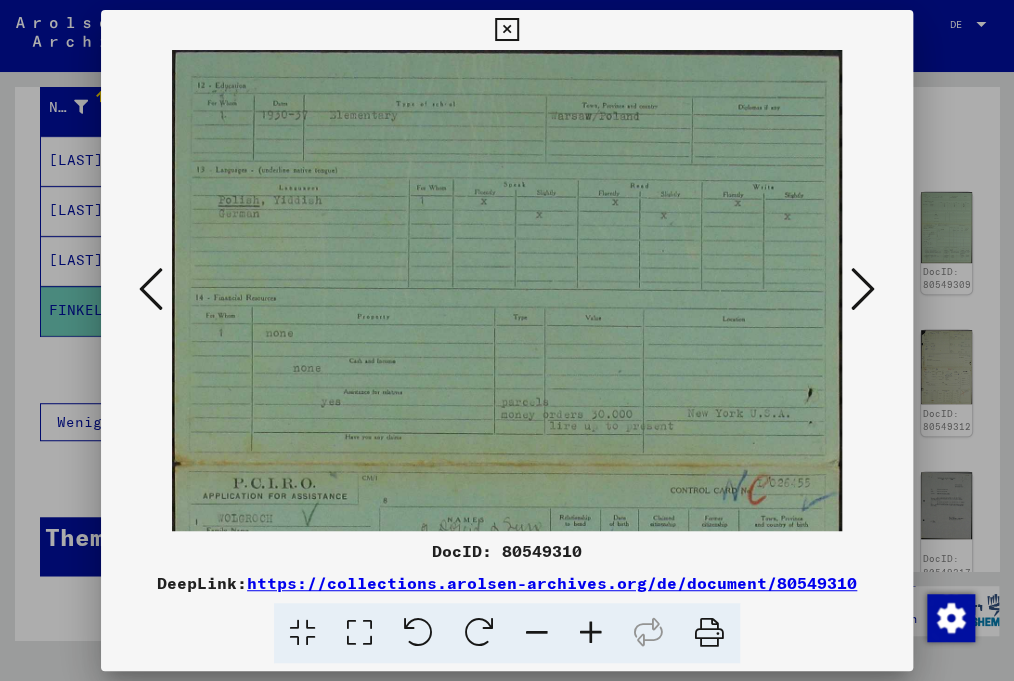 click at bounding box center [591, 633] 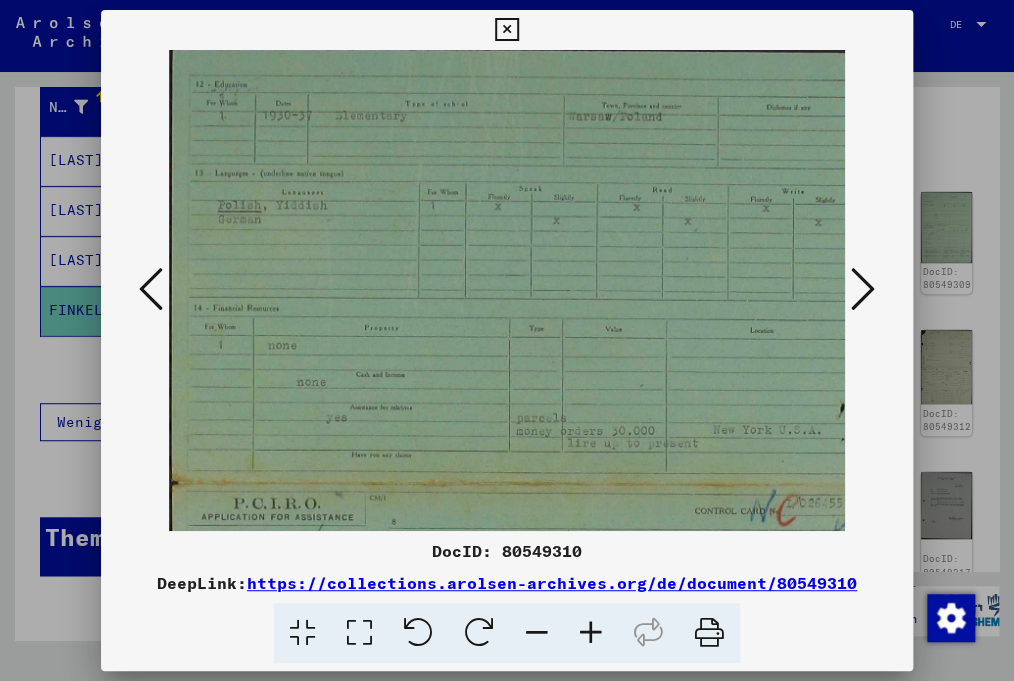 drag, startPoint x: 369, startPoint y: 294, endPoint x: 369, endPoint y: 305, distance: 11 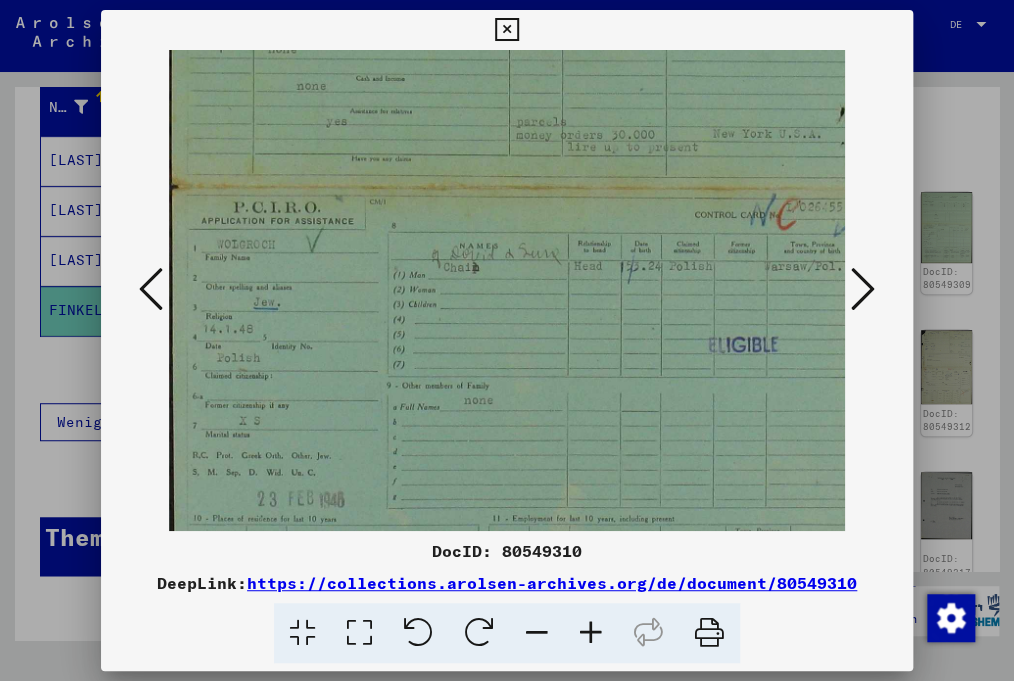 scroll, scrollTop: 304, scrollLeft: 0, axis: vertical 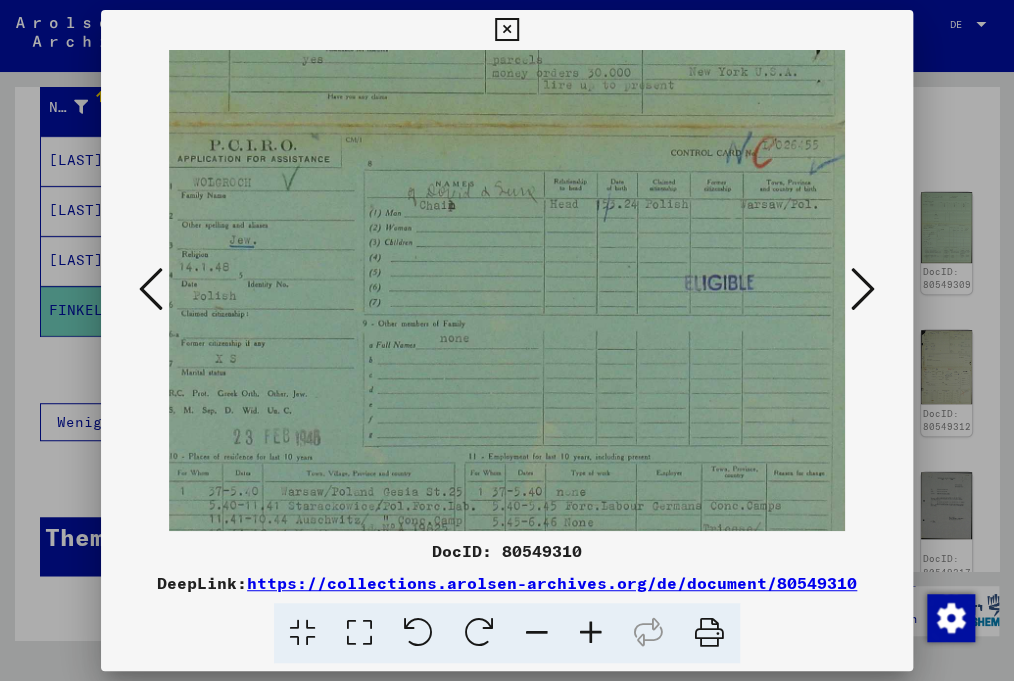 drag, startPoint x: 406, startPoint y: 379, endPoint x: 403, endPoint y: 22, distance: 357.0126 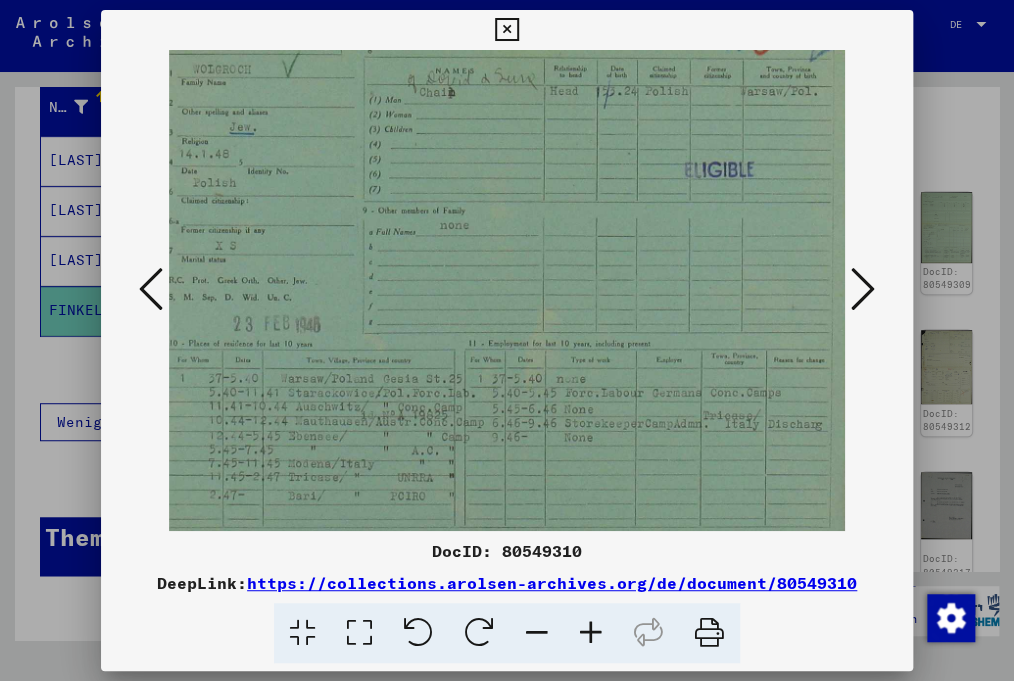drag, startPoint x: 430, startPoint y: 301, endPoint x: 422, endPoint y: 194, distance: 107.298645 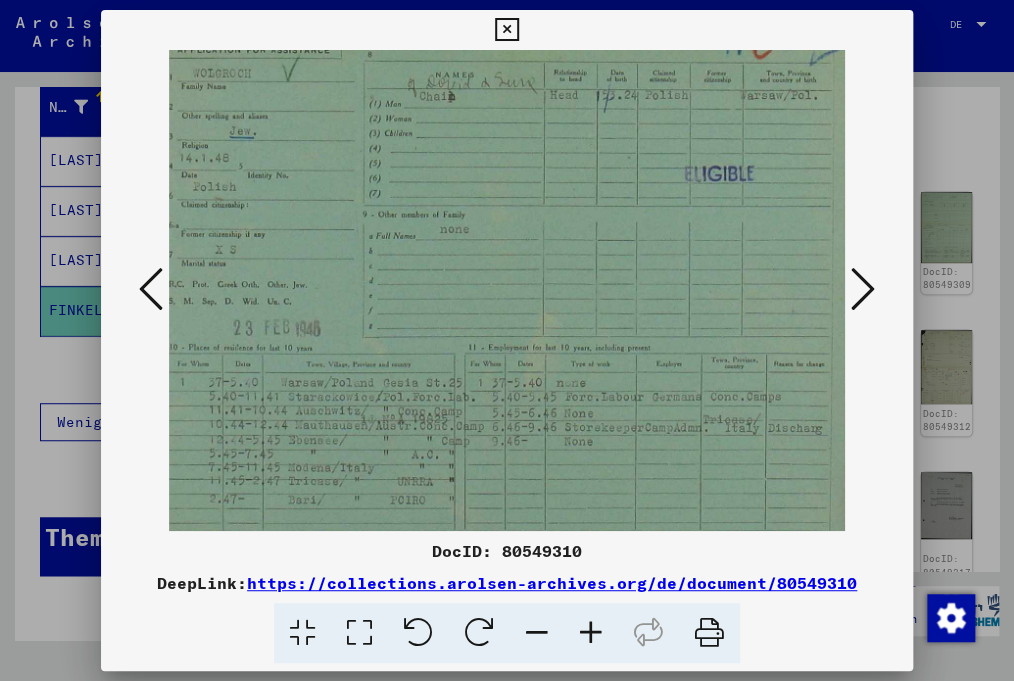 click at bounding box center [863, 289] 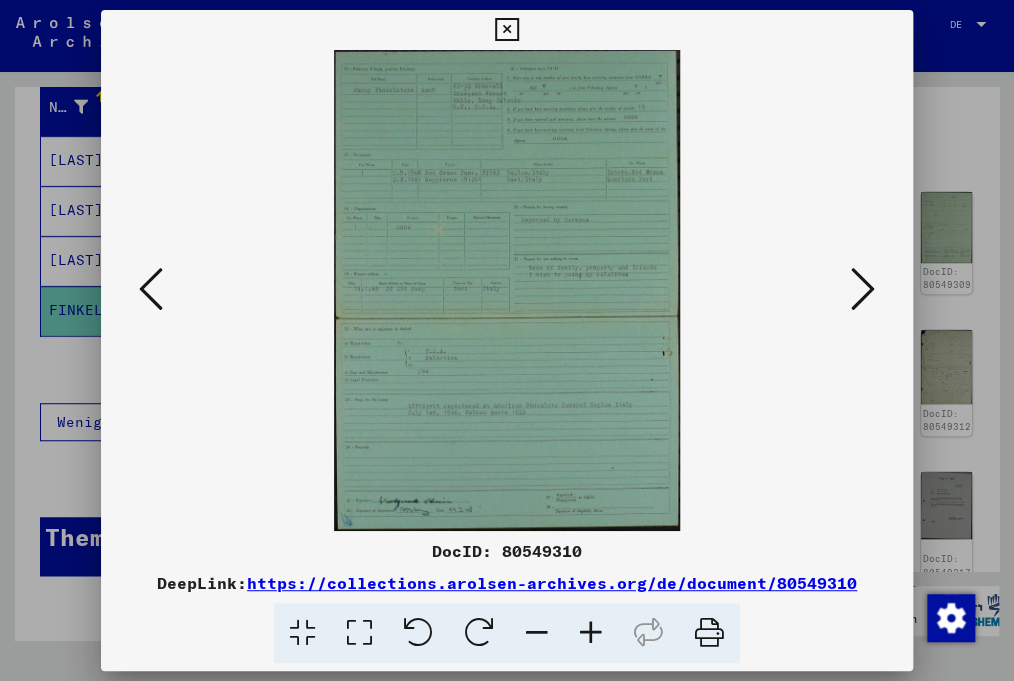 click at bounding box center [863, 289] 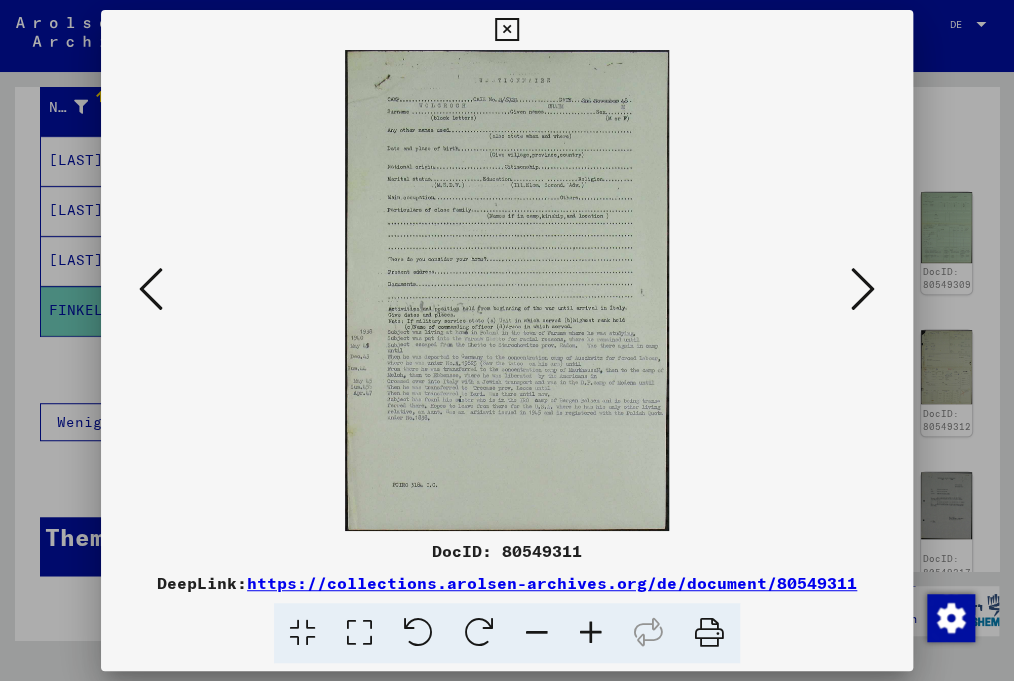 click at bounding box center (591, 633) 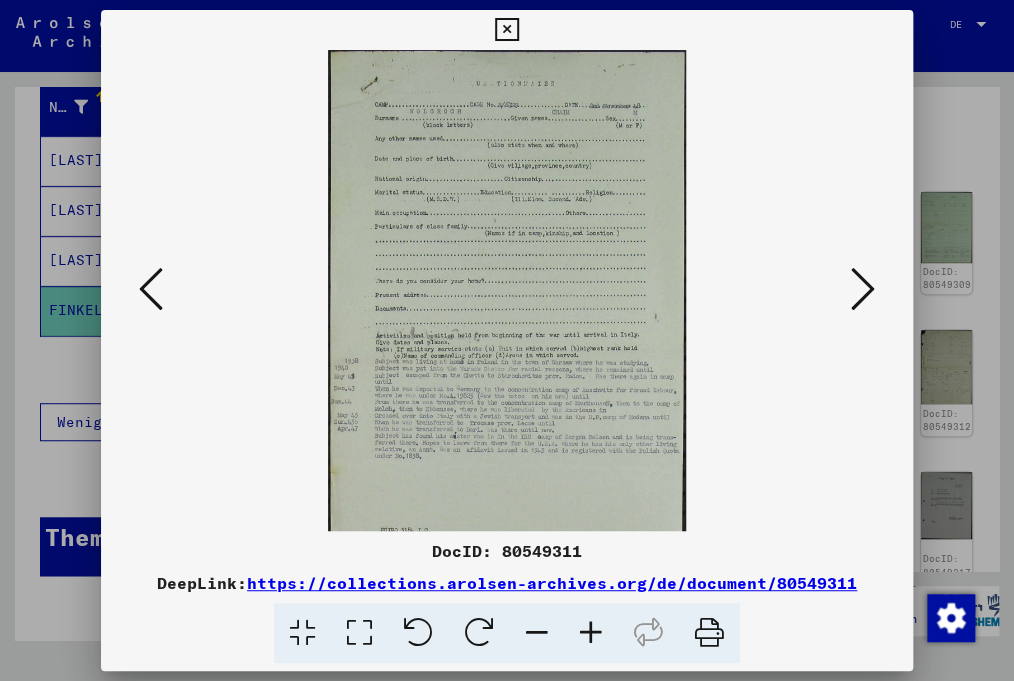 click at bounding box center [591, 633] 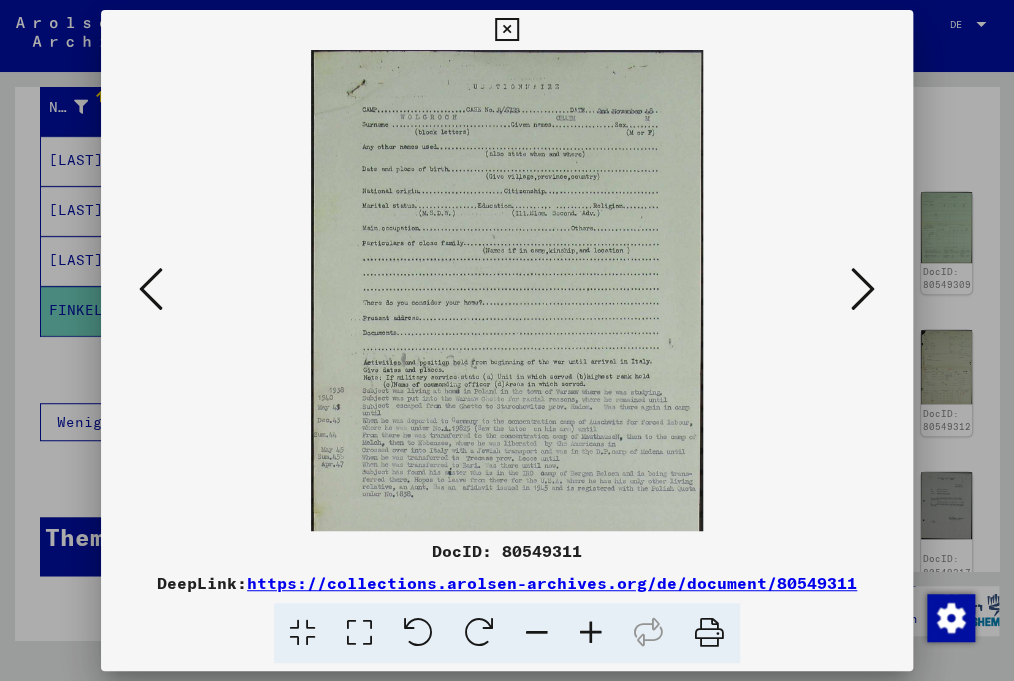 click at bounding box center [591, 633] 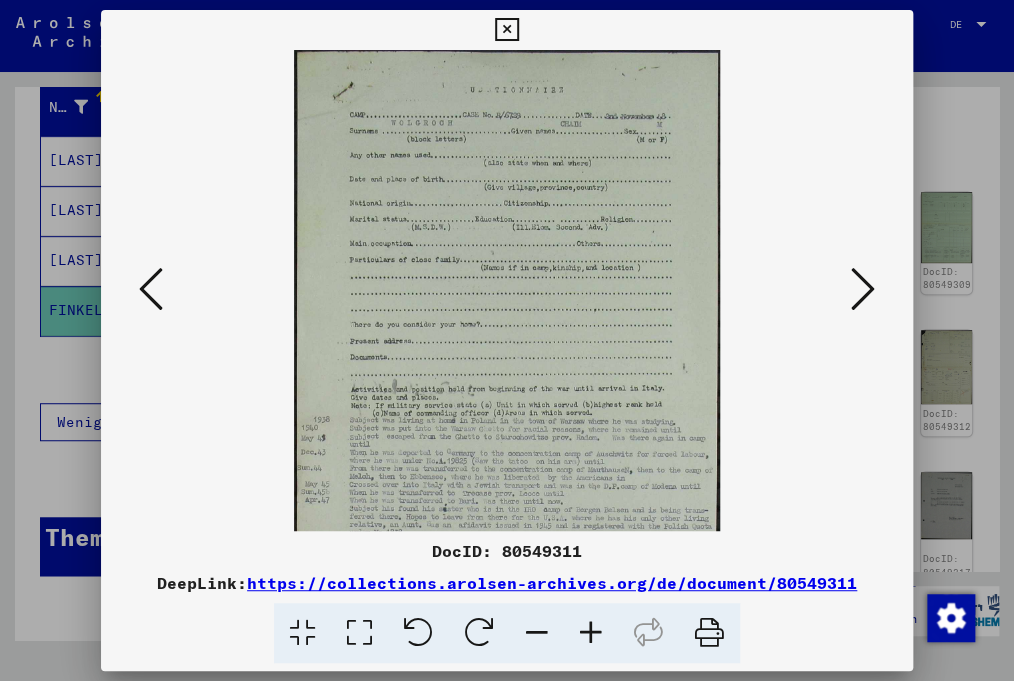 click at bounding box center (591, 633) 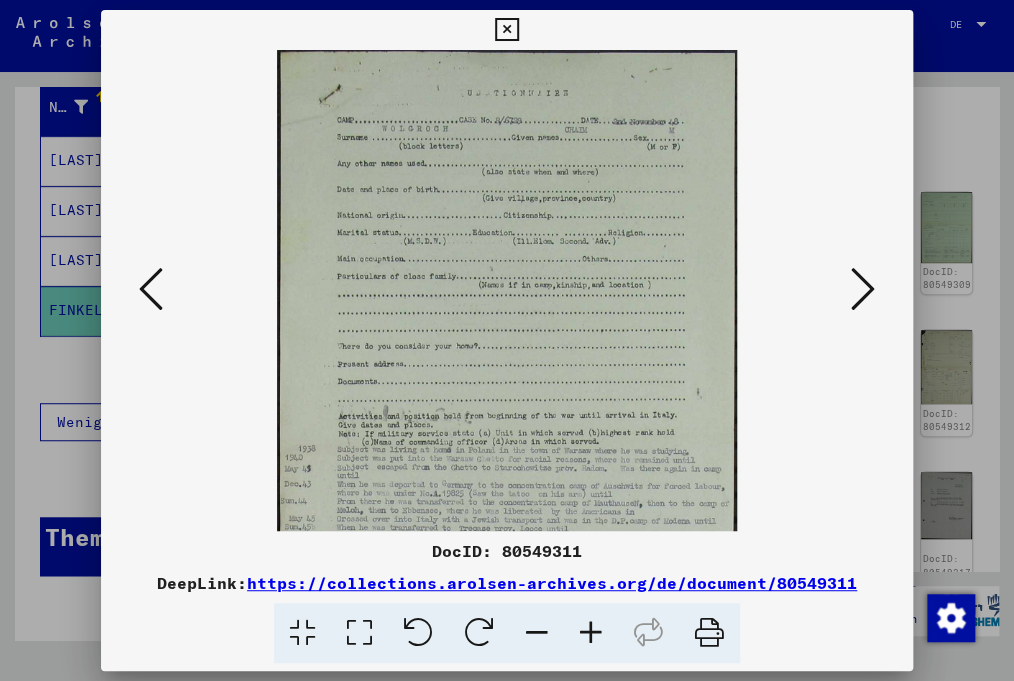 click at bounding box center (591, 633) 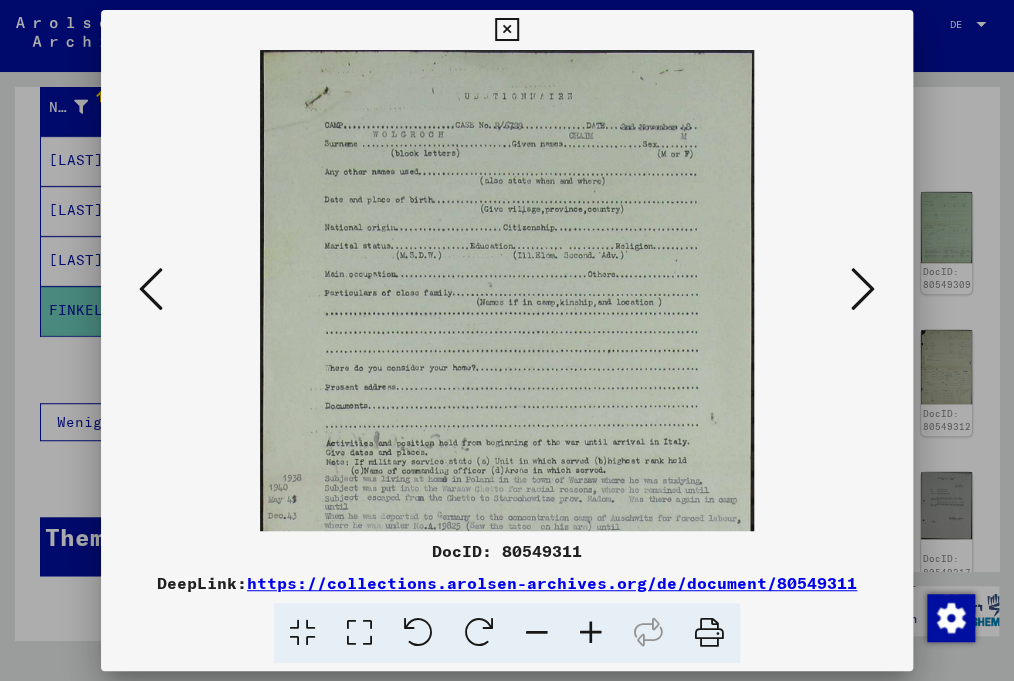 click at bounding box center (591, 633) 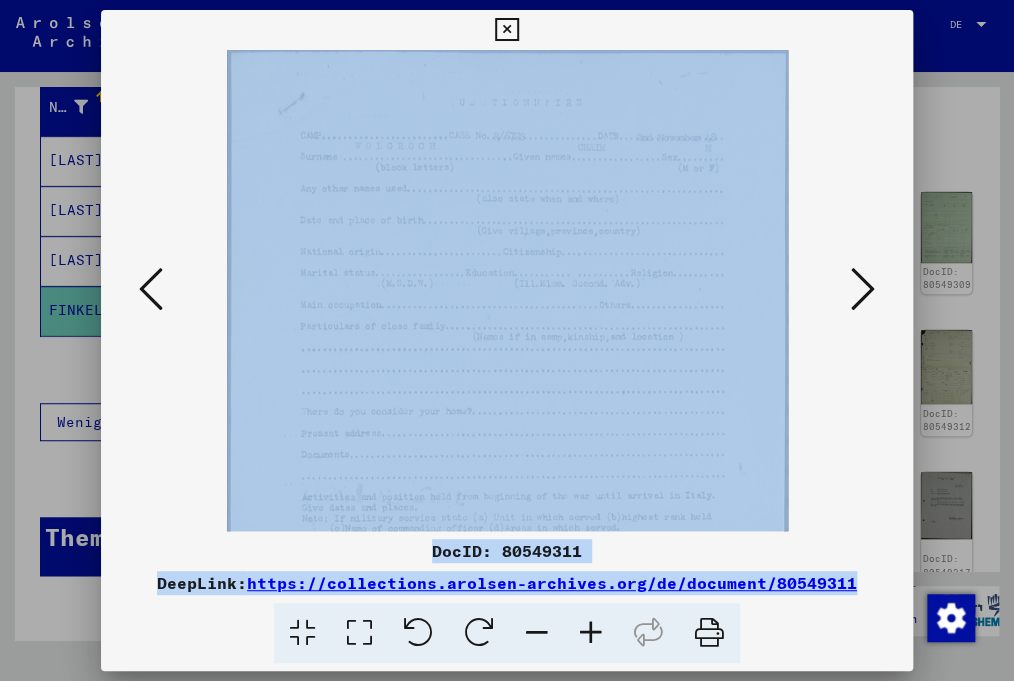 click at bounding box center [591, 633] 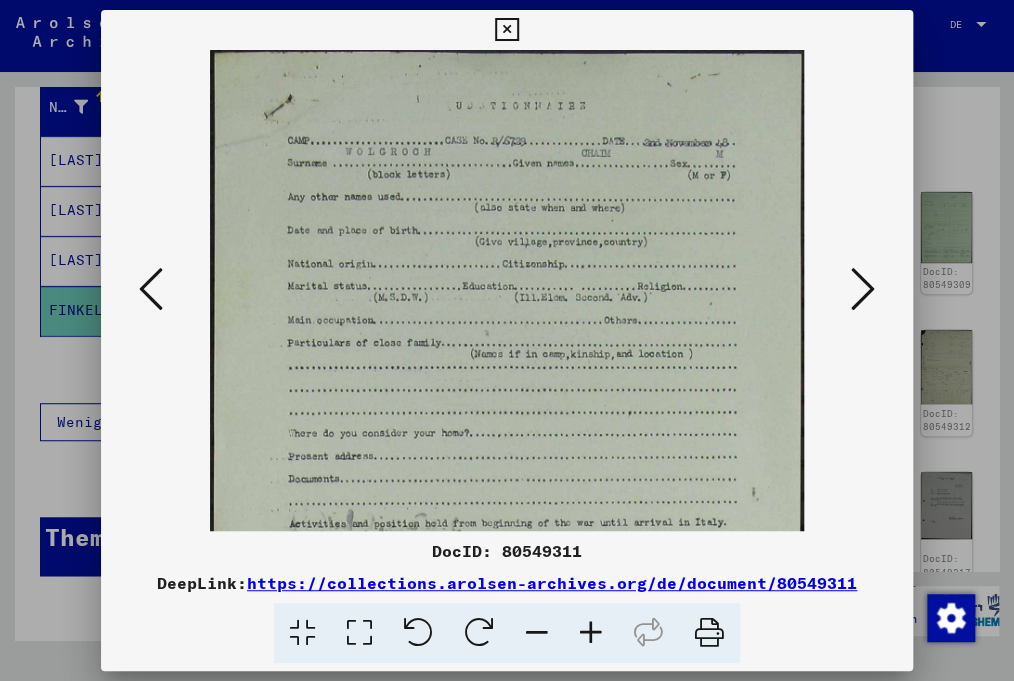 click at bounding box center [591, 633] 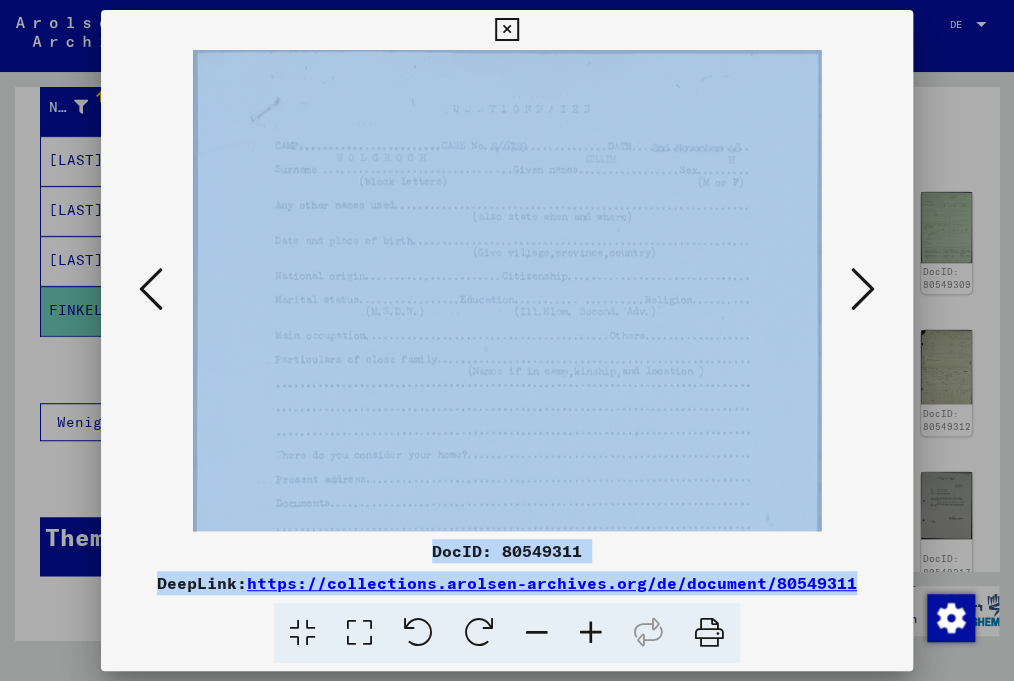 click at bounding box center [591, 633] 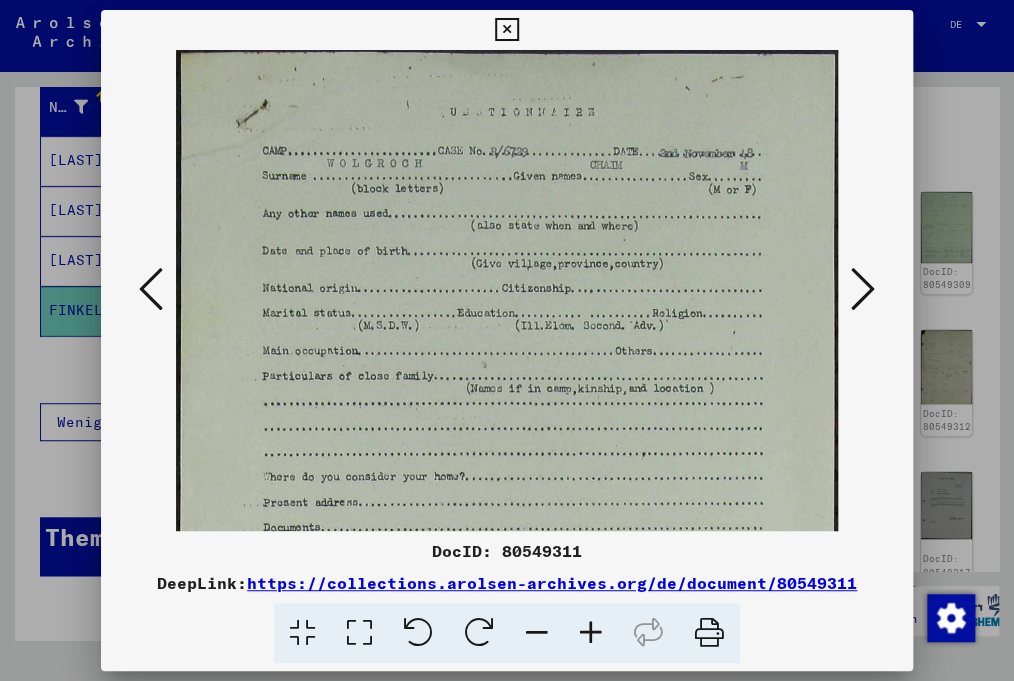 click at bounding box center (591, 633) 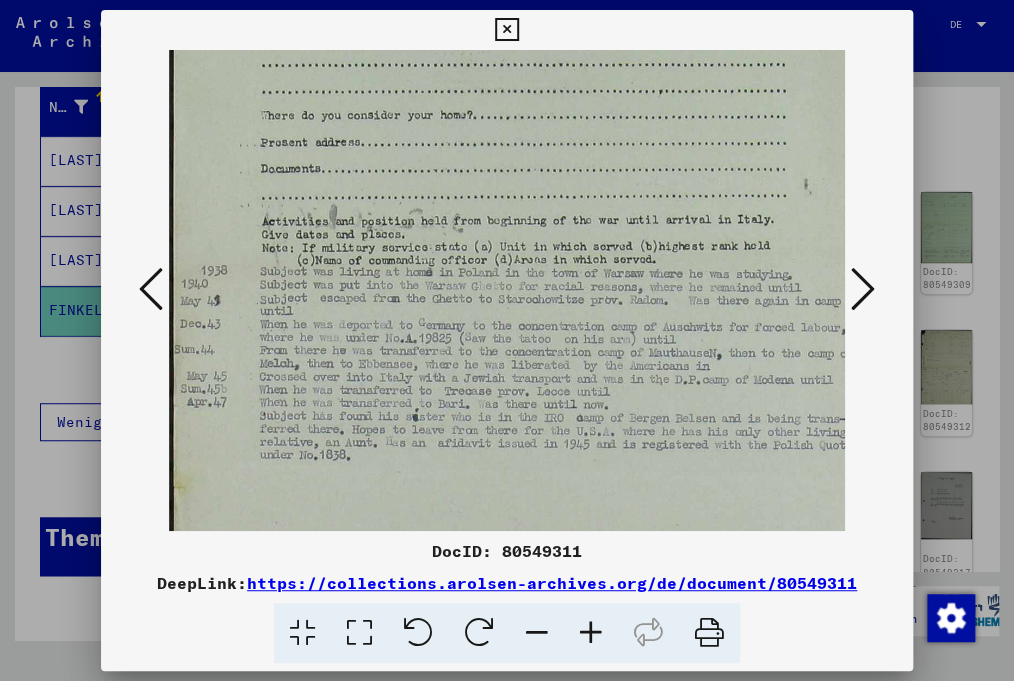 scroll, scrollTop: 387, scrollLeft: 0, axis: vertical 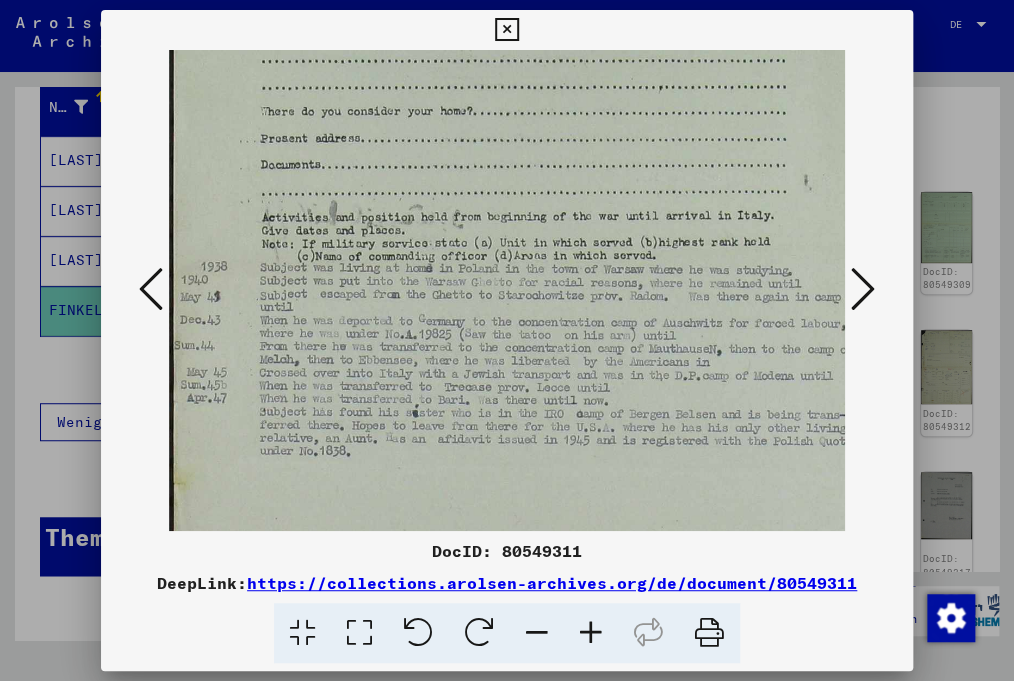 drag, startPoint x: 518, startPoint y: 394, endPoint x: 530, endPoint y: 43, distance: 351.20508 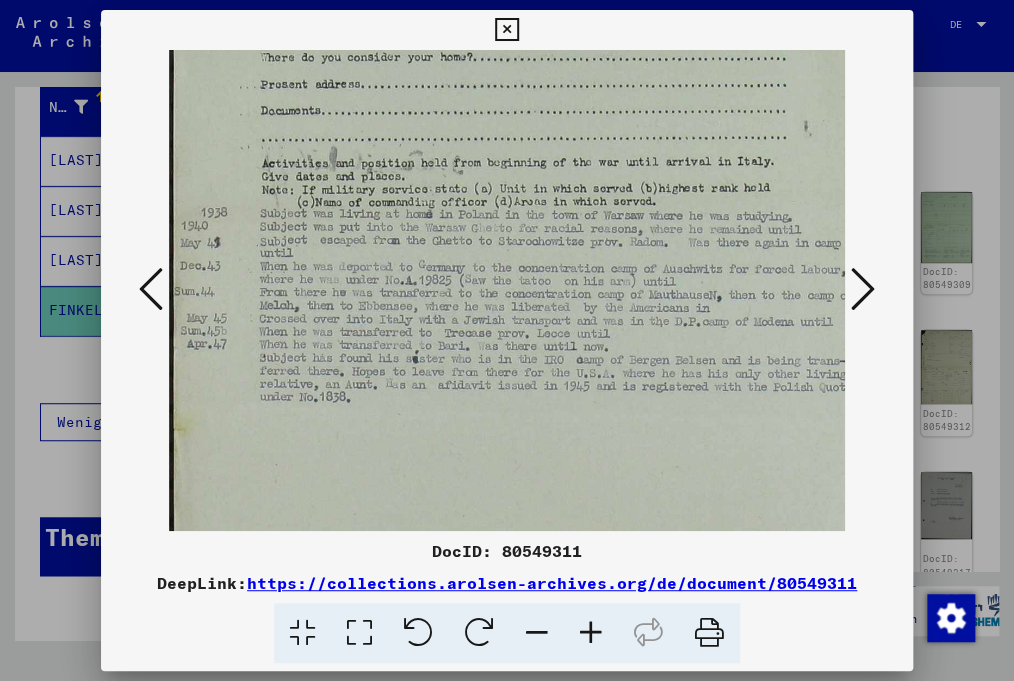 scroll, scrollTop: 454, scrollLeft: 0, axis: vertical 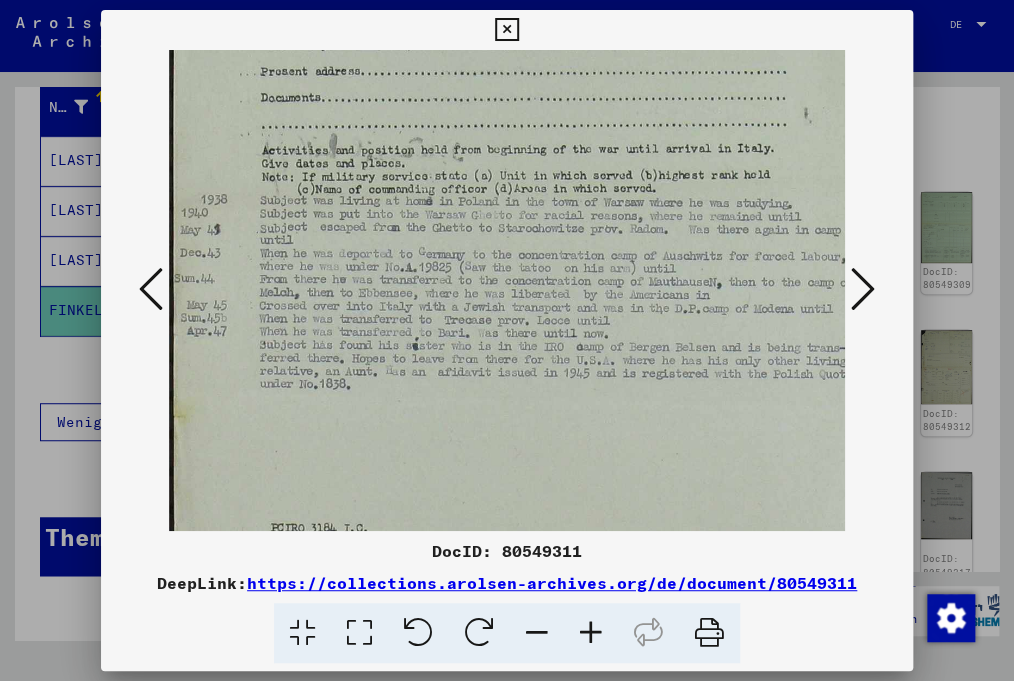 drag, startPoint x: 618, startPoint y: 301, endPoint x: 622, endPoint y: 234, distance: 67.11929 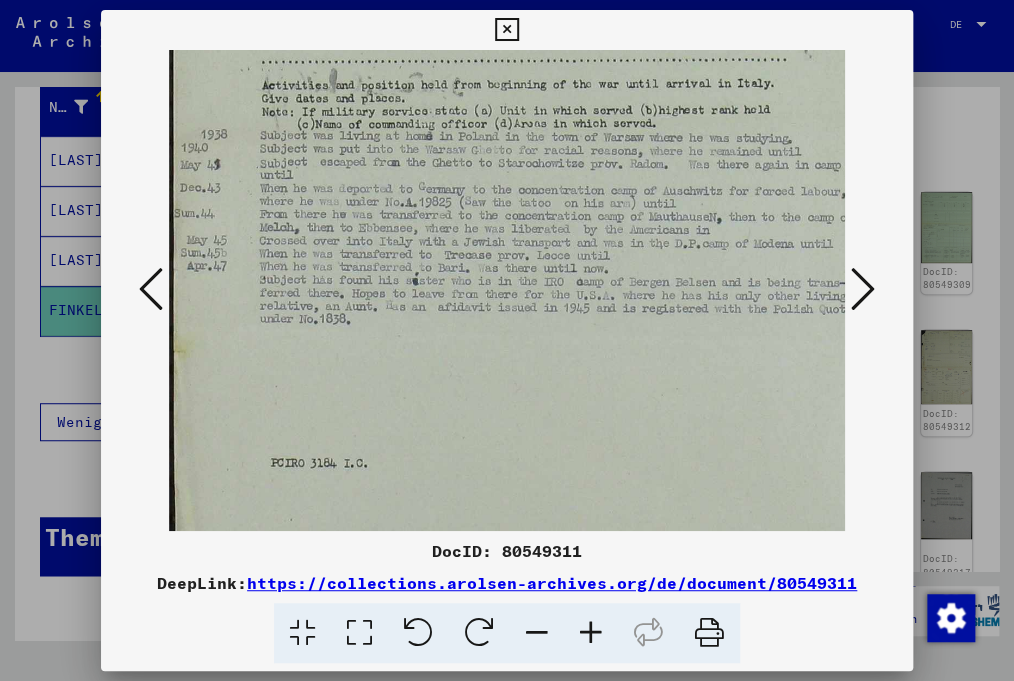 scroll, scrollTop: 521, scrollLeft: 0, axis: vertical 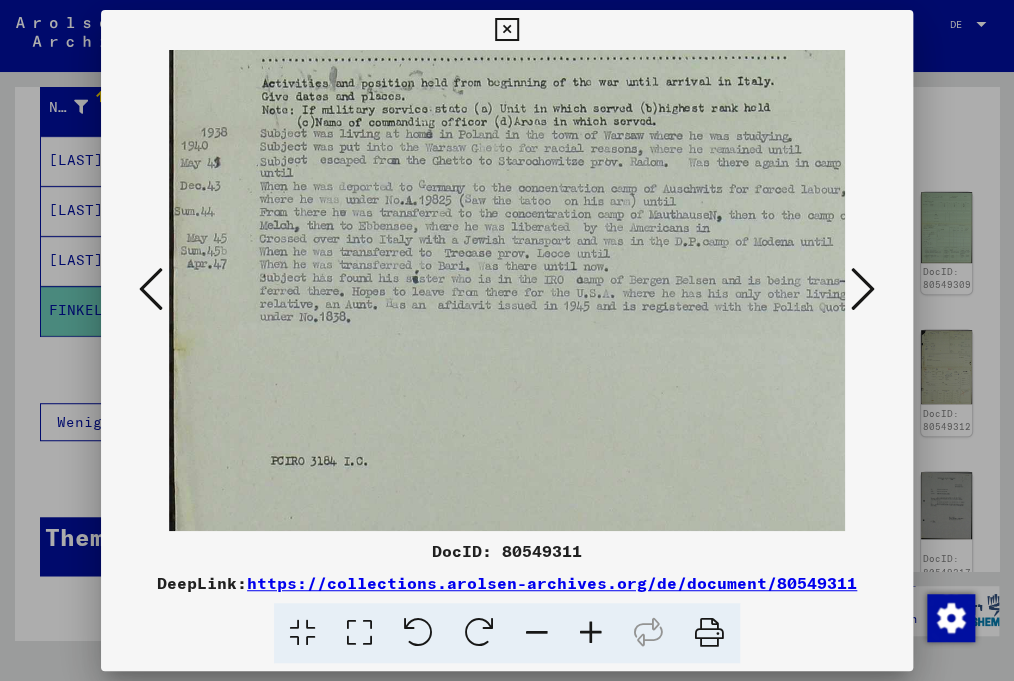 drag, startPoint x: 541, startPoint y: 317, endPoint x: 542, endPoint y: 250, distance: 67.00746 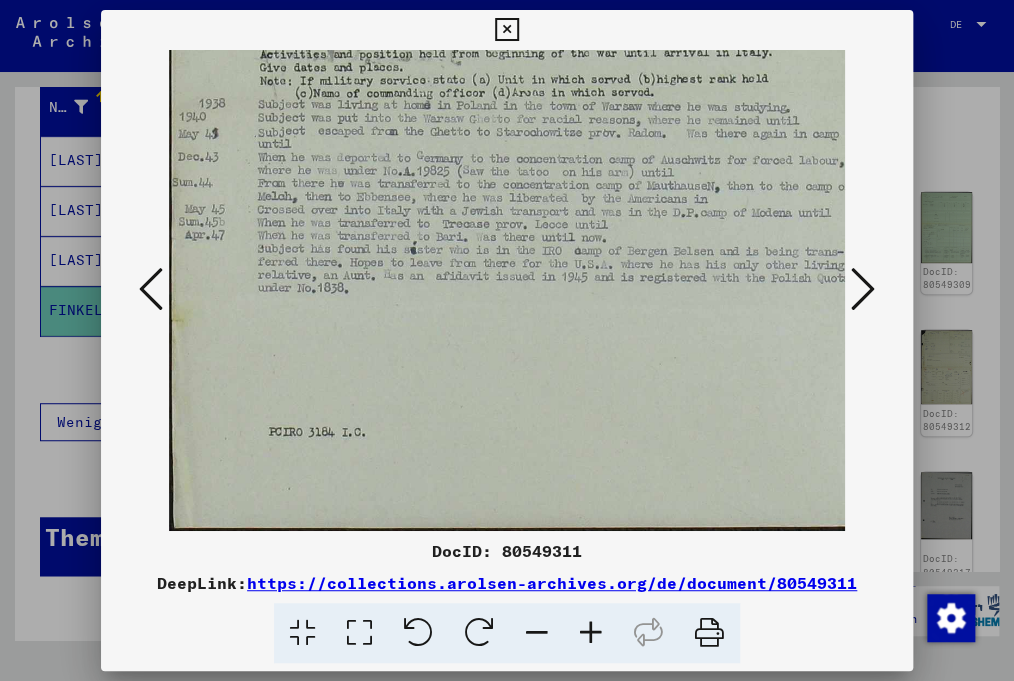 scroll, scrollTop: 550, scrollLeft: 3, axis: both 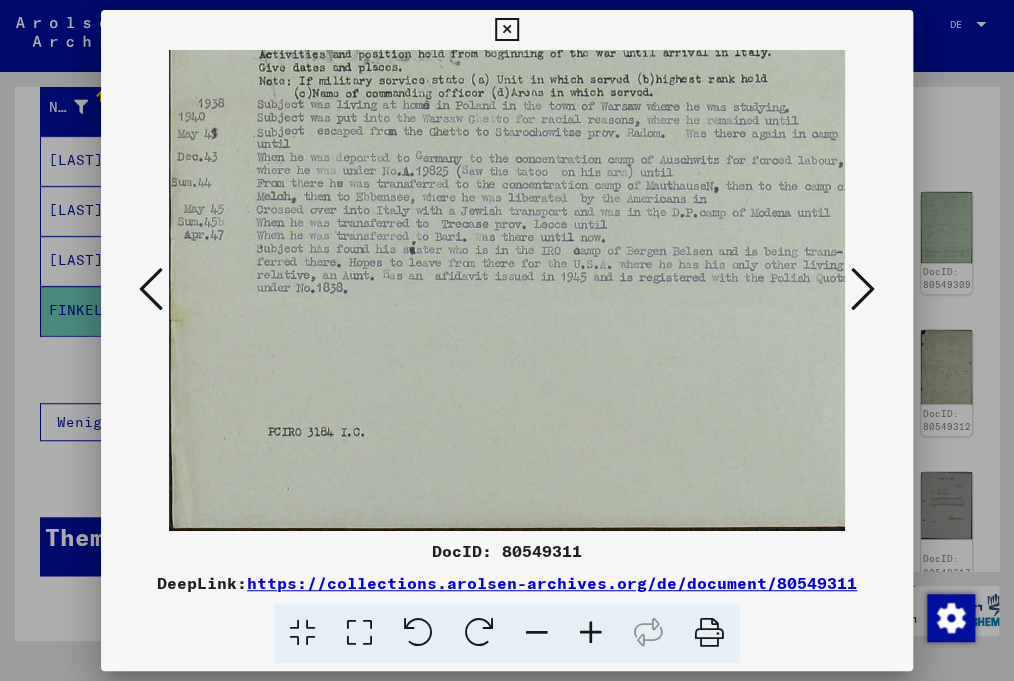 drag, startPoint x: 394, startPoint y: 298, endPoint x: 391, endPoint y: 251, distance: 47.095646 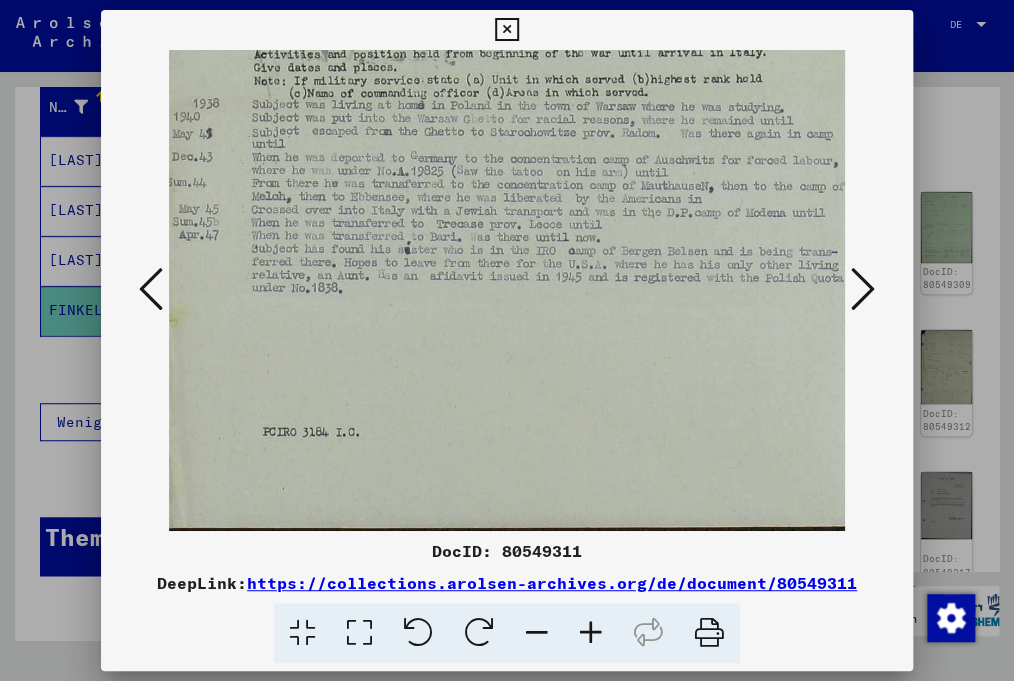 scroll, scrollTop: 550, scrollLeft: 5, axis: both 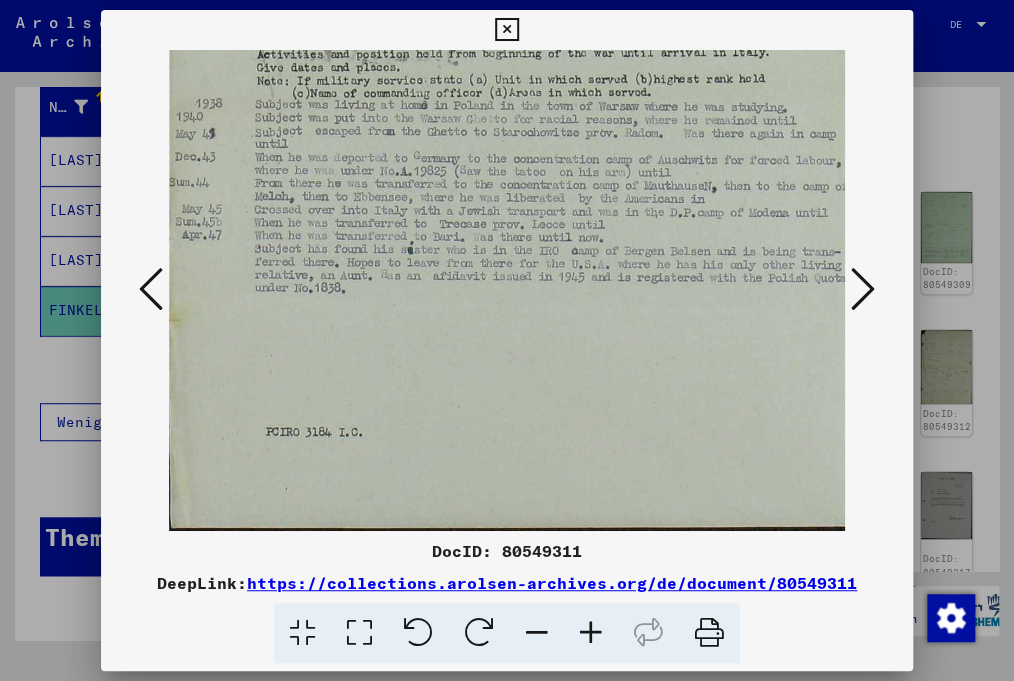 click at bounding box center (512, 15) 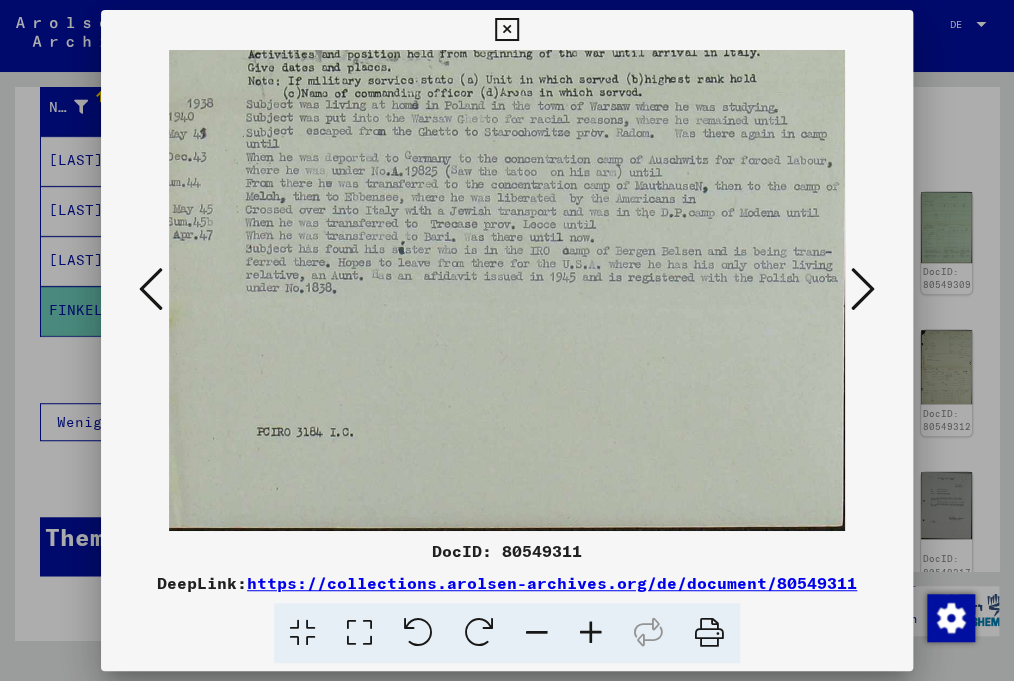 drag, startPoint x: 497, startPoint y: 261, endPoint x: 477, endPoint y: 258, distance: 20.22375 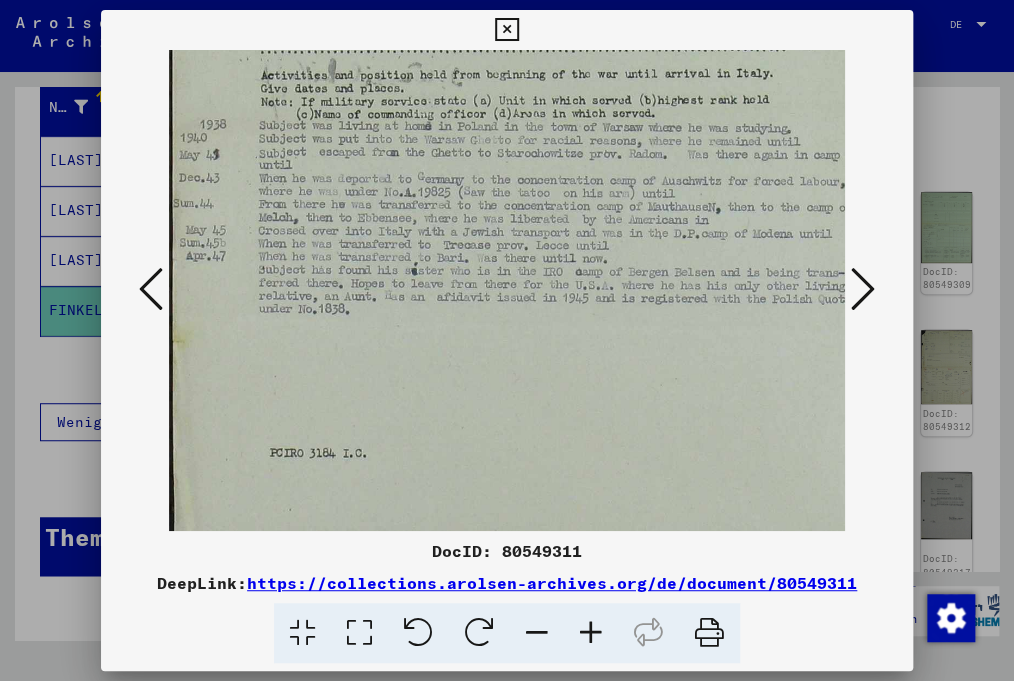 scroll, scrollTop: 490, scrollLeft: 0, axis: vertical 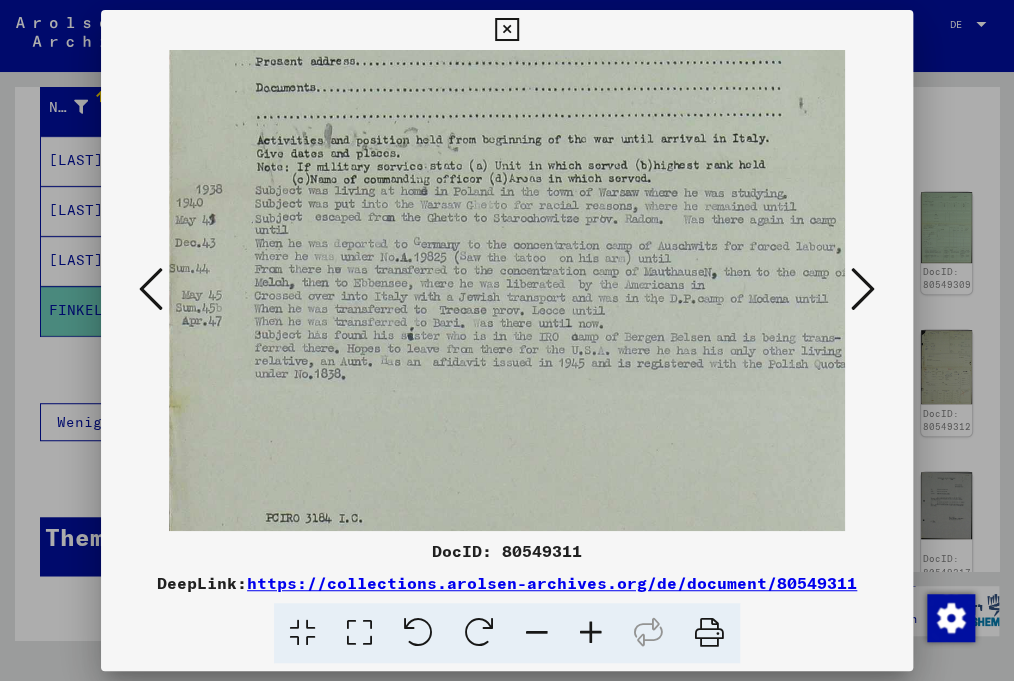 drag, startPoint x: 505, startPoint y: 281, endPoint x: 538, endPoint y: 362, distance: 87.46428 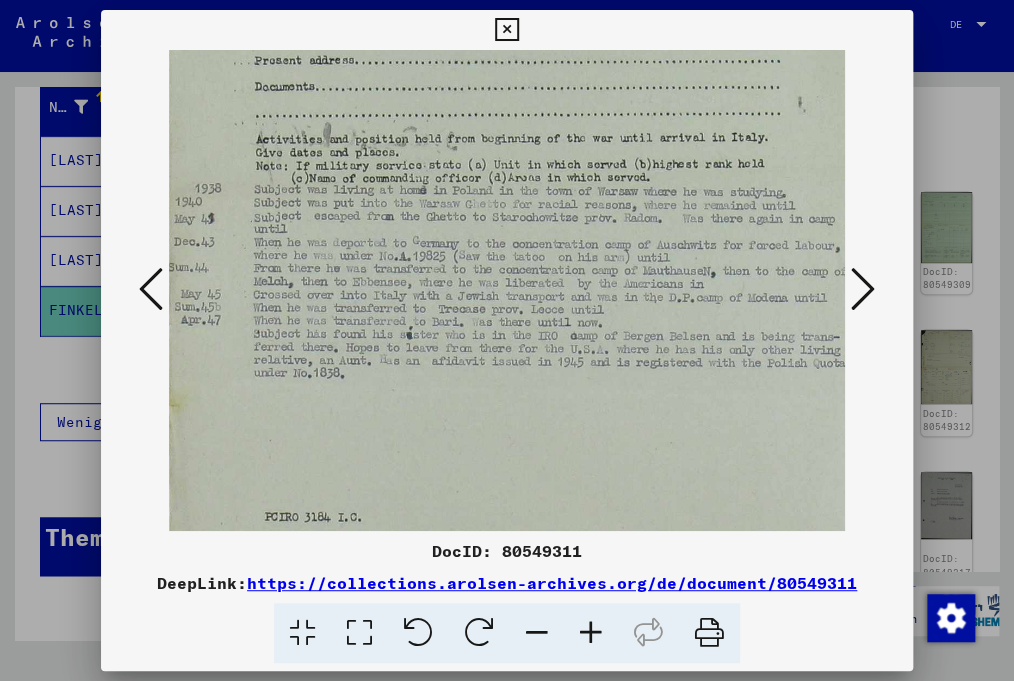click at bounding box center [863, 289] 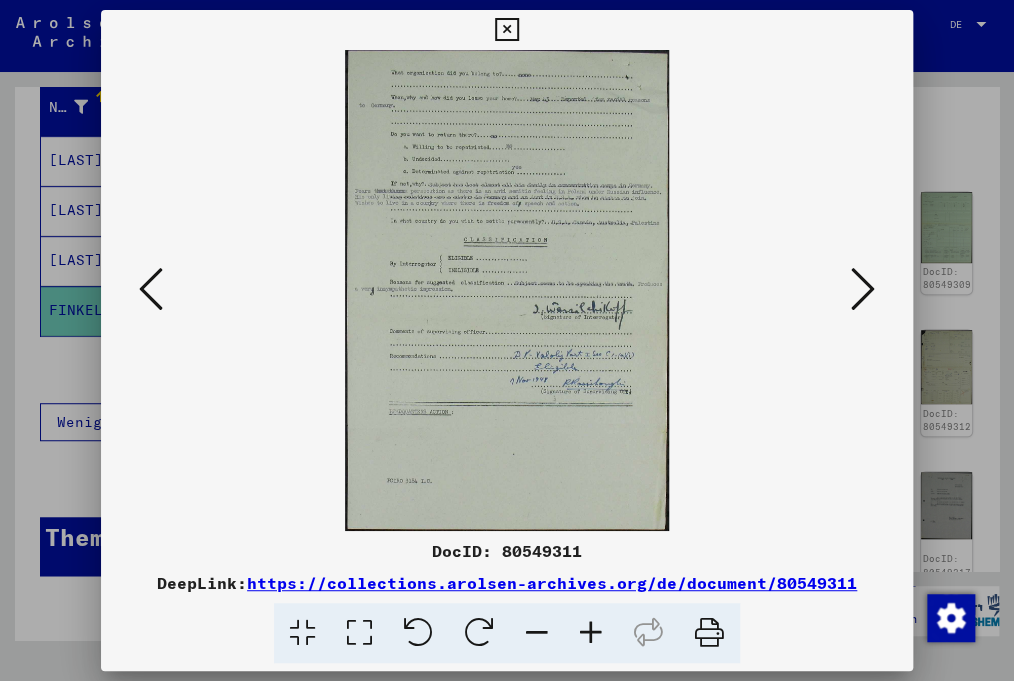 click at bounding box center (863, 289) 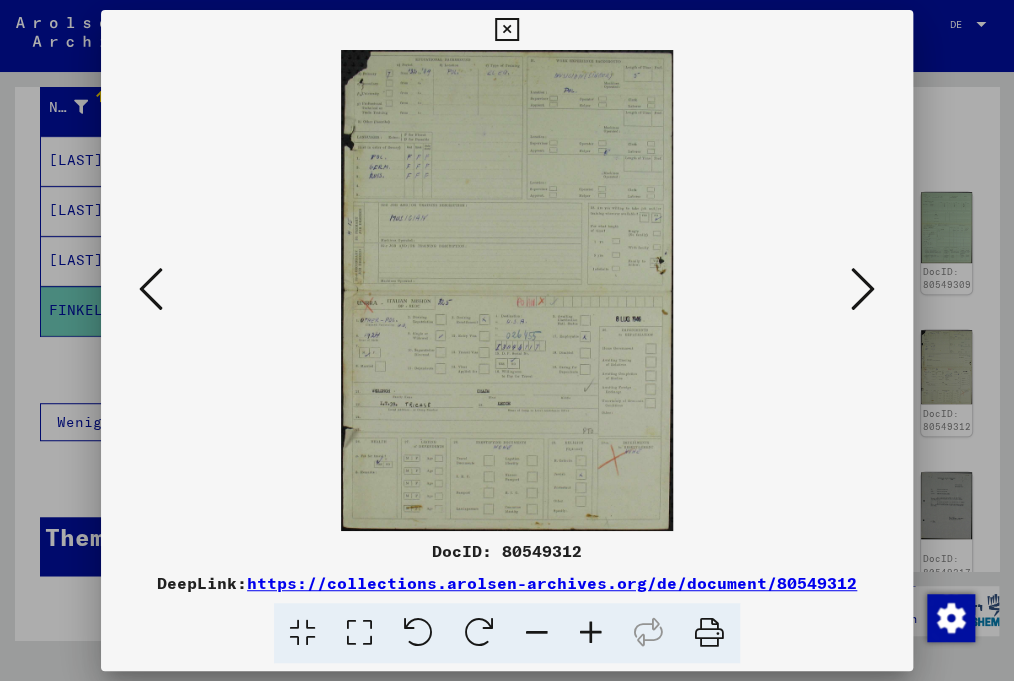 click at bounding box center (591, 633) 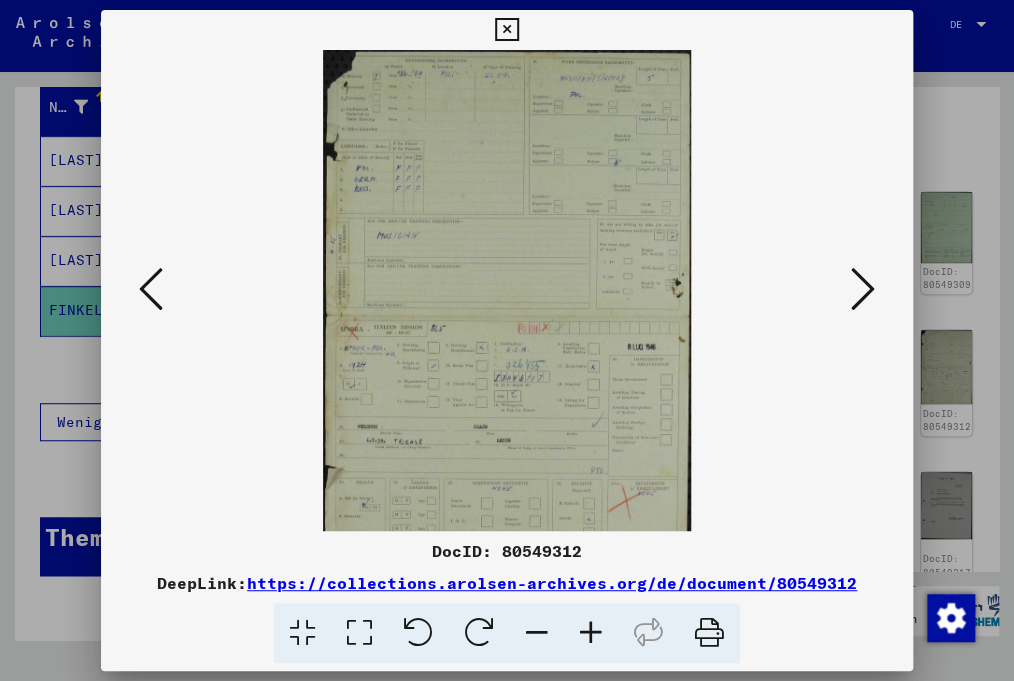 click at bounding box center [591, 633] 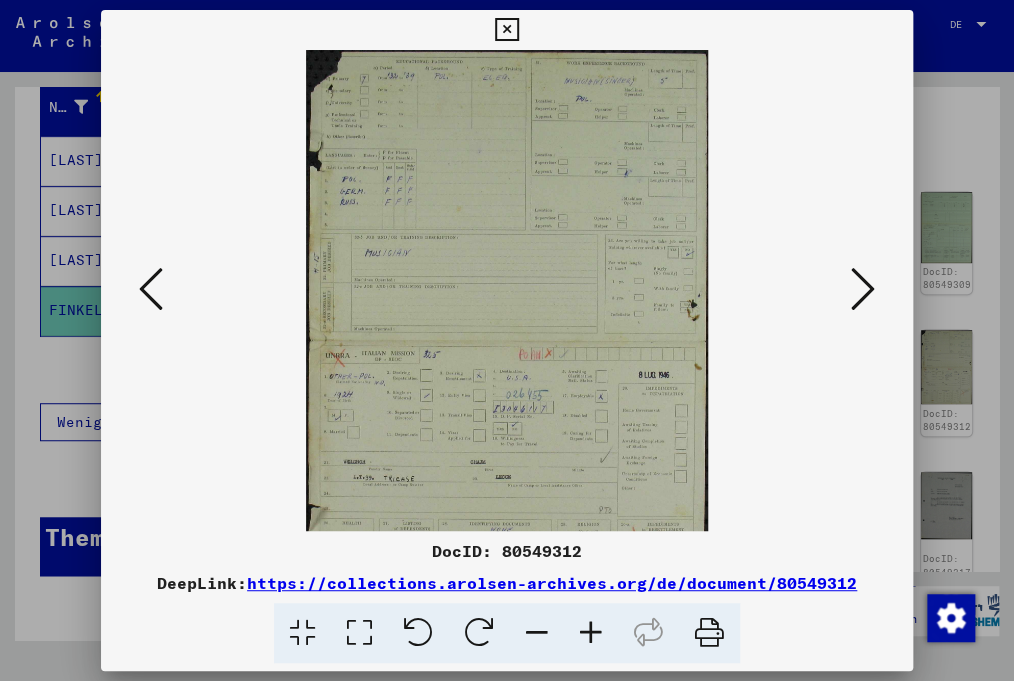 click at bounding box center (591, 633) 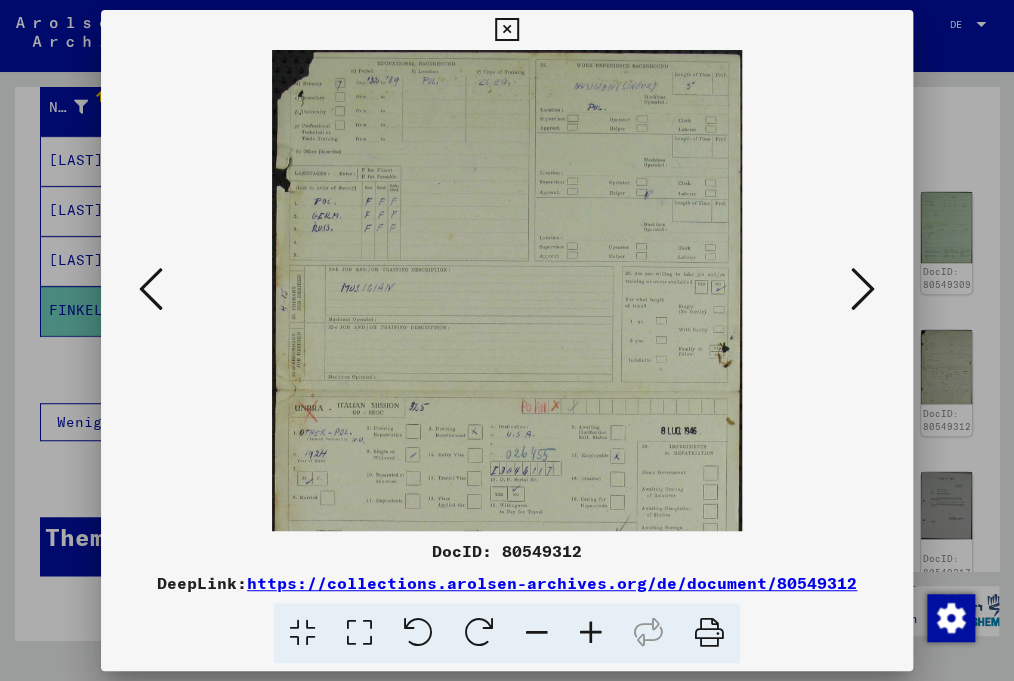 click at bounding box center (591, 633) 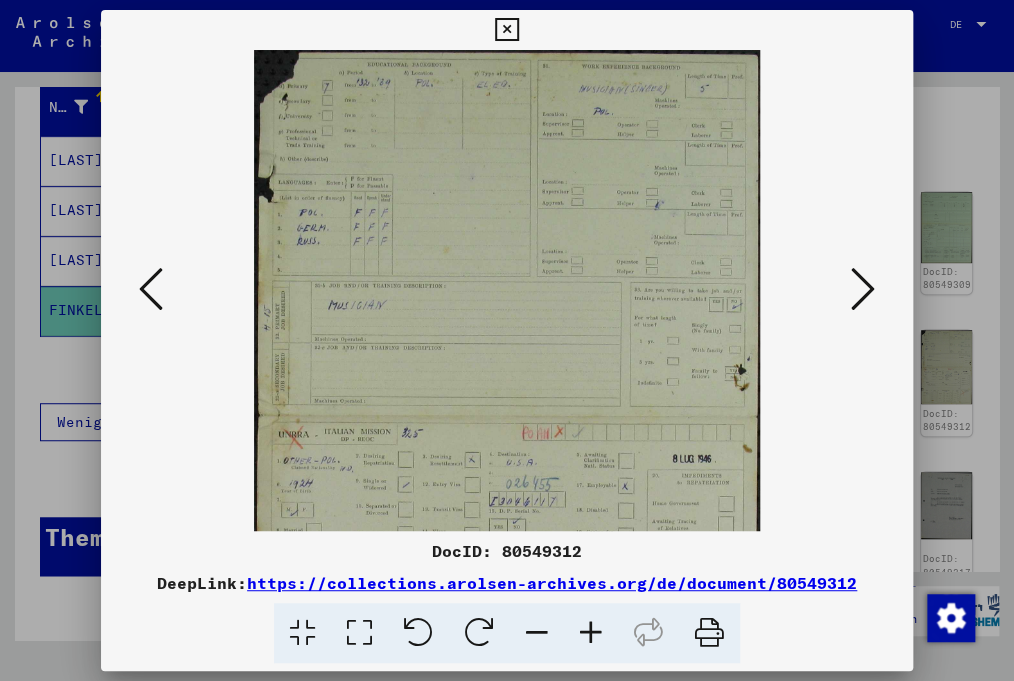 click at bounding box center [591, 633] 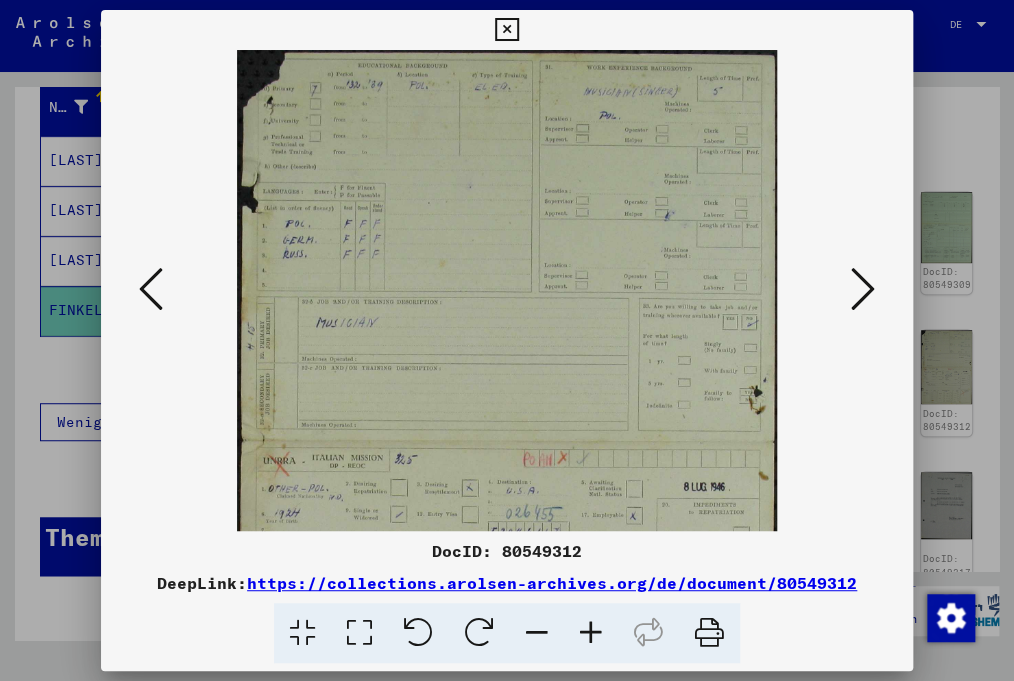 click at bounding box center [591, 633] 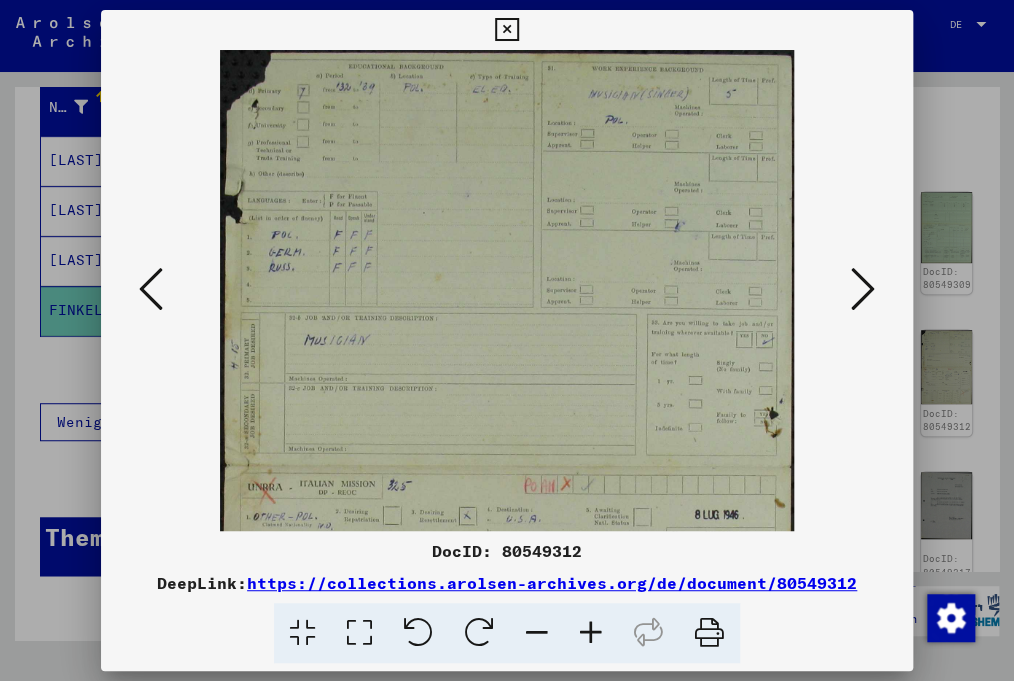 click at bounding box center [591, 633] 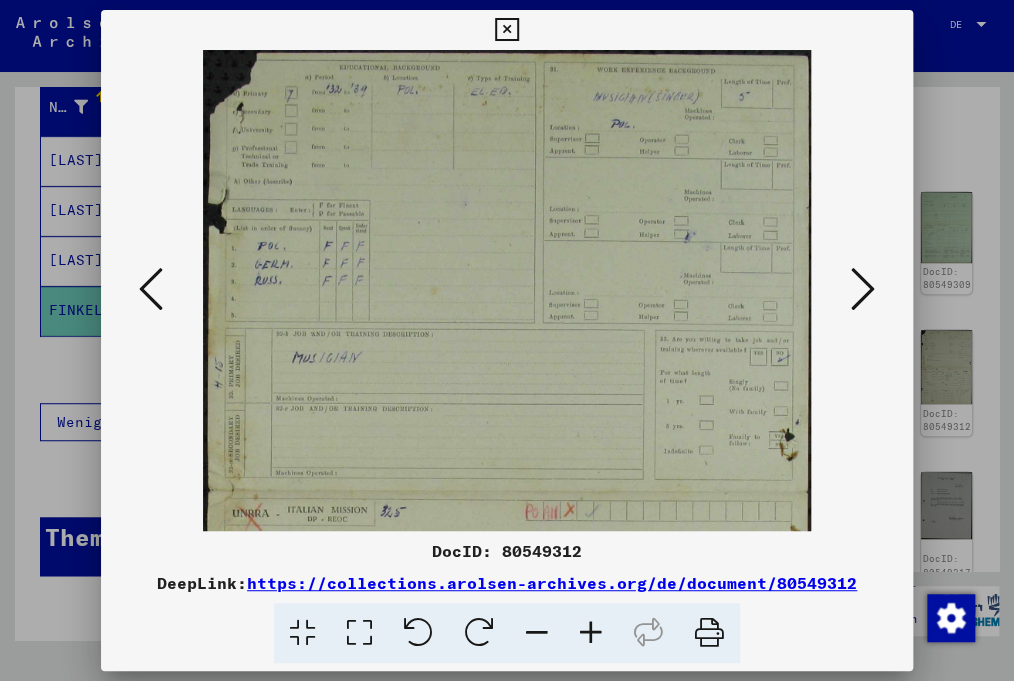 drag, startPoint x: 582, startPoint y: 620, endPoint x: 578, endPoint y: 608, distance: 12.649111 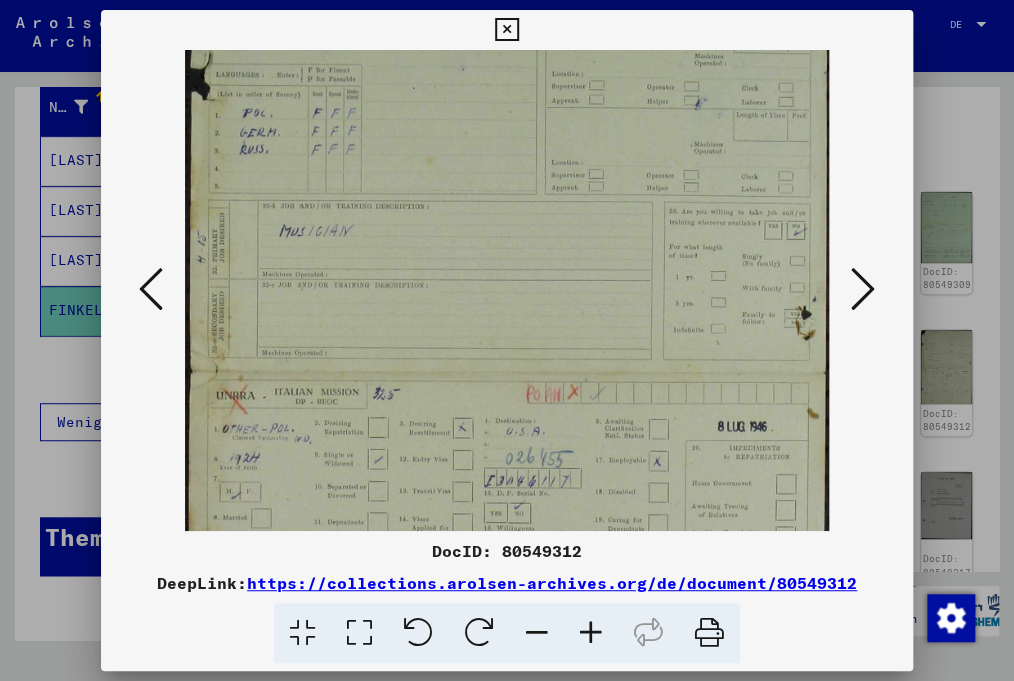 scroll, scrollTop: 172, scrollLeft: 0, axis: vertical 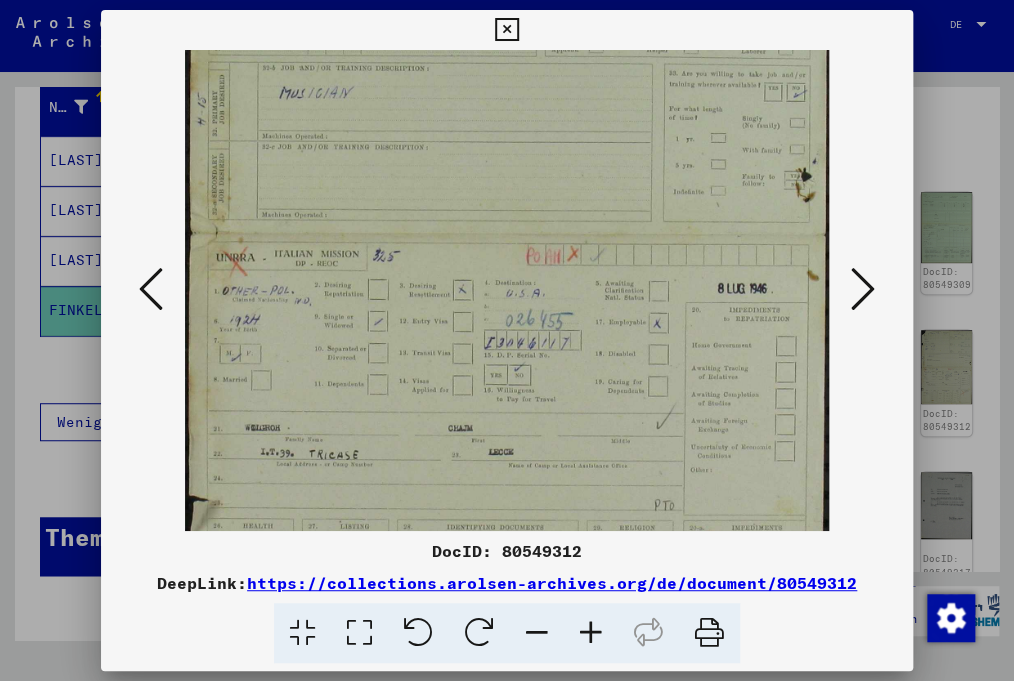 drag, startPoint x: 503, startPoint y: 382, endPoint x: 491, endPoint y: 94, distance: 288.24988 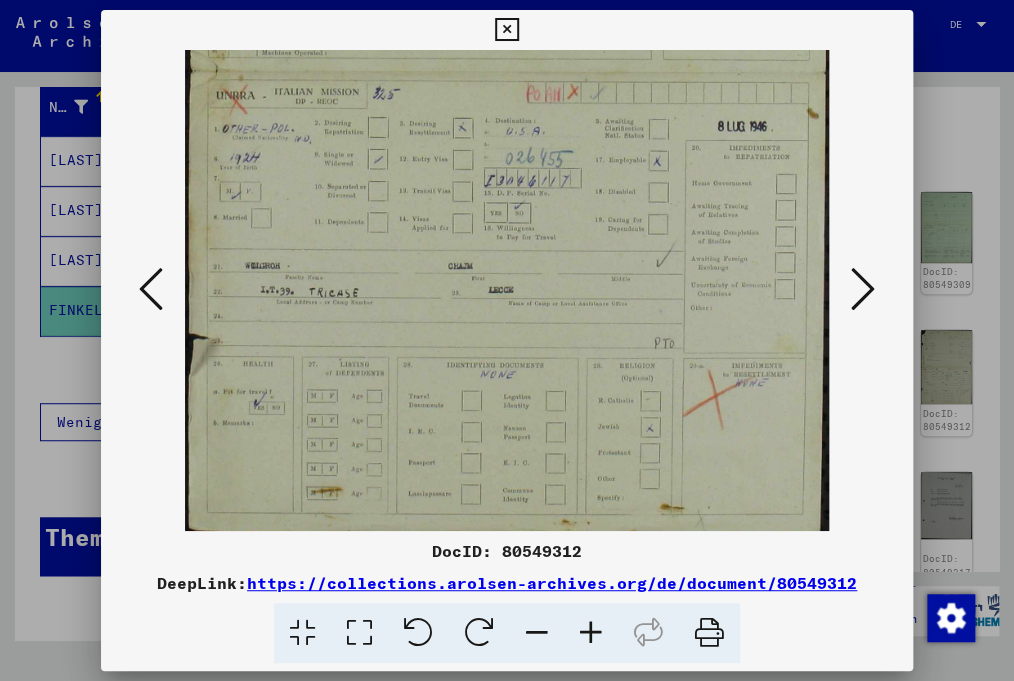scroll, scrollTop: 450, scrollLeft: 0, axis: vertical 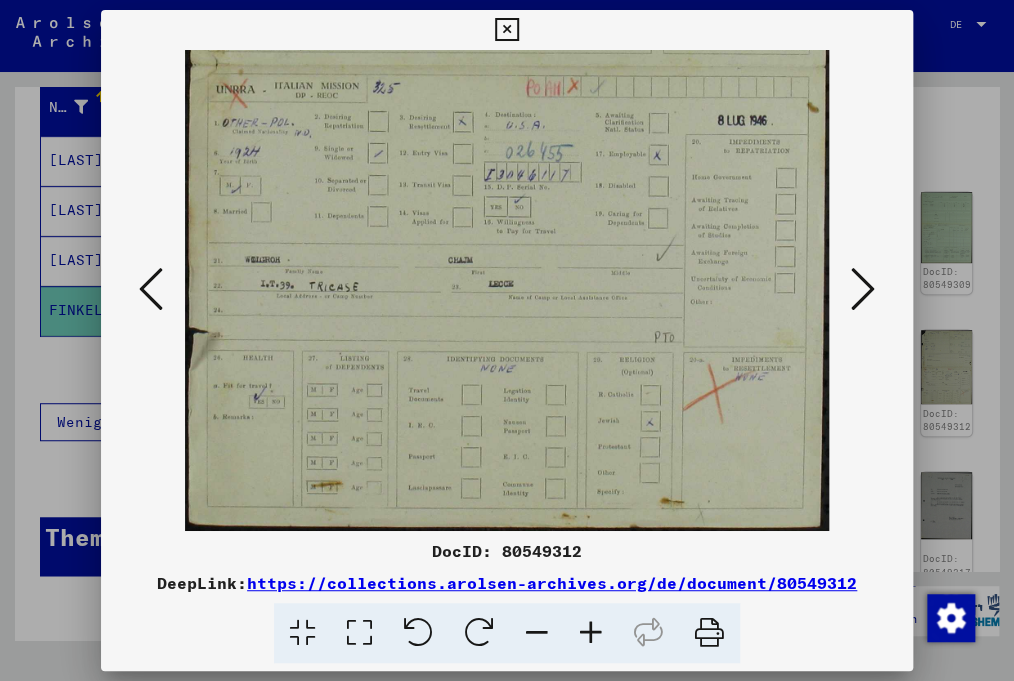 drag, startPoint x: 522, startPoint y: 301, endPoint x: 520, endPoint y: 123, distance: 178.01123 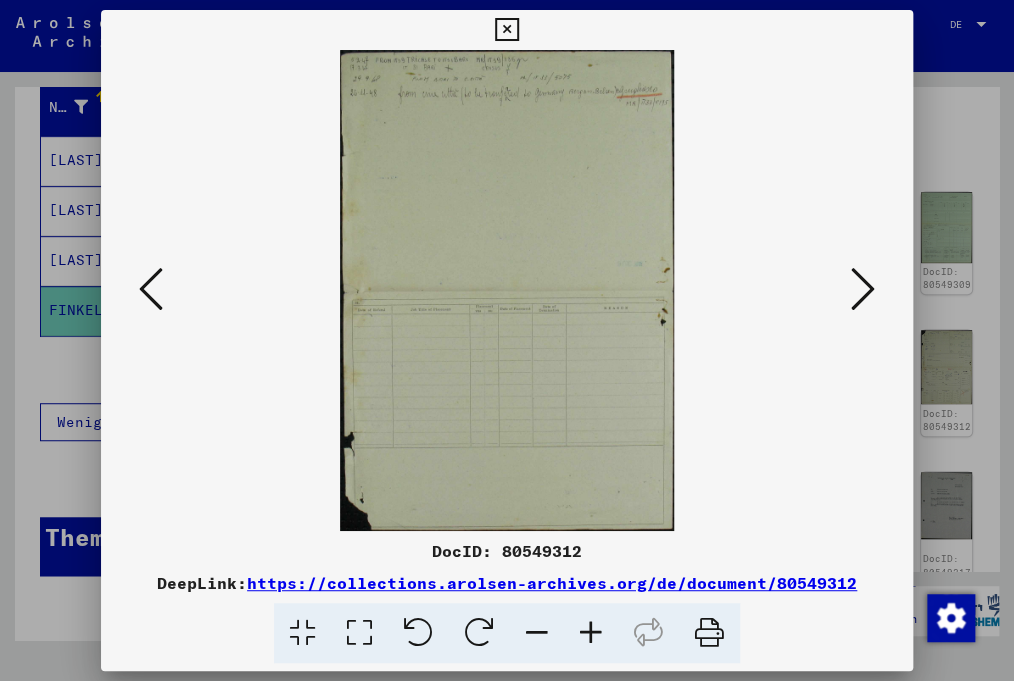 scroll, scrollTop: 0, scrollLeft: 0, axis: both 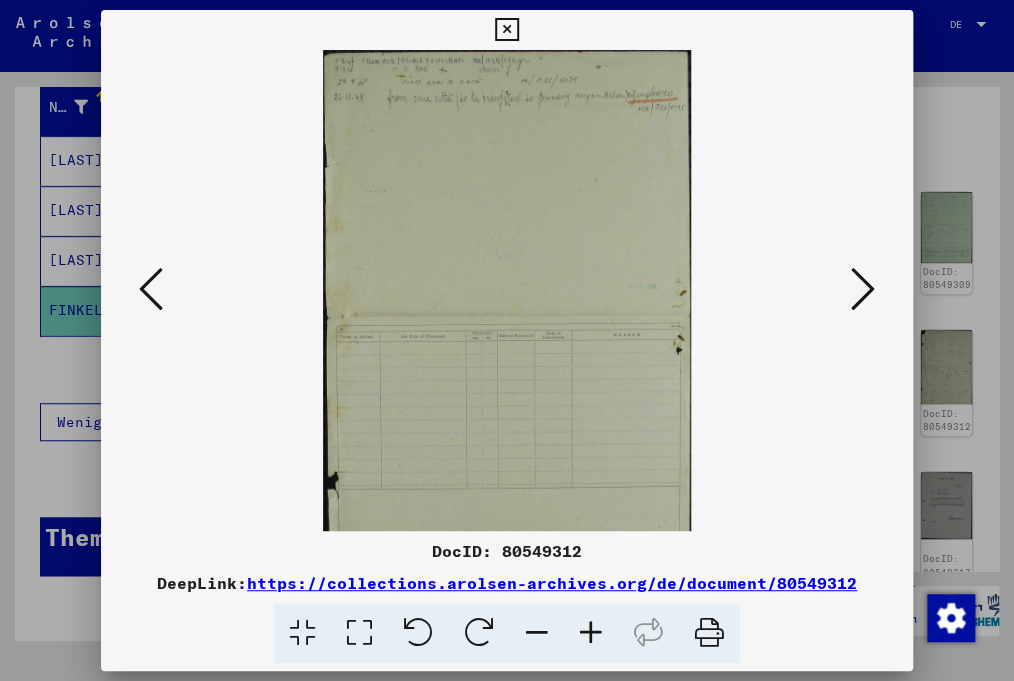 click at bounding box center [591, 633] 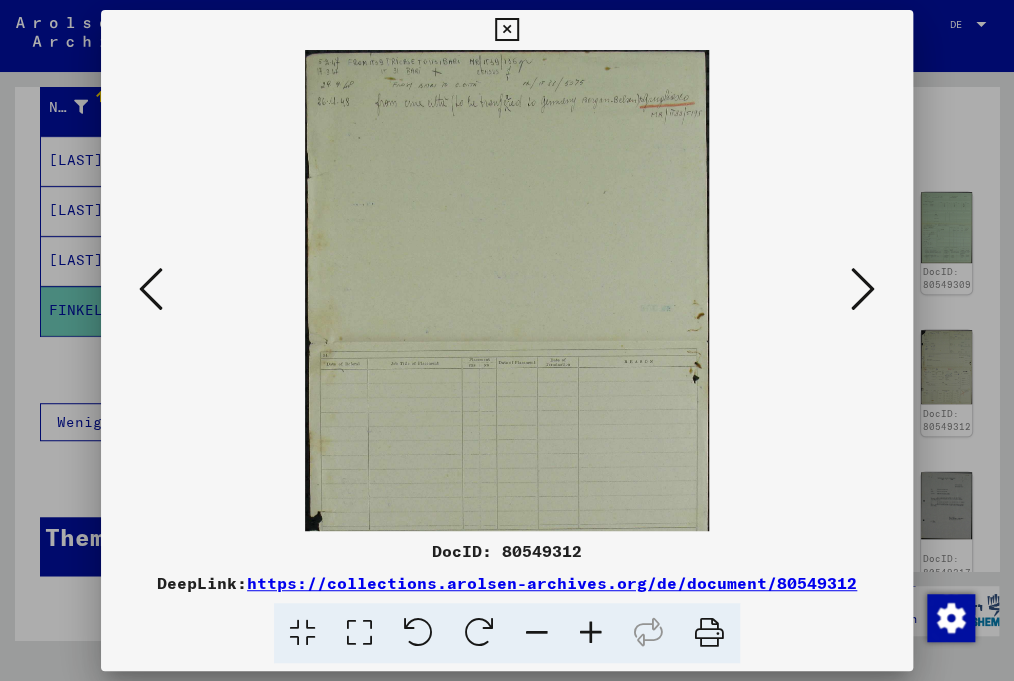 click at bounding box center [591, 633] 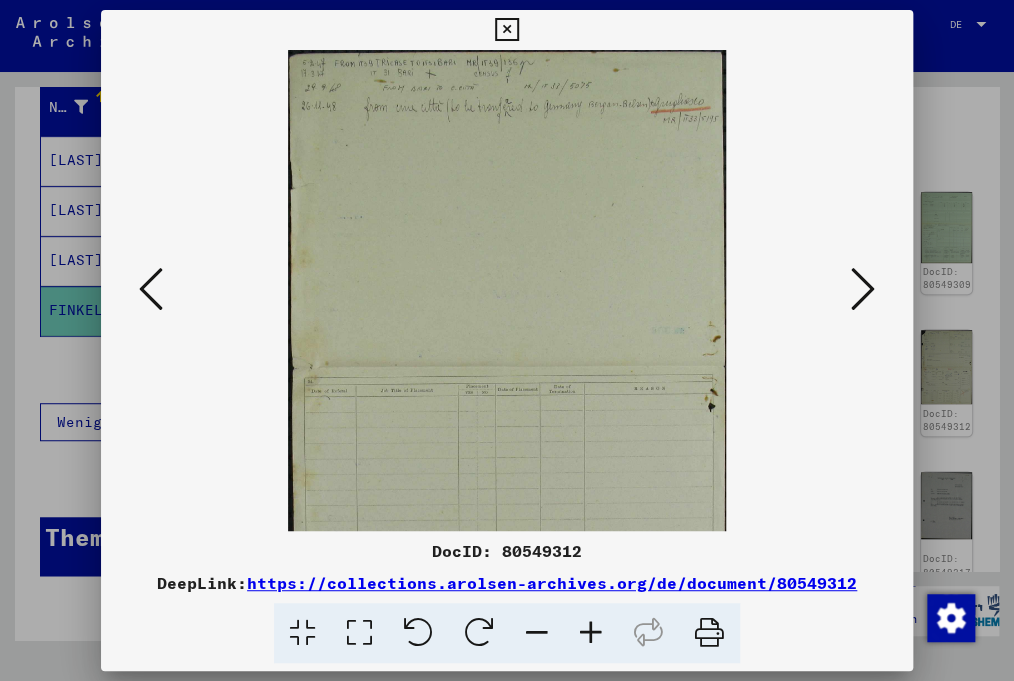 click at bounding box center [591, 633] 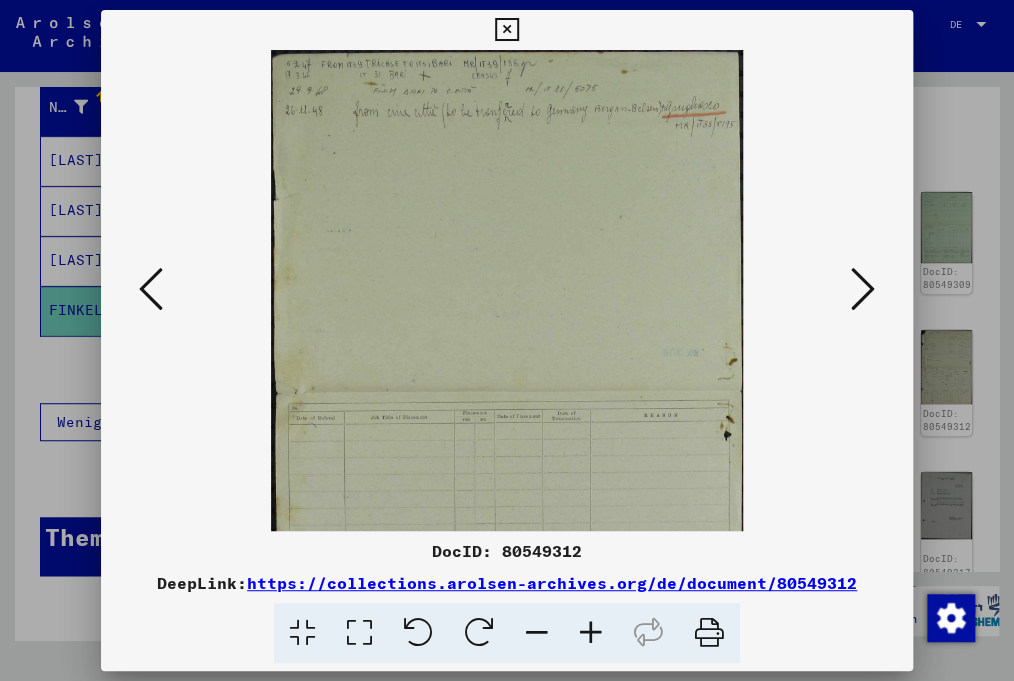 click at bounding box center [591, 633] 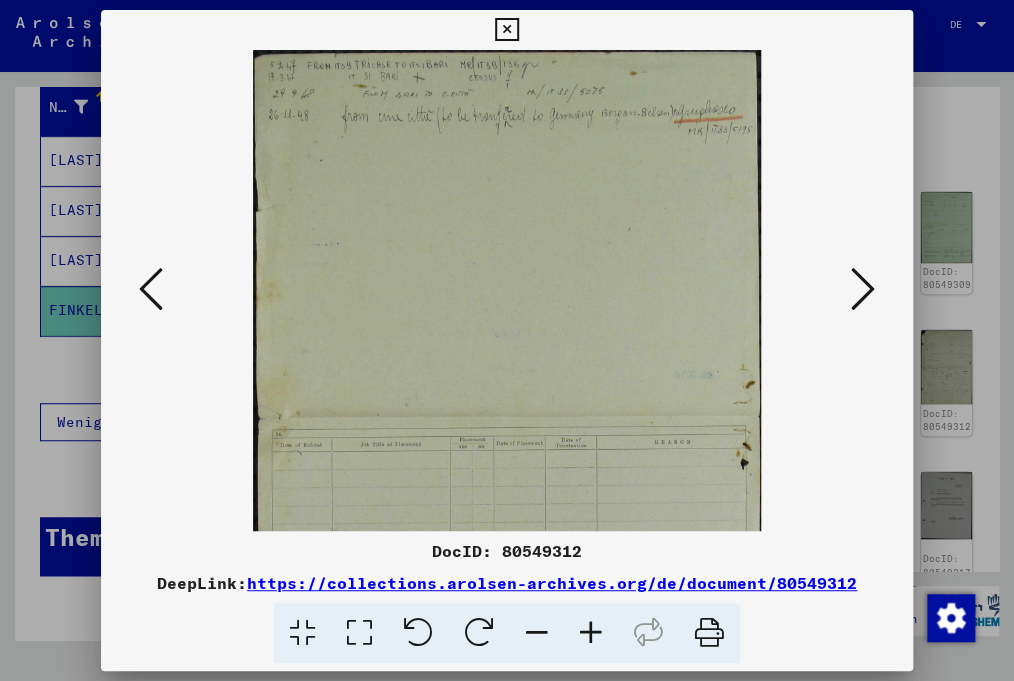 click at bounding box center (591, 633) 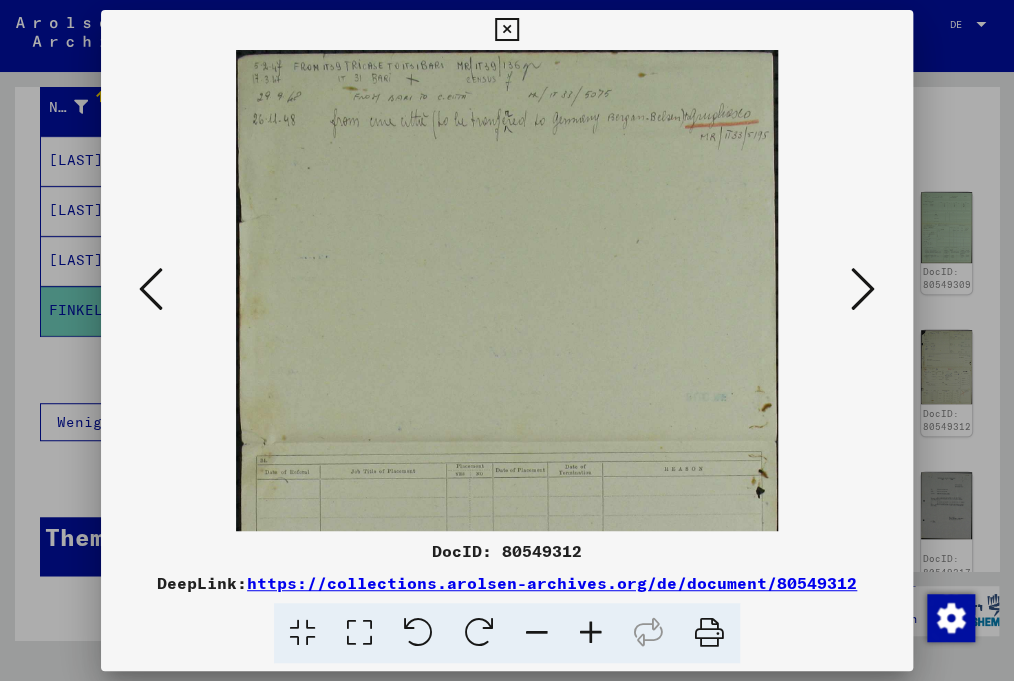 click at bounding box center [591, 633] 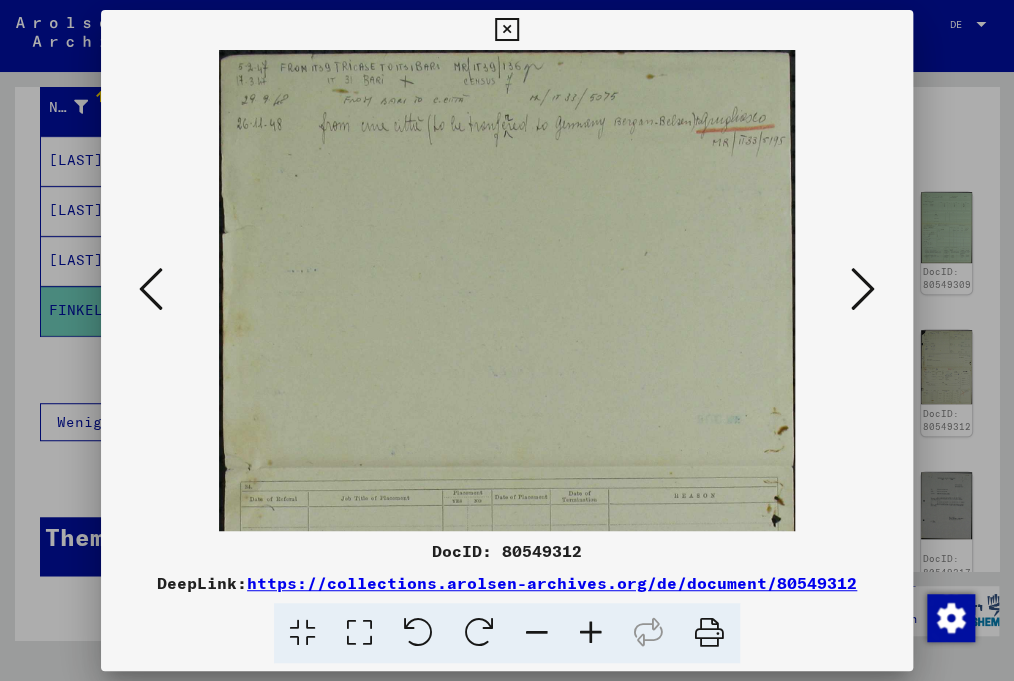 click at bounding box center (591, 633) 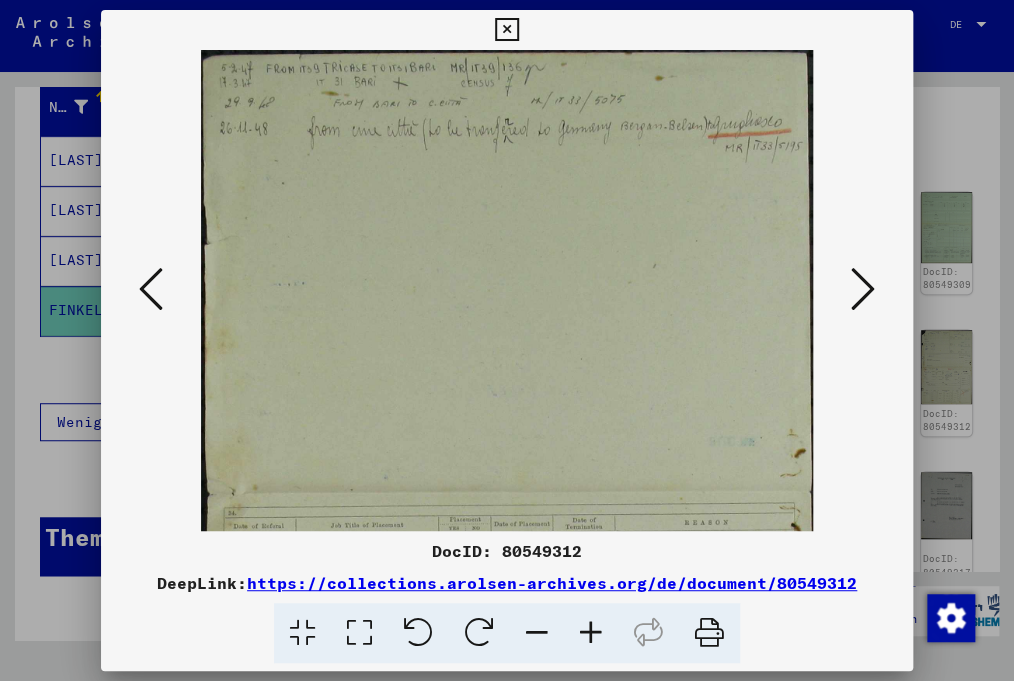 click at bounding box center [591, 633] 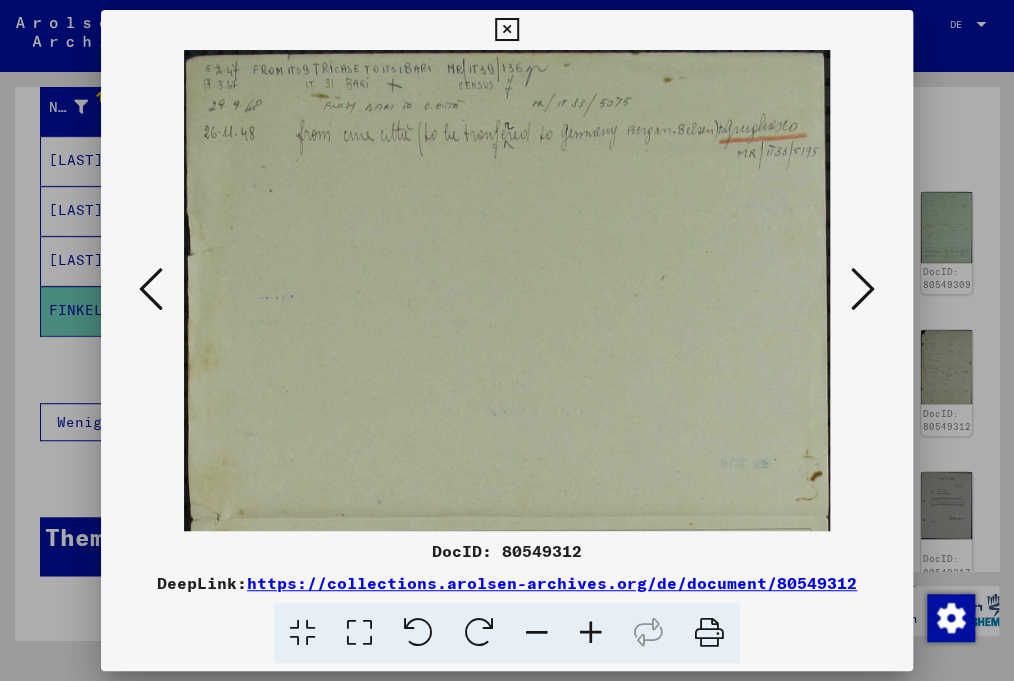 click at bounding box center (863, 289) 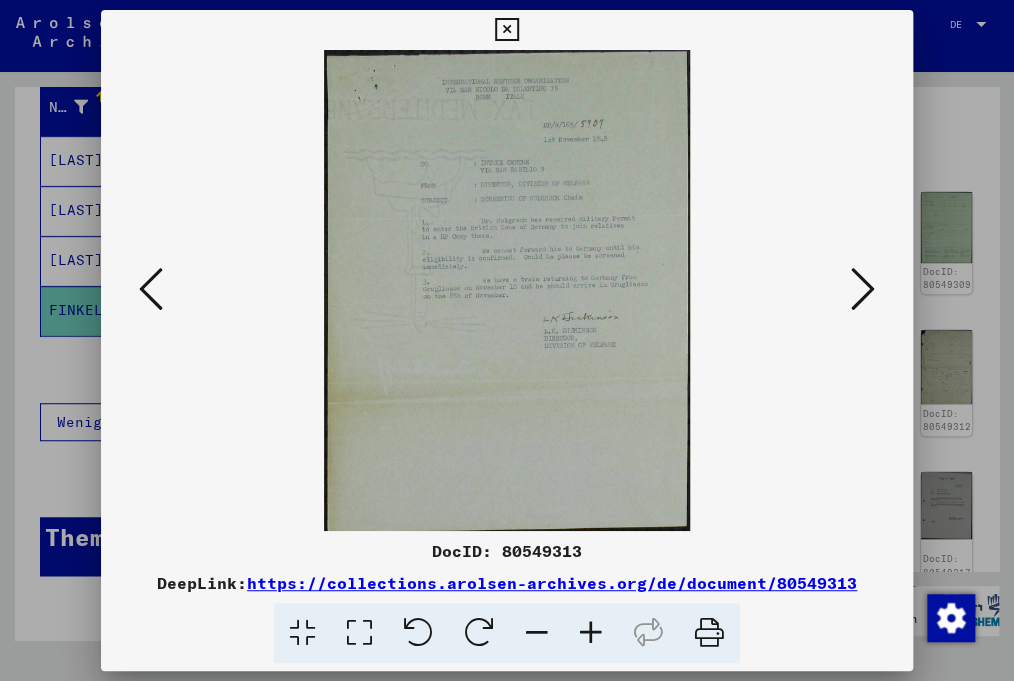 click at bounding box center [591, 633] 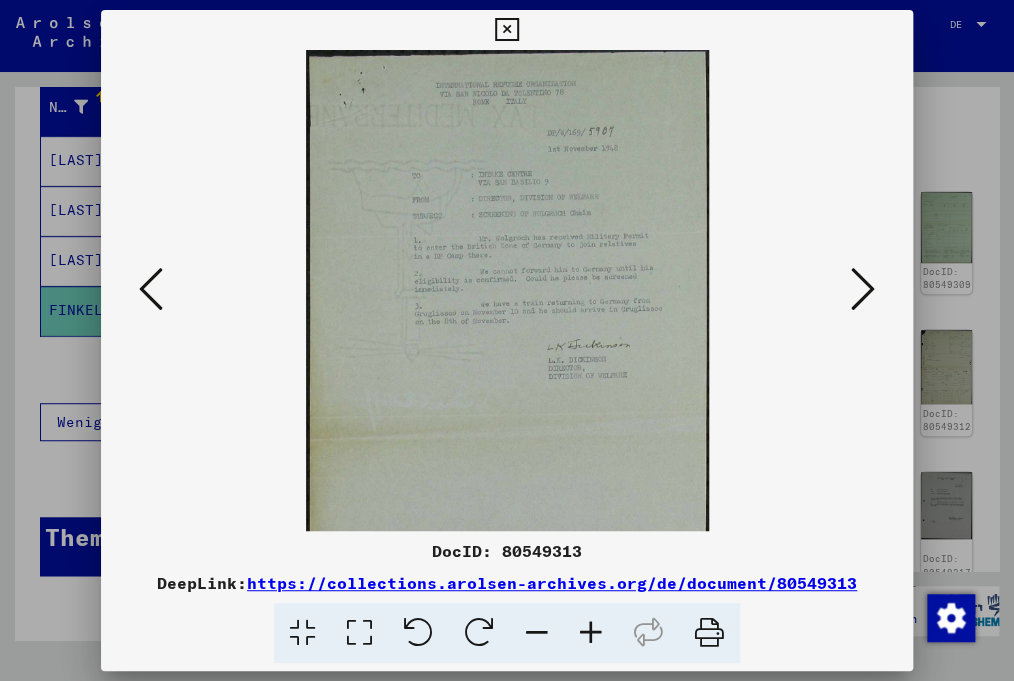 click at bounding box center [591, 633] 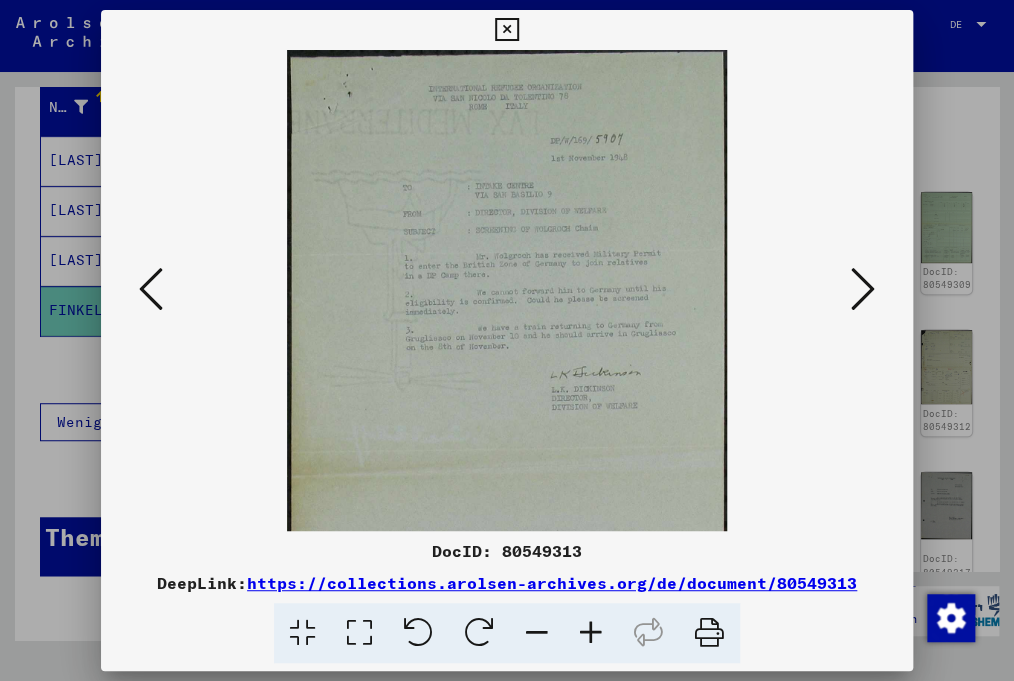 click at bounding box center (591, 633) 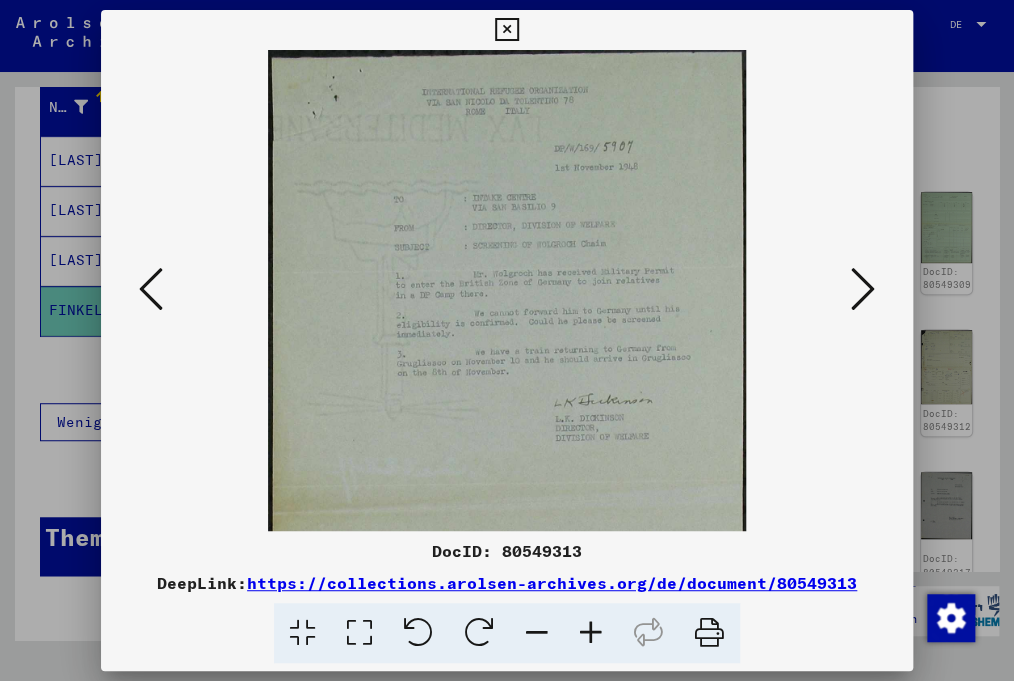 click at bounding box center [591, 633] 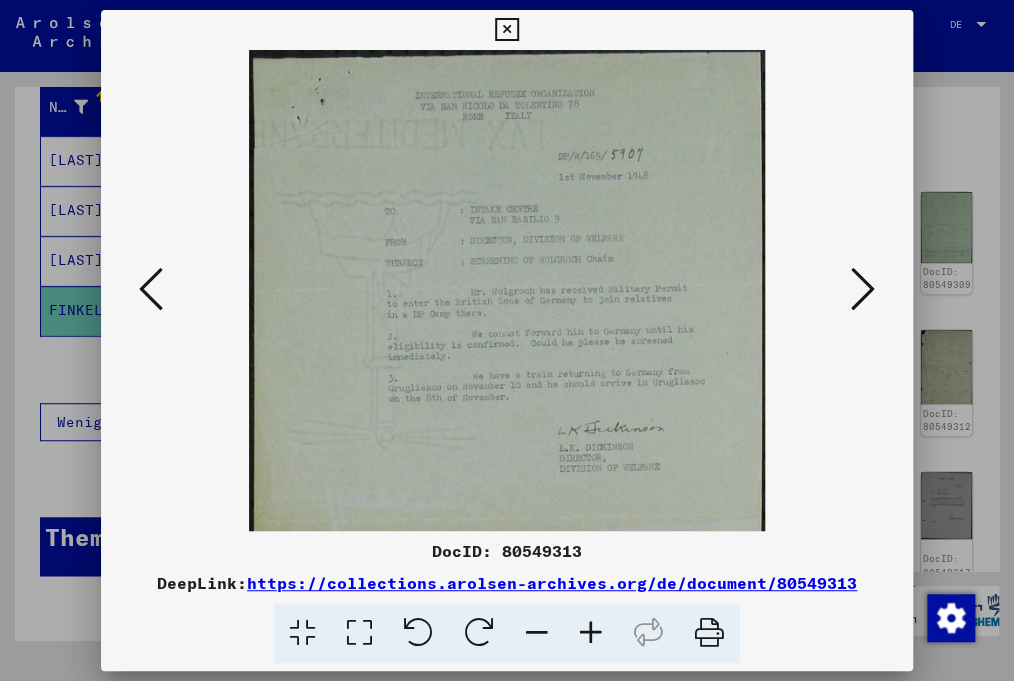 click at bounding box center [591, 633] 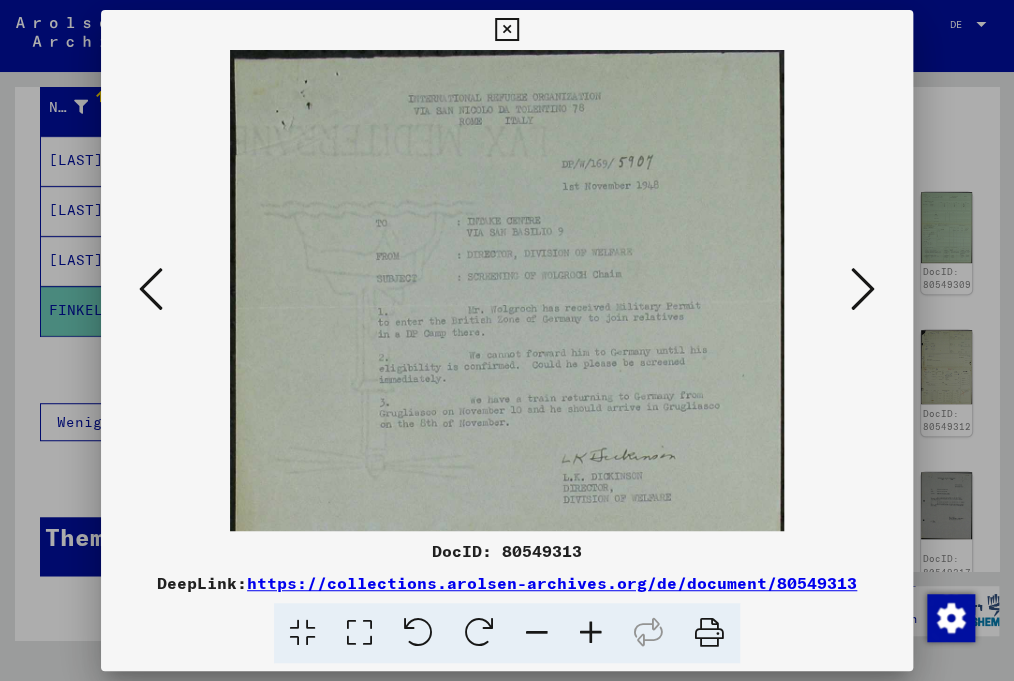 click at bounding box center [591, 633] 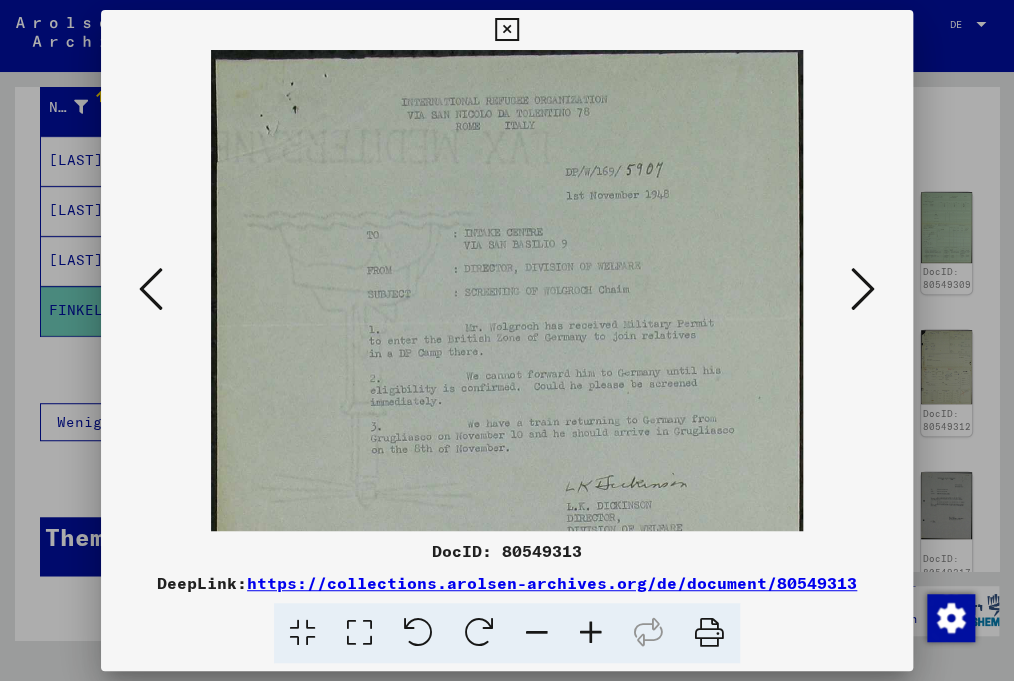 click at bounding box center [591, 633] 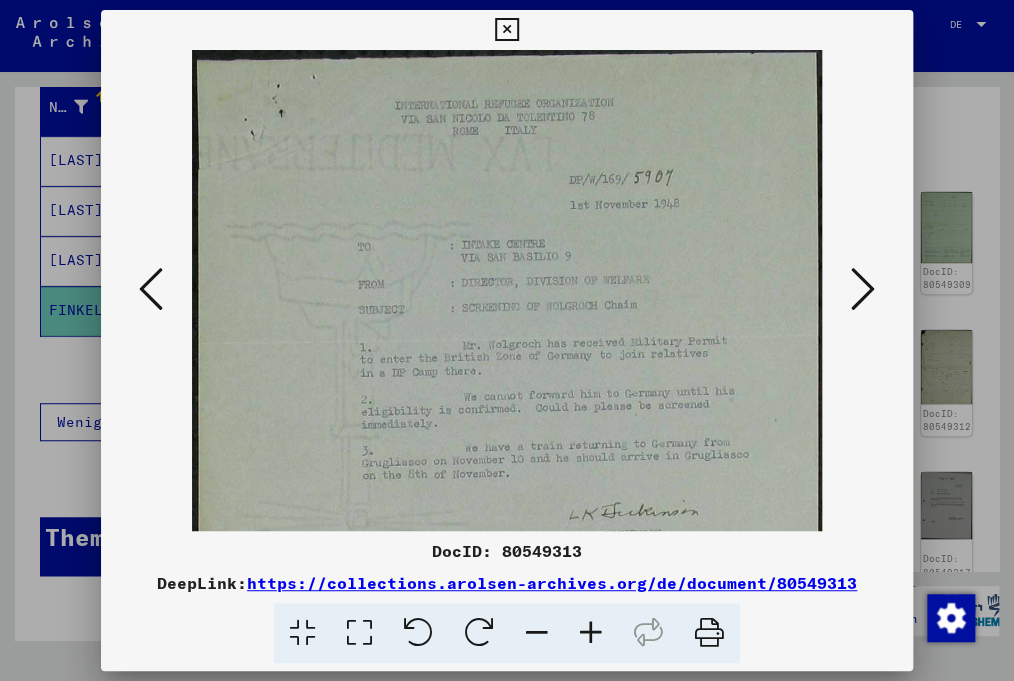 click at bounding box center (591, 633) 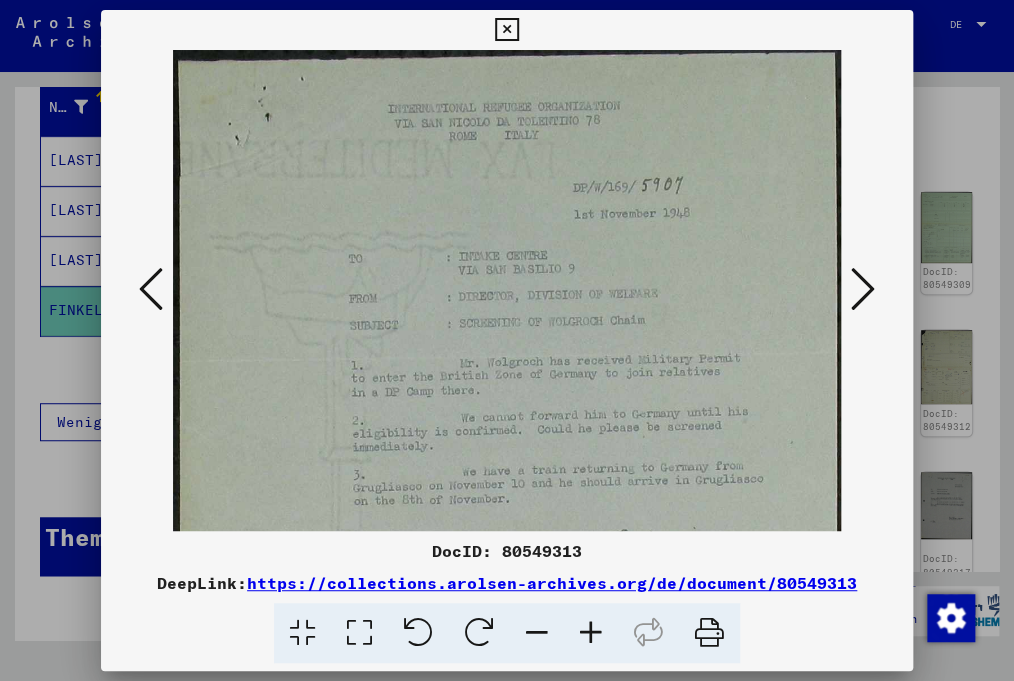 click at bounding box center [591, 633] 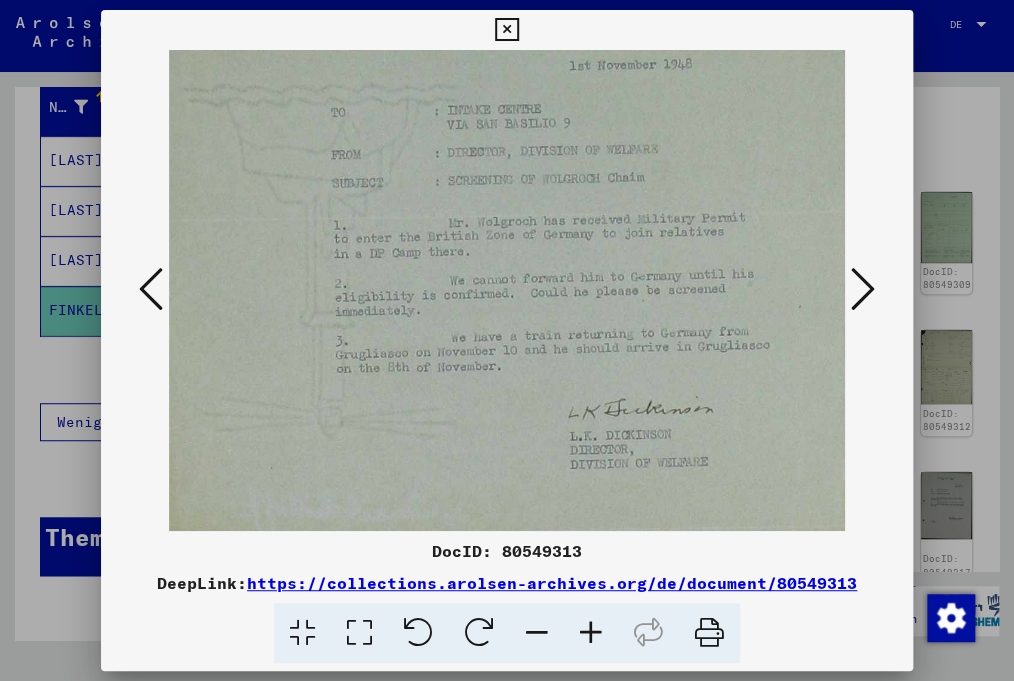 scroll, scrollTop: 167, scrollLeft: 22, axis: both 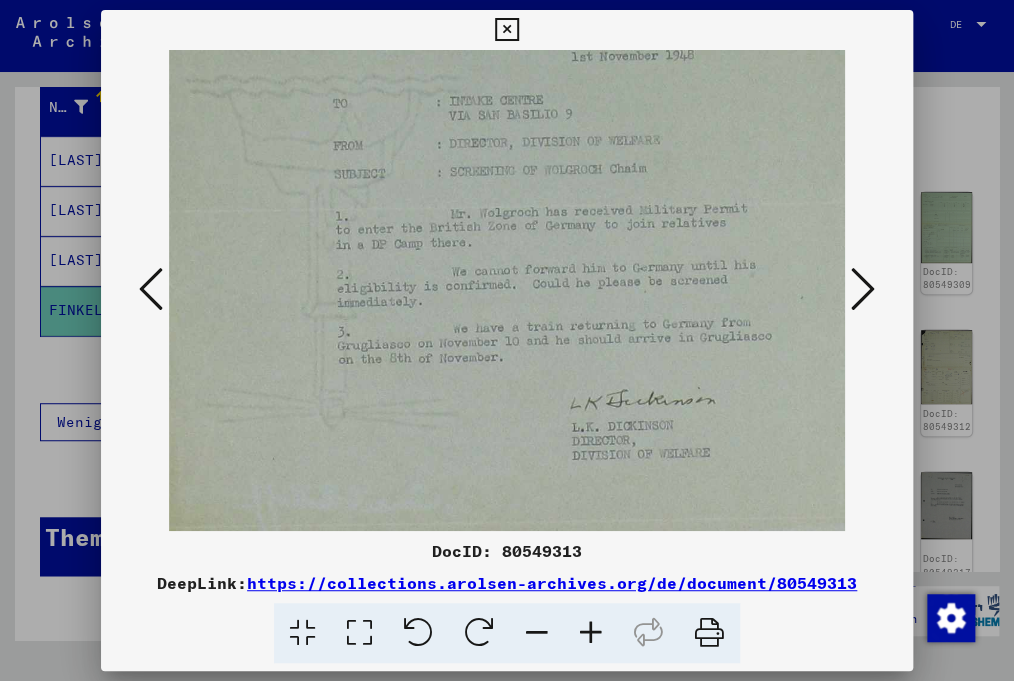 drag, startPoint x: 546, startPoint y: 463, endPoint x: 512, endPoint y: 297, distance: 169.44615 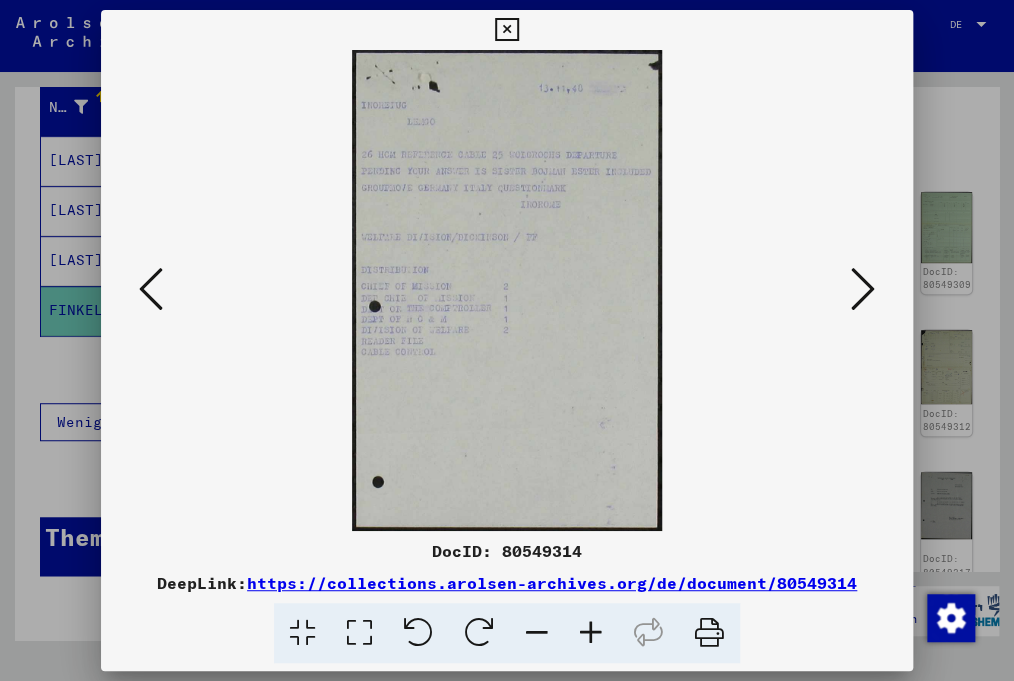 click at bounding box center (863, 289) 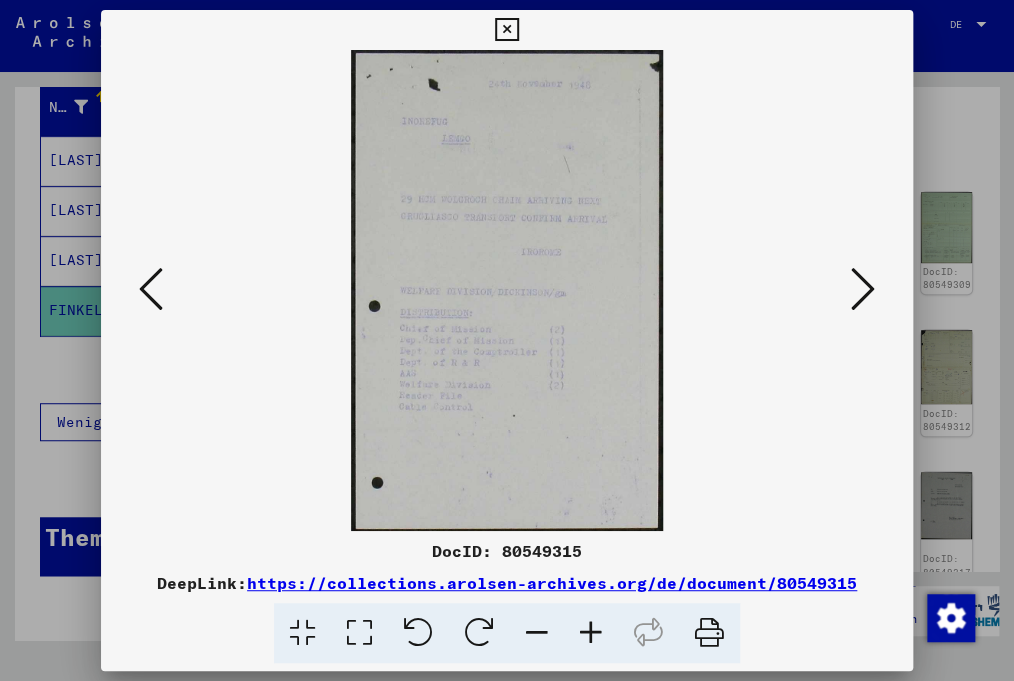 click at bounding box center (863, 289) 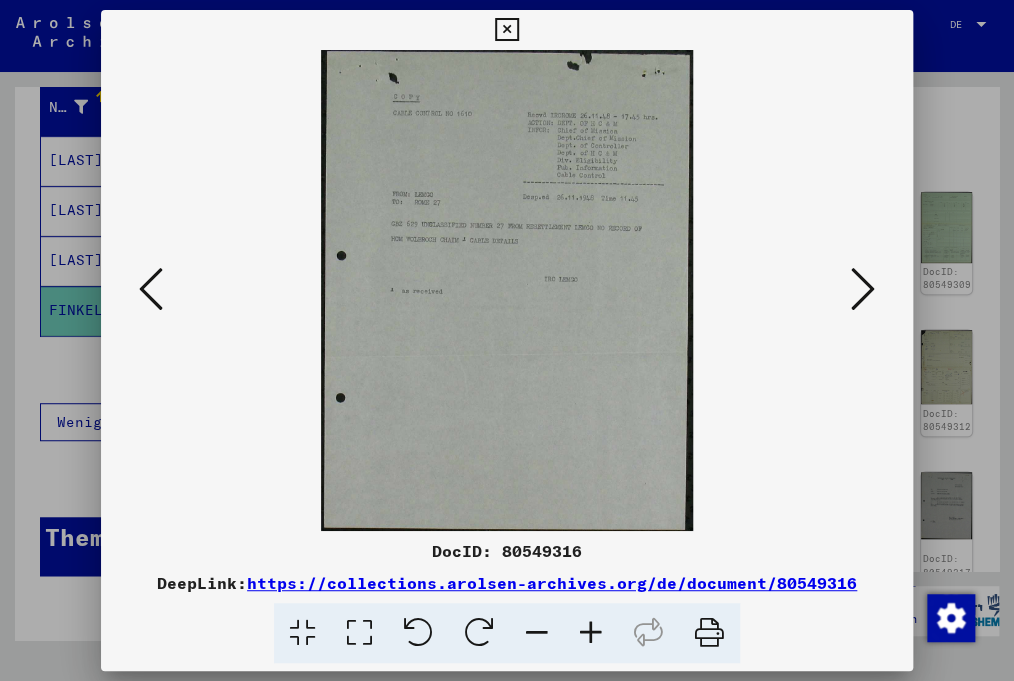 click at bounding box center (863, 289) 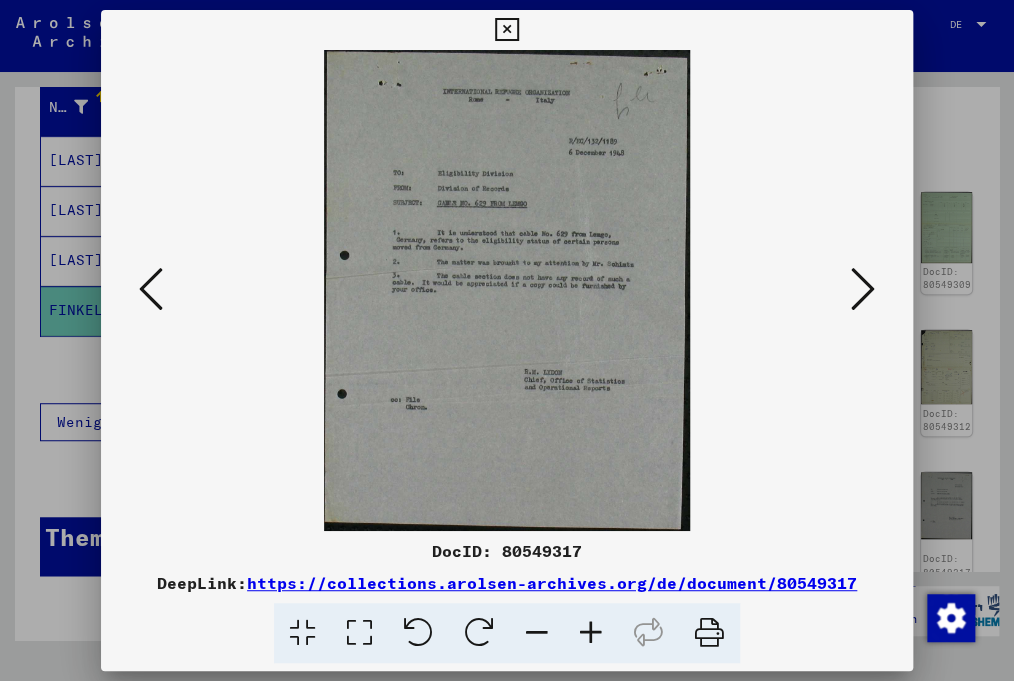 click at bounding box center (863, 289) 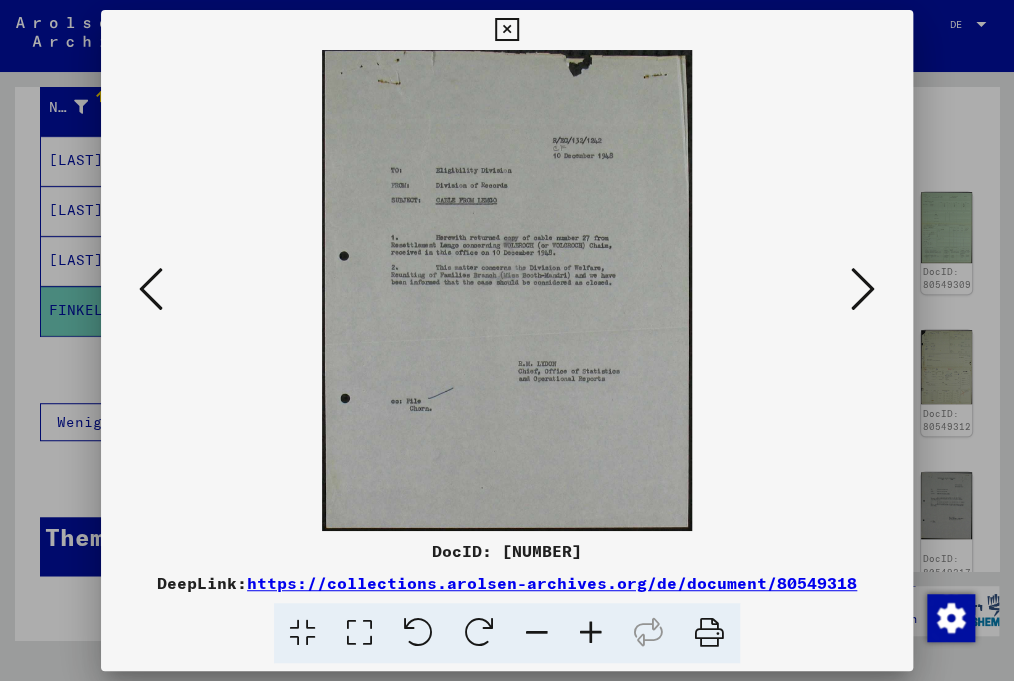 click at bounding box center [863, 289] 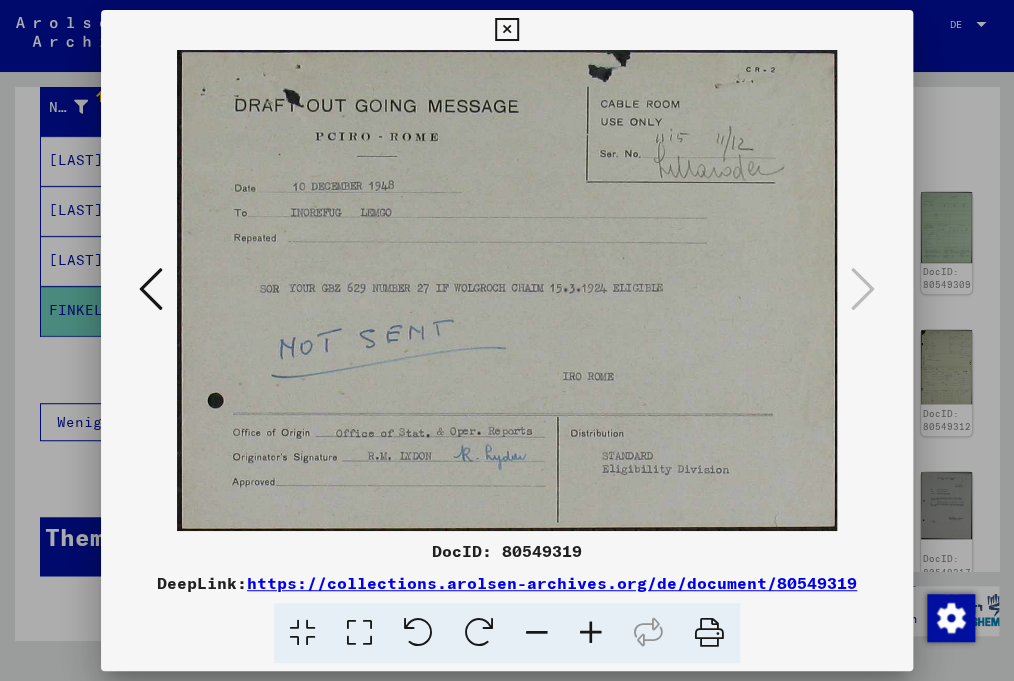drag, startPoint x: 895, startPoint y: 30, endPoint x: 871, endPoint y: 54, distance: 33.941124 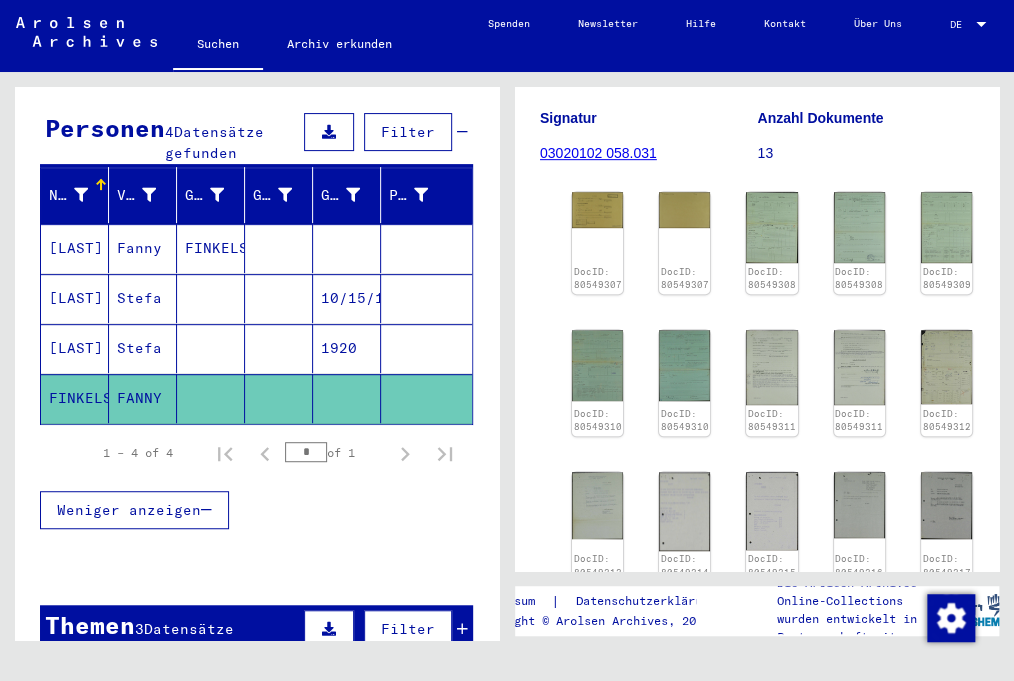 scroll, scrollTop: 442, scrollLeft: 0, axis: vertical 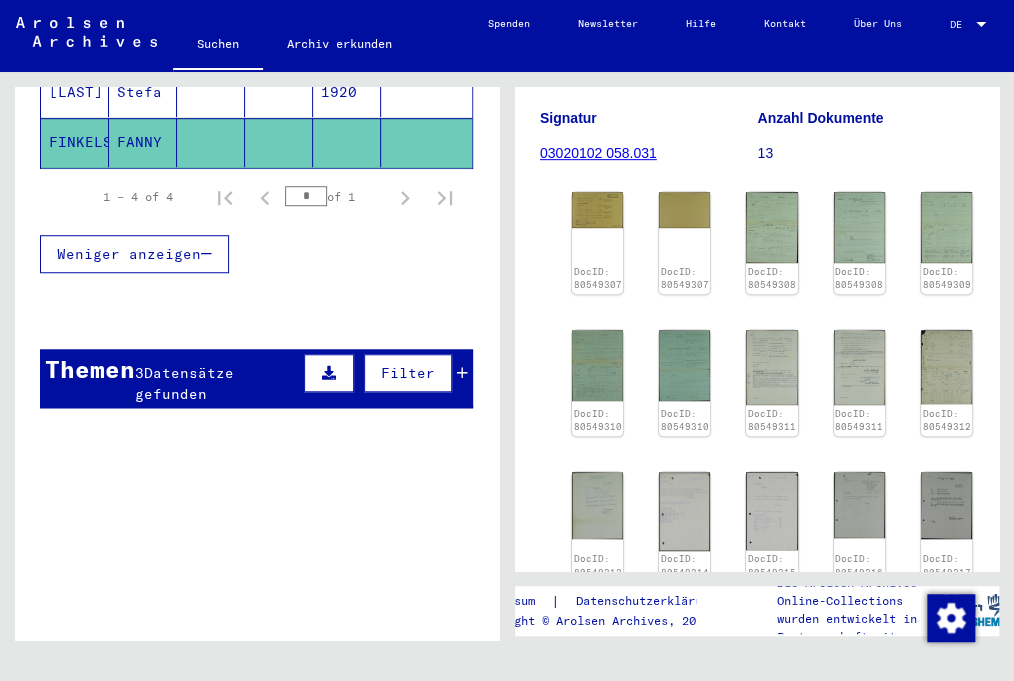 click at bounding box center (462, 373) 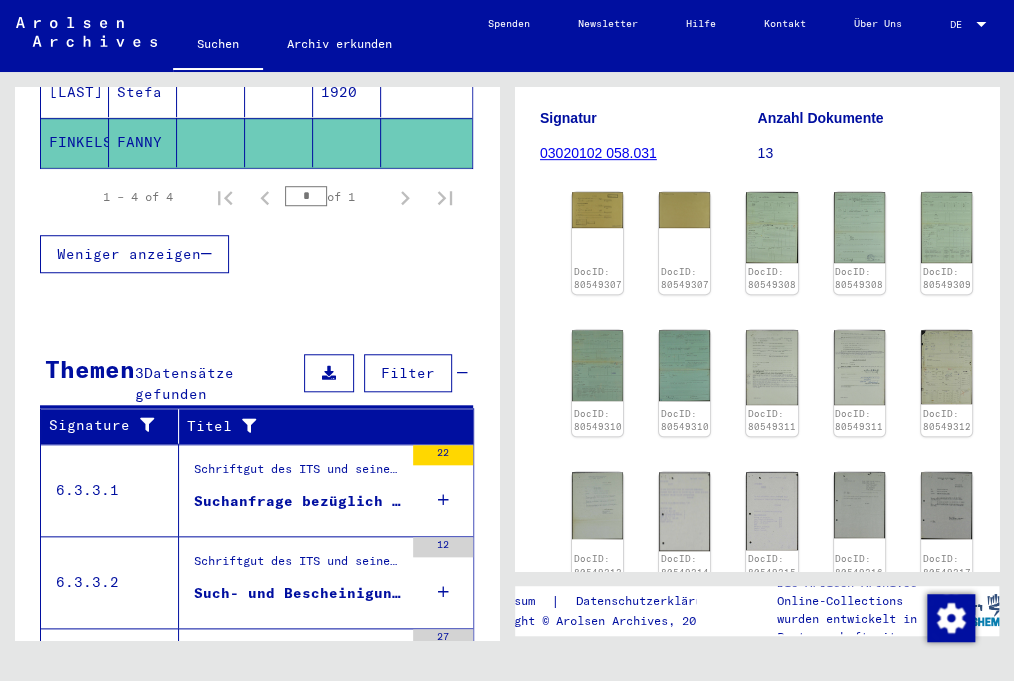 click on "Suchanfrage bezüglich [LAST] [FIRST]" at bounding box center [298, 501] 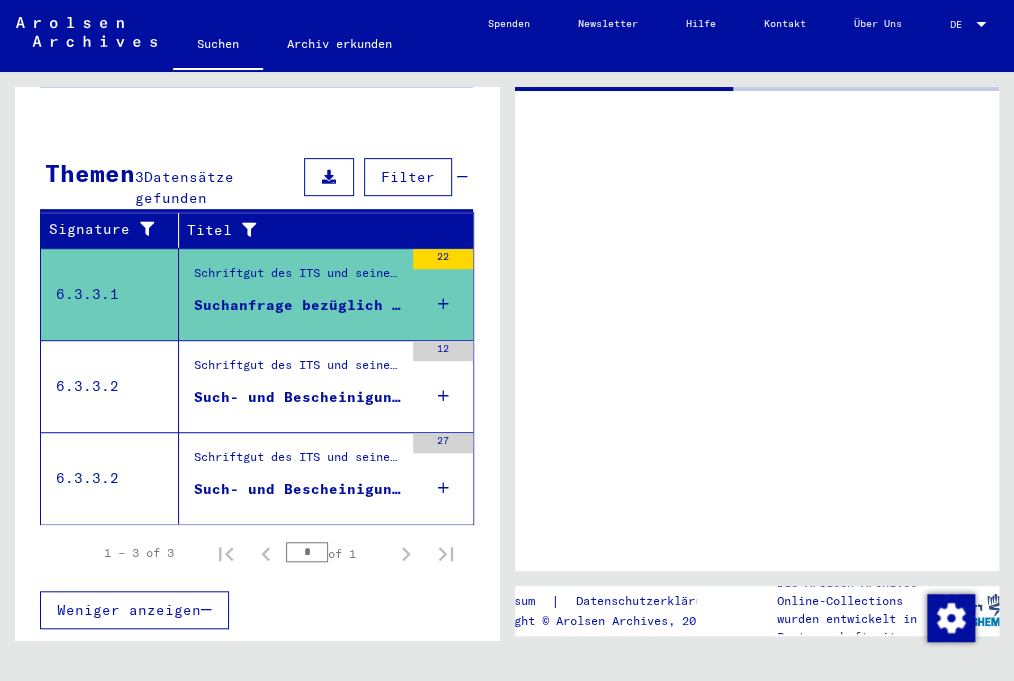 scroll, scrollTop: 240, scrollLeft: 0, axis: vertical 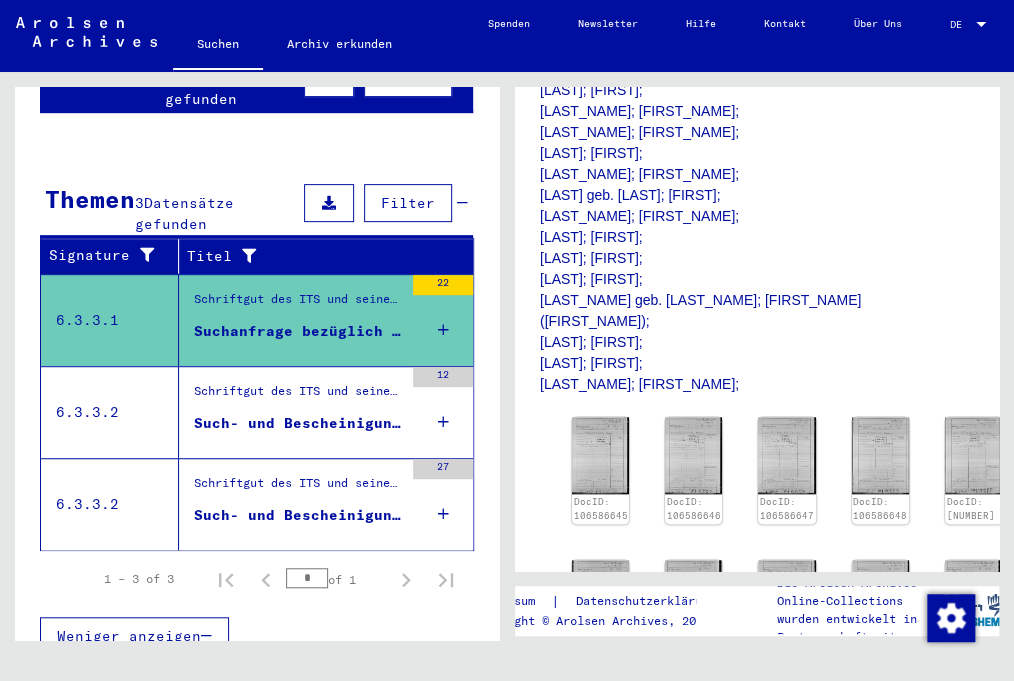 click at bounding box center [426, 244] 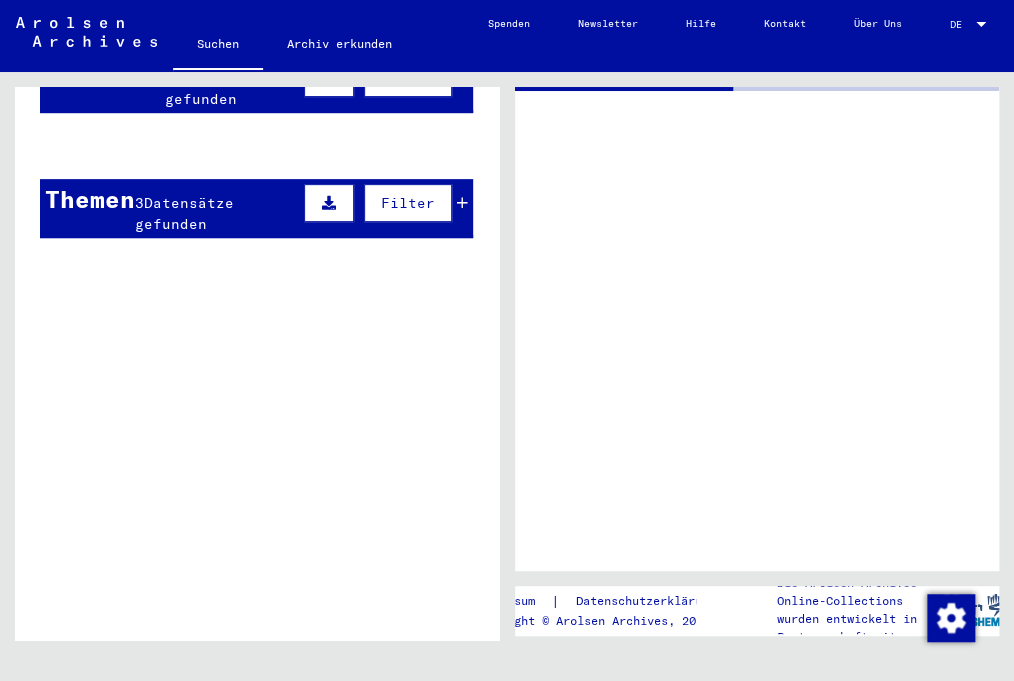 scroll, scrollTop: 0, scrollLeft: 0, axis: both 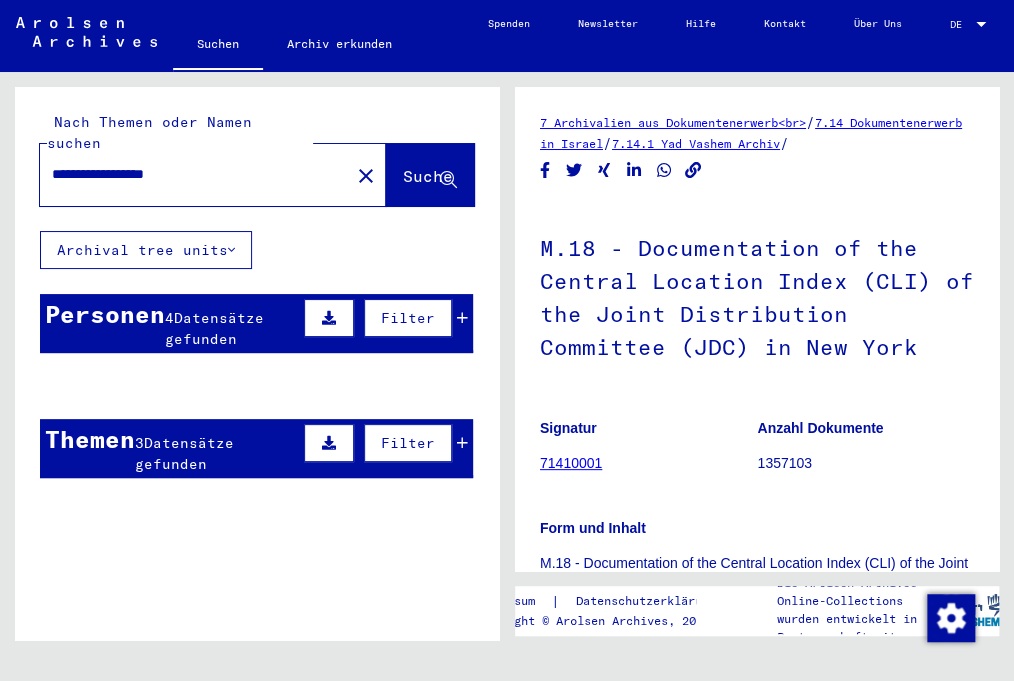 drag, startPoint x: 54, startPoint y: 149, endPoint x: 283, endPoint y: 134, distance: 229.49074 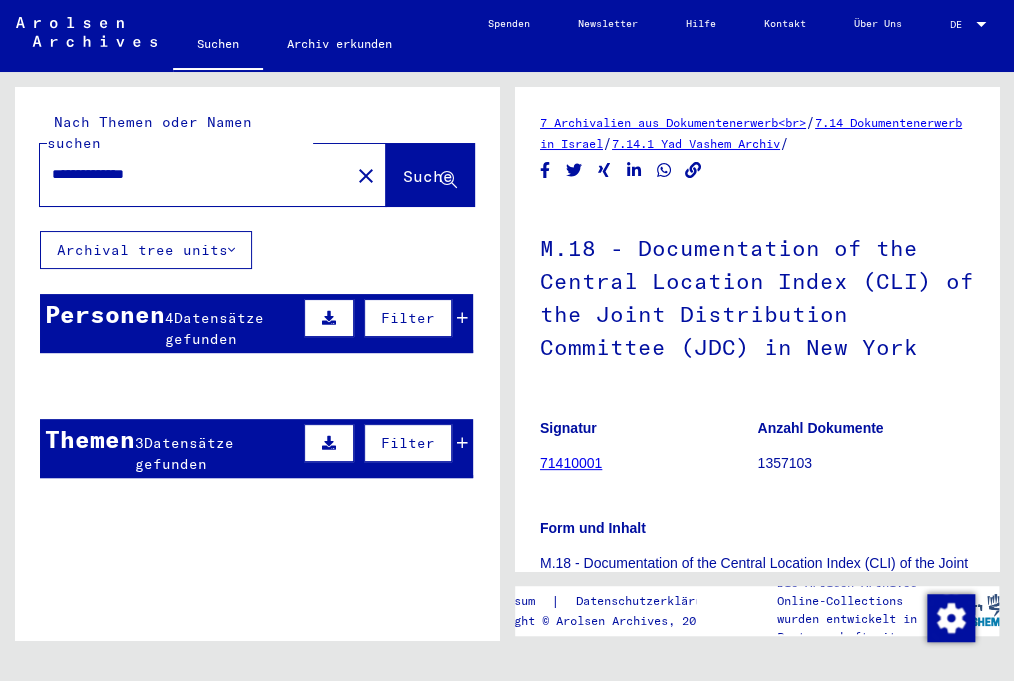 type on "**********" 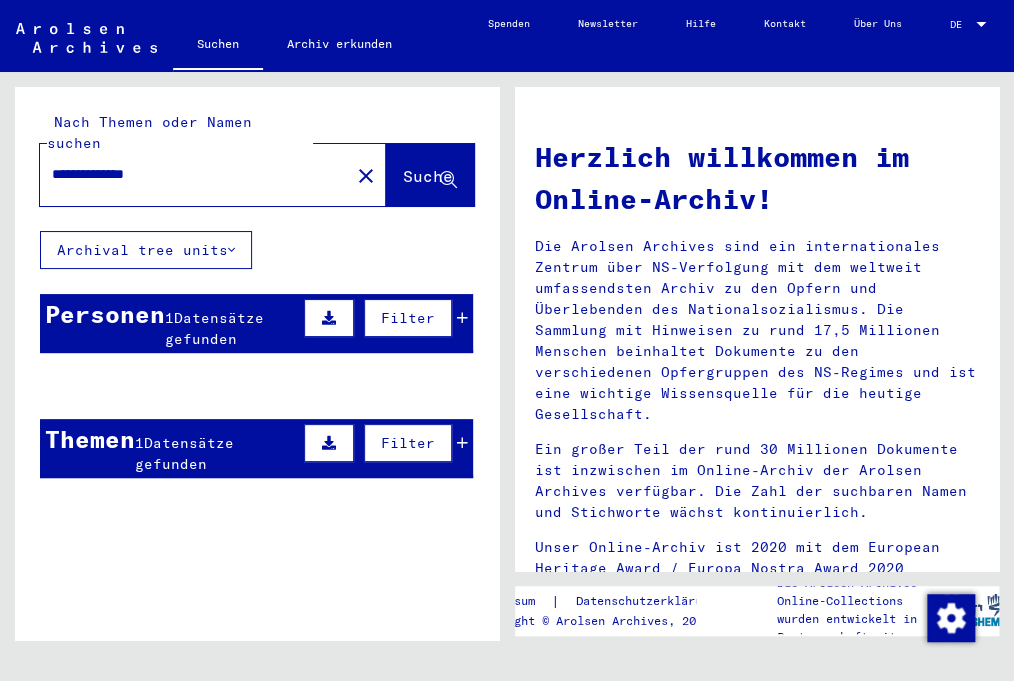 click on "1  Datensätze gefunden" at bounding box center [232, 329] 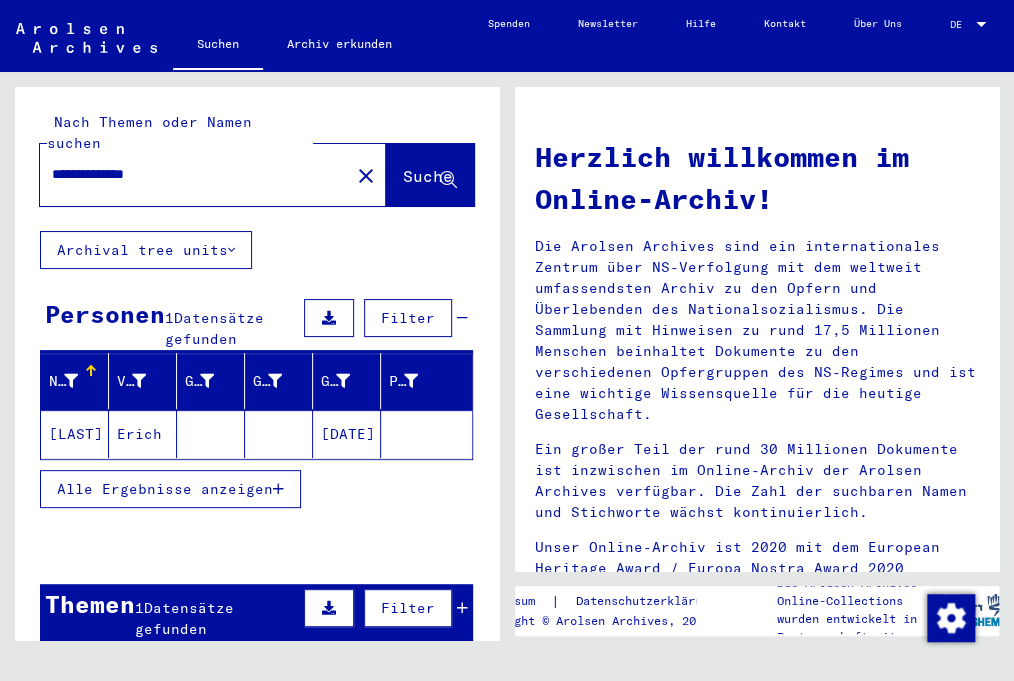 click on "[LAST]" 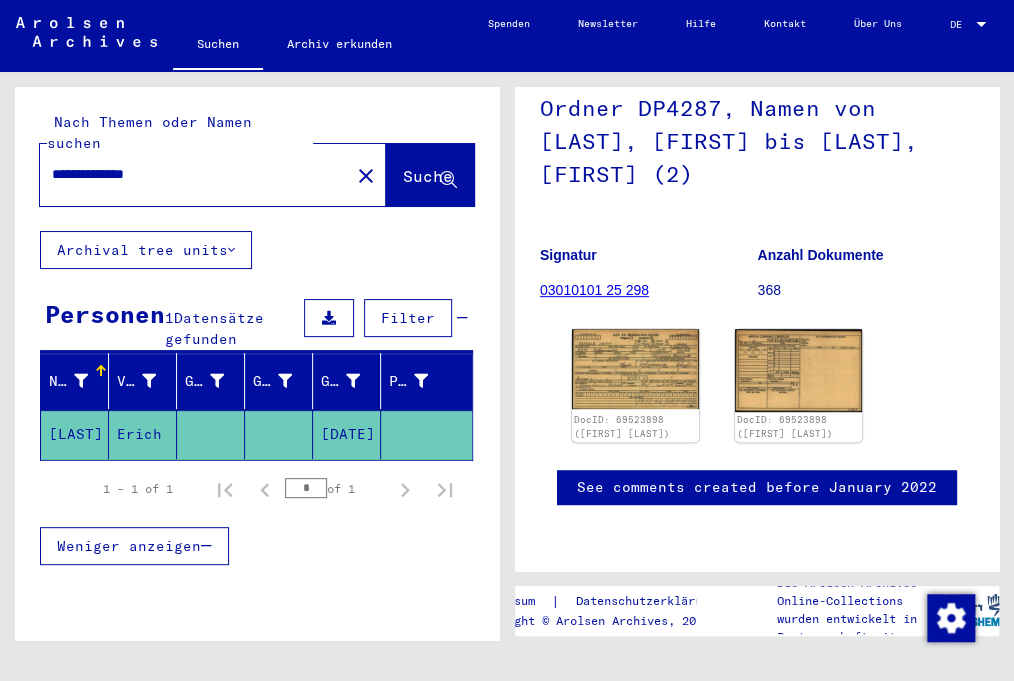 scroll, scrollTop: 331, scrollLeft: 0, axis: vertical 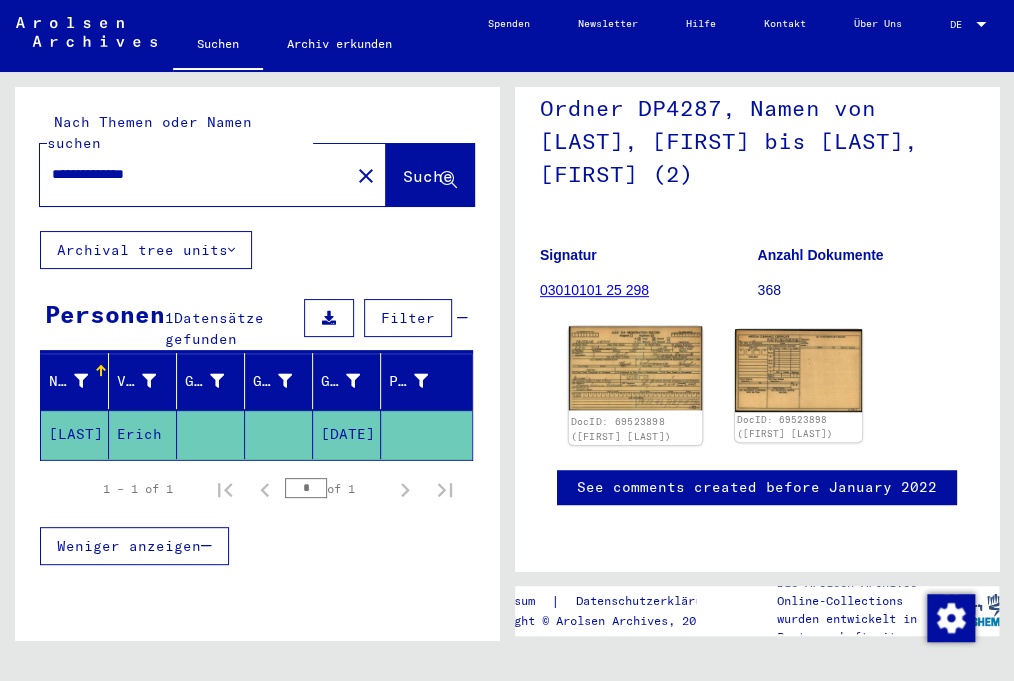 click 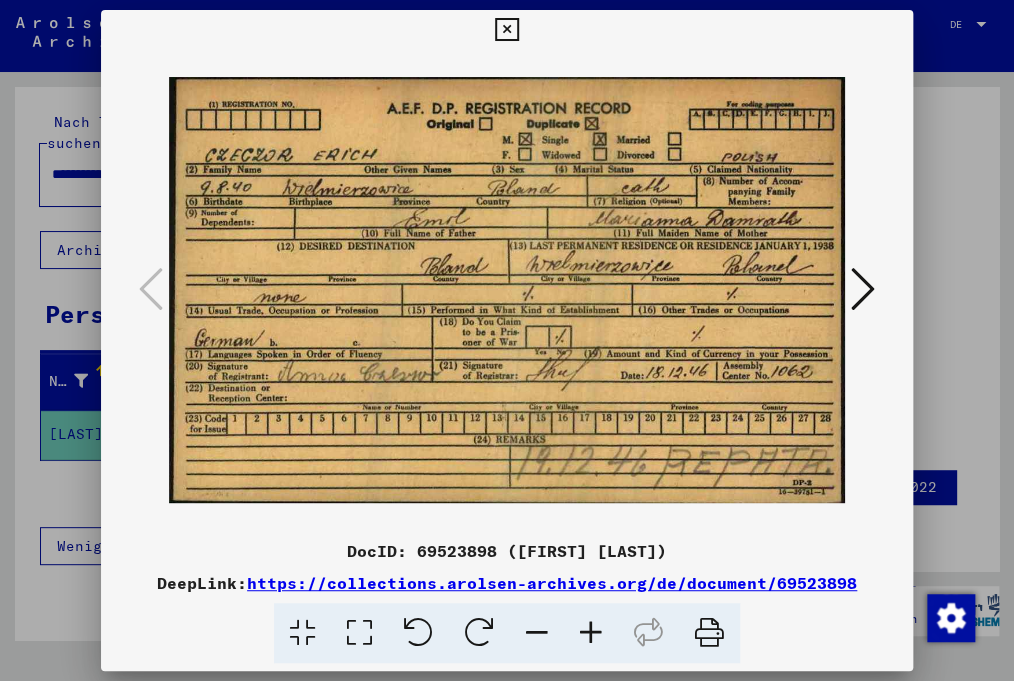 click at bounding box center (506, 30) 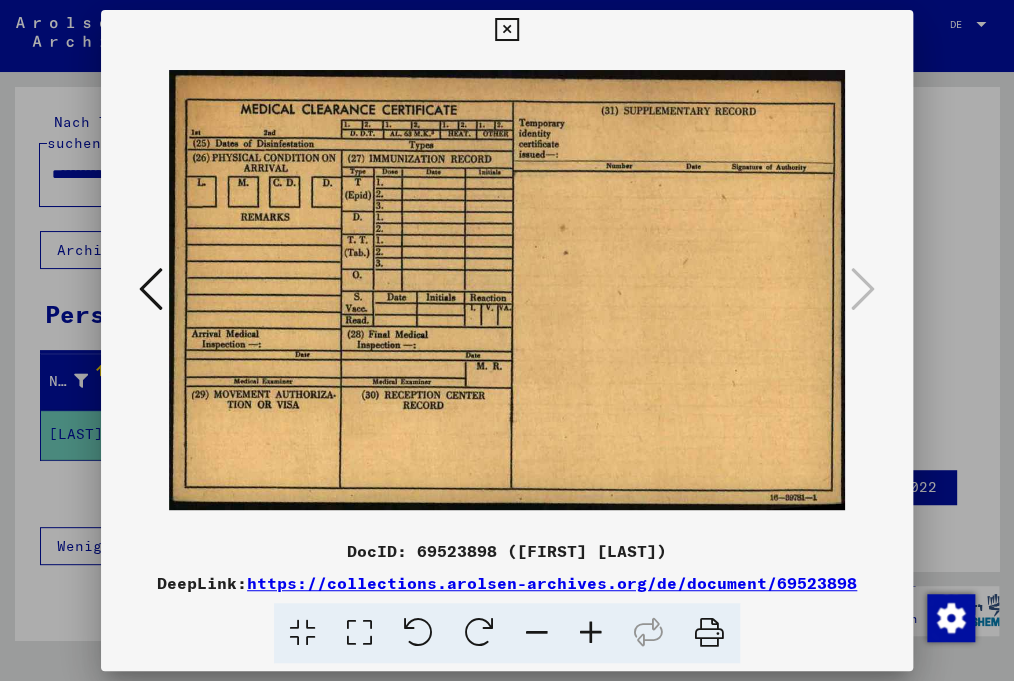 click at bounding box center (506, 30) 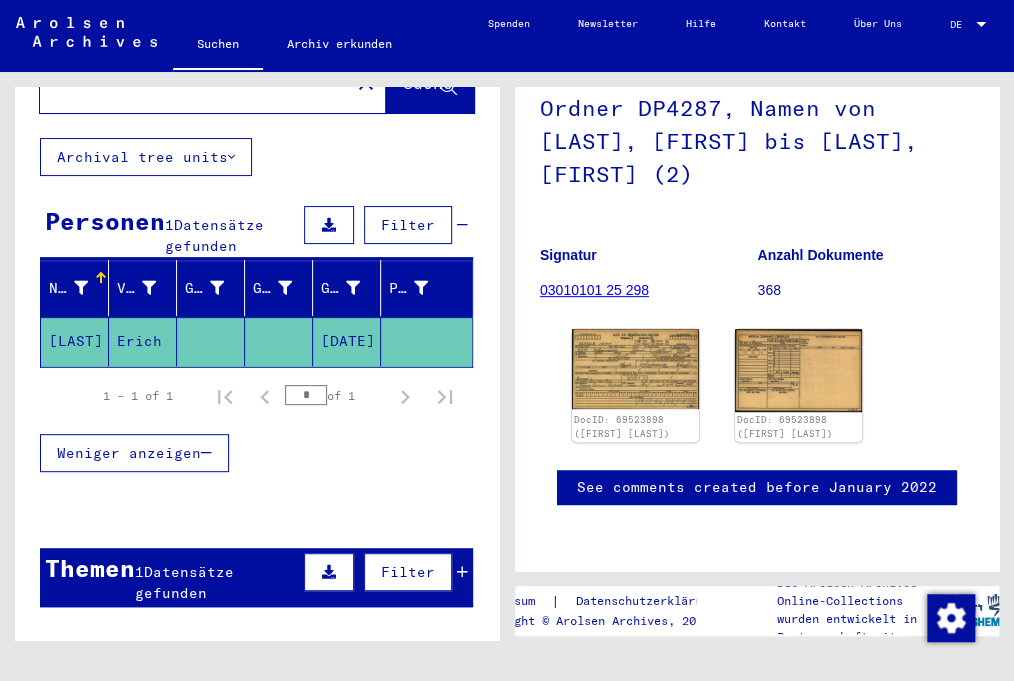 scroll, scrollTop: 205, scrollLeft: 0, axis: vertical 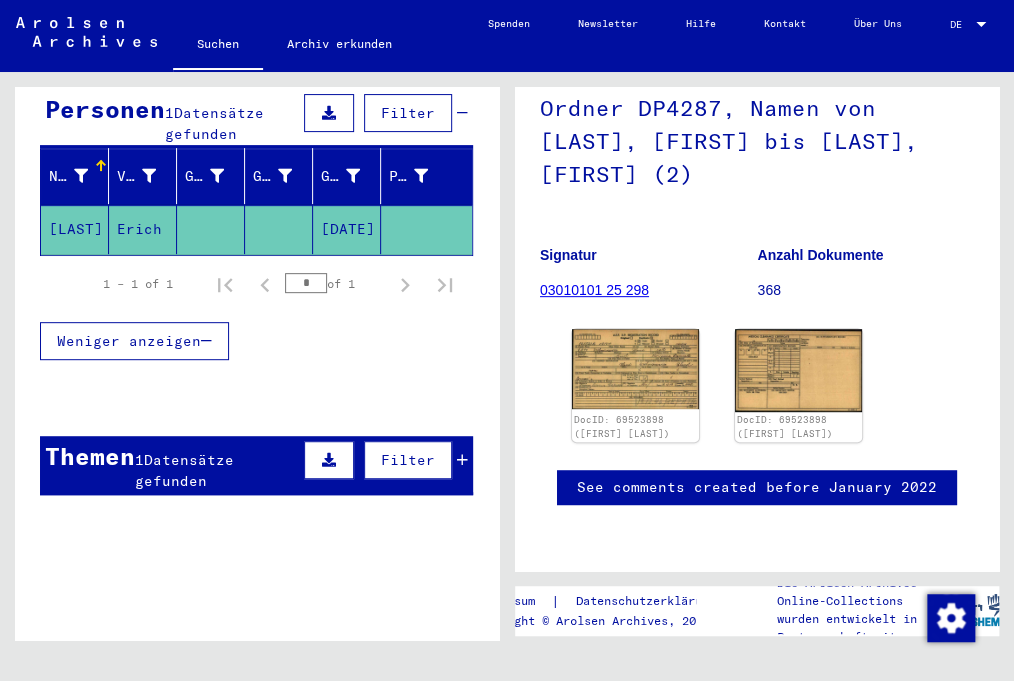 click on "Datensätze gefunden" at bounding box center (184, 470) 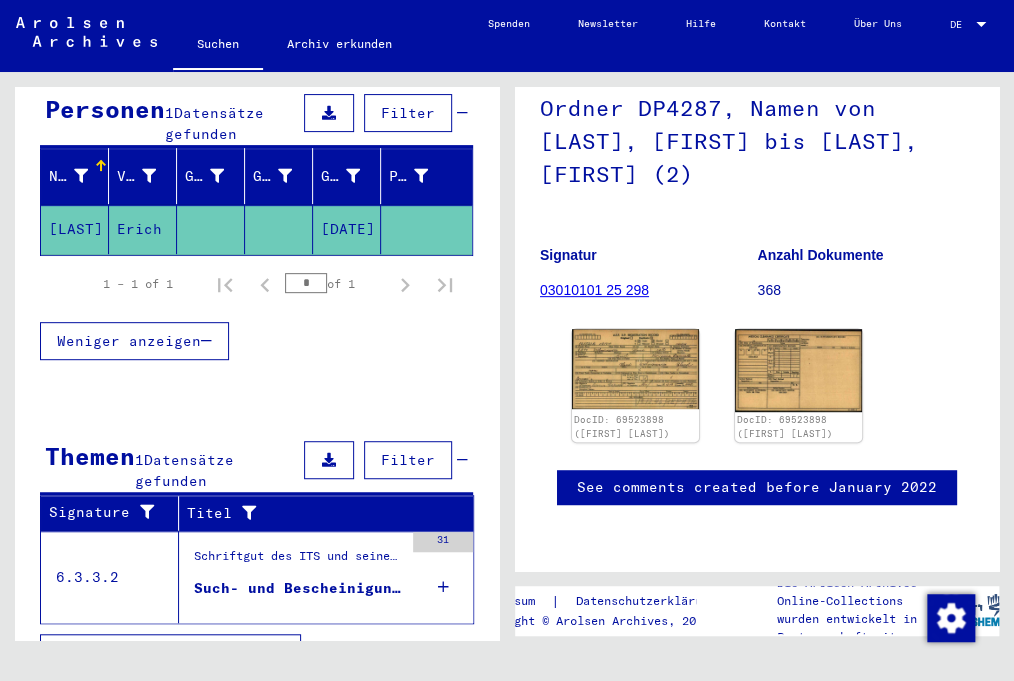 click on "Datensätze gefunden" at bounding box center (184, 470) 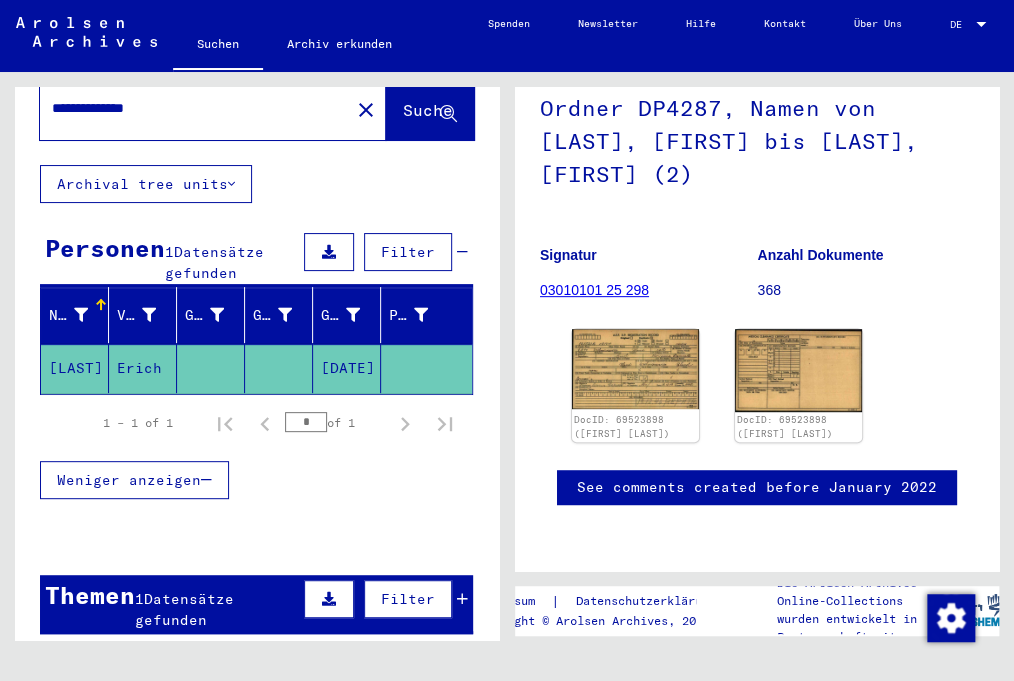 scroll, scrollTop: 0, scrollLeft: 0, axis: both 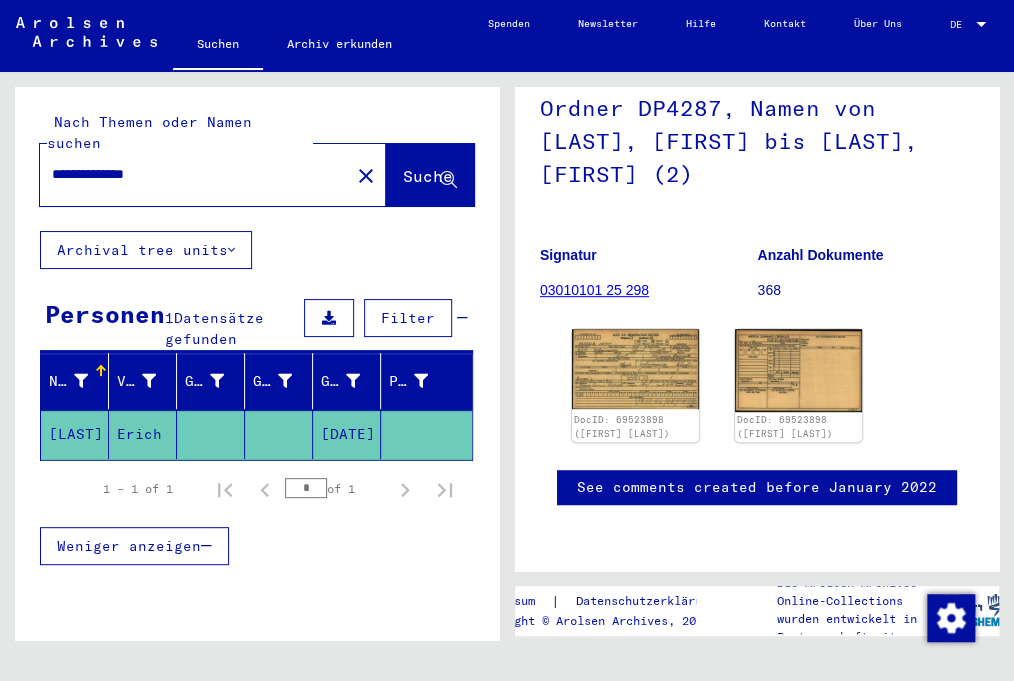 drag, startPoint x: 53, startPoint y: 150, endPoint x: 215, endPoint y: 165, distance: 162.69296 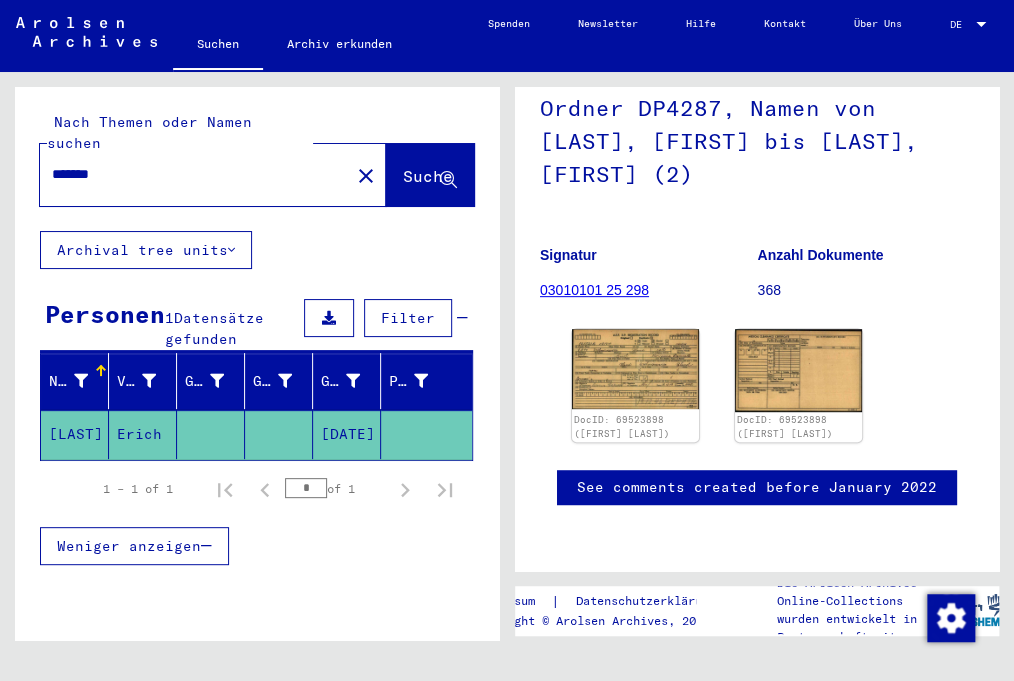 type on "*******" 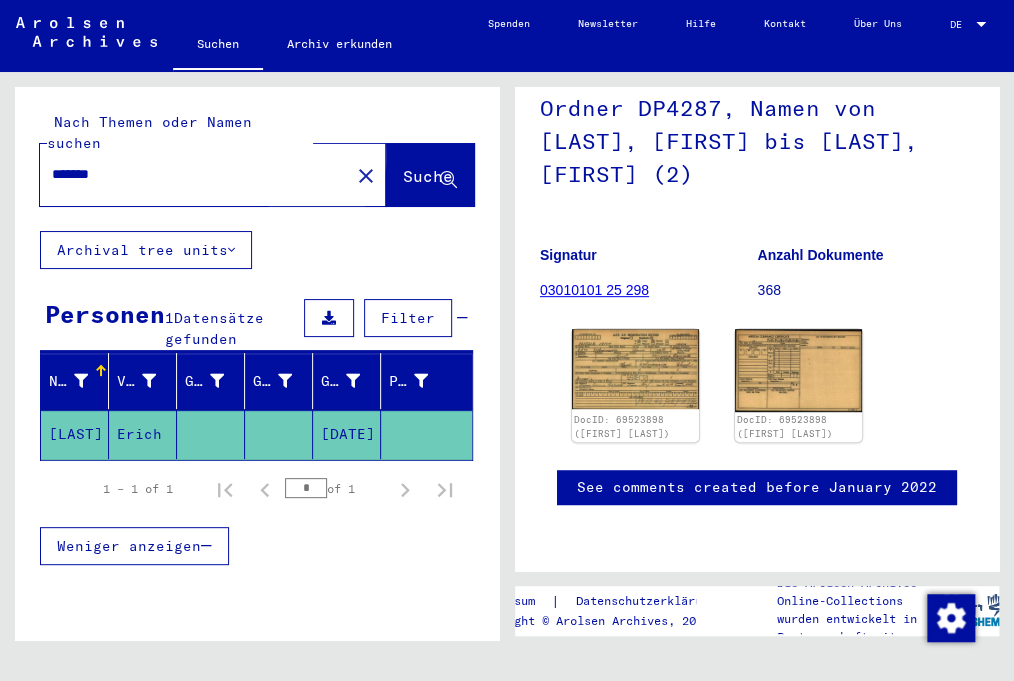 click on "Suche" 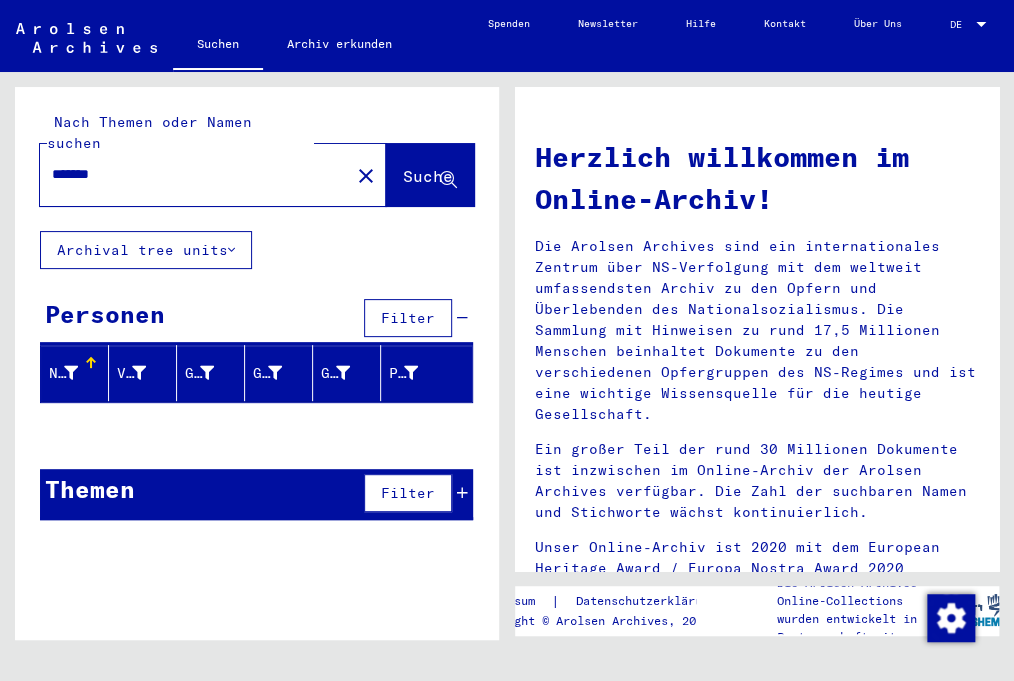 drag, startPoint x: 54, startPoint y: 149, endPoint x: 201, endPoint y: 142, distance: 147.16656 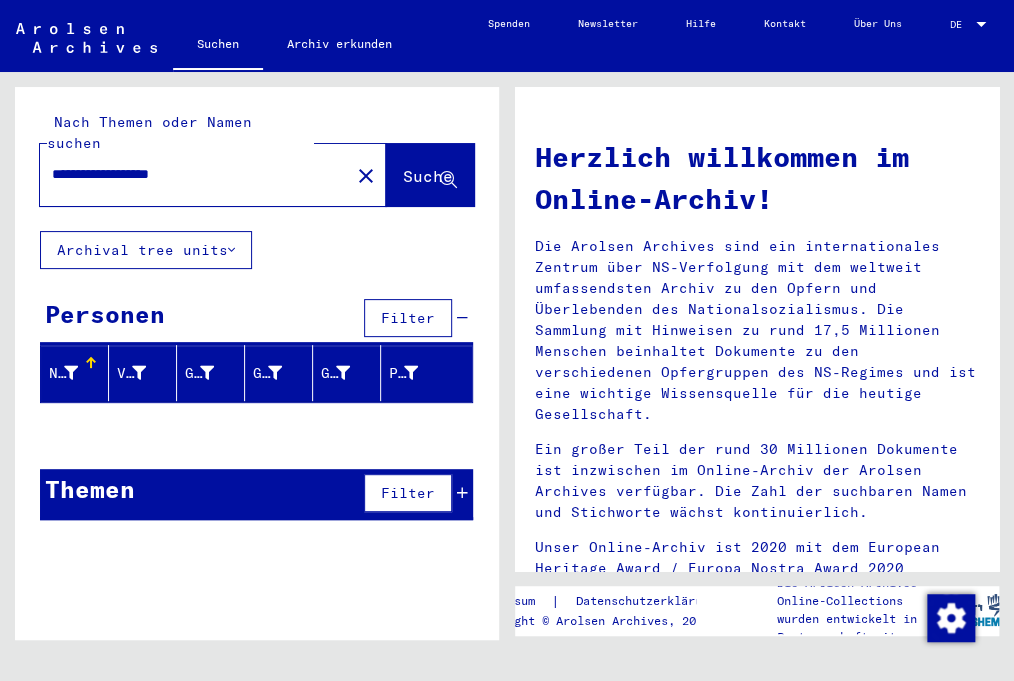 type on "**********" 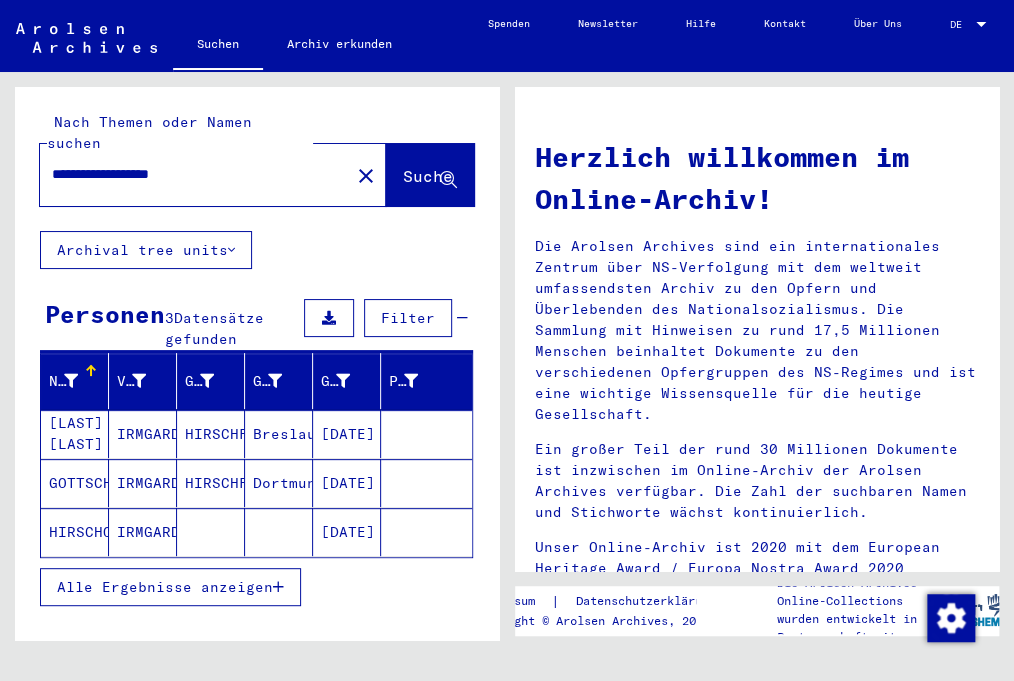 click on "HIRSCHOVA" 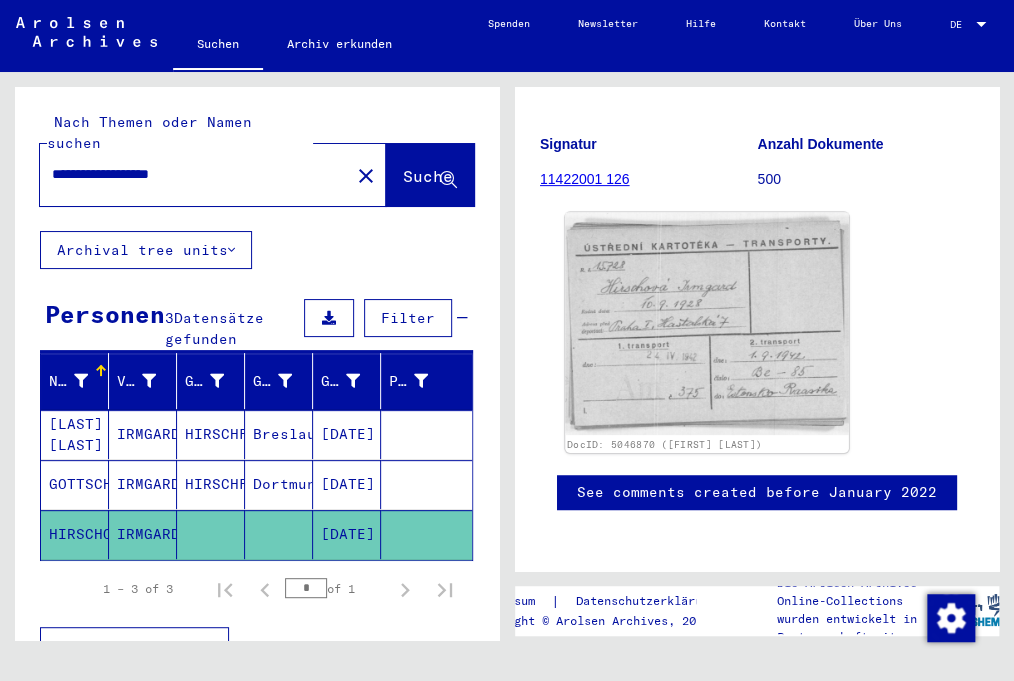 scroll, scrollTop: 221, scrollLeft: 0, axis: vertical 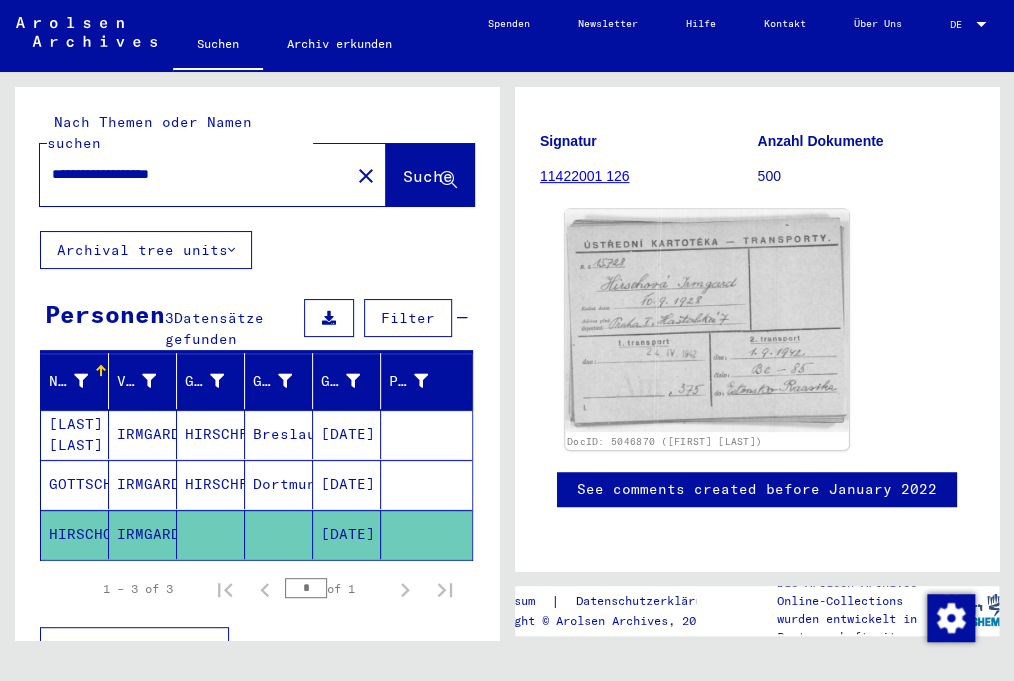 click 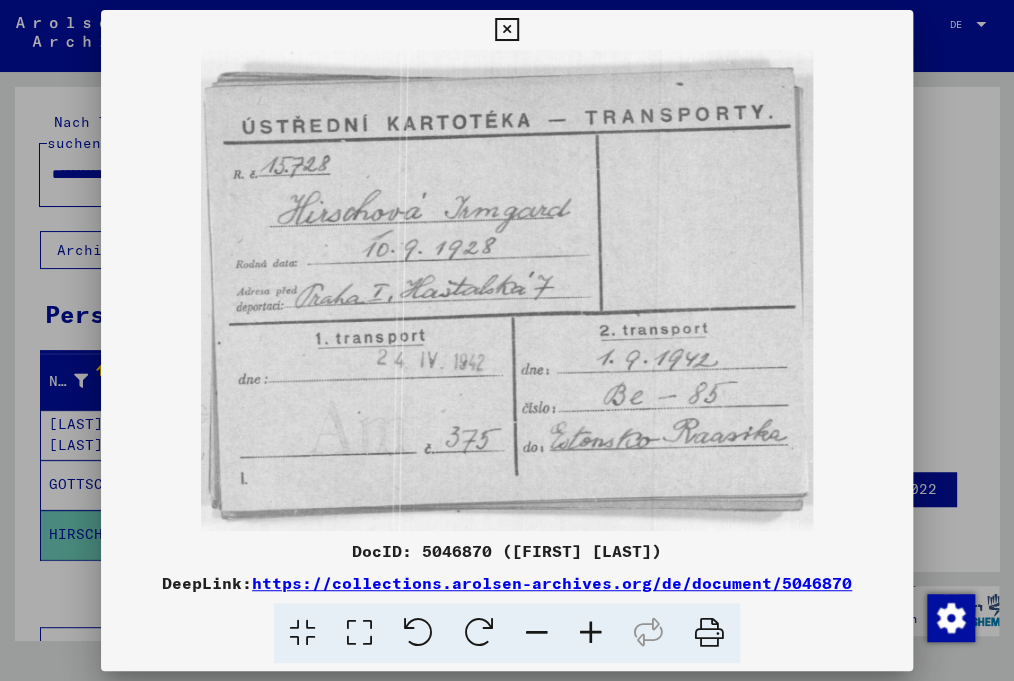 click at bounding box center [506, 30] 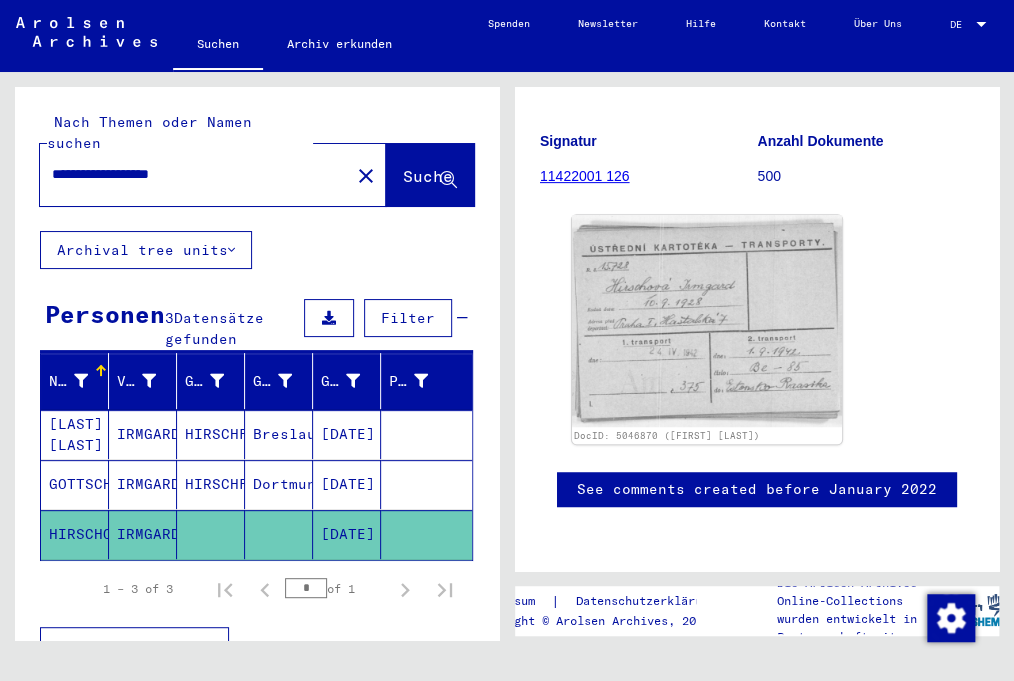 click on "DocID: 5046870 ([FIRST] [LAST])" 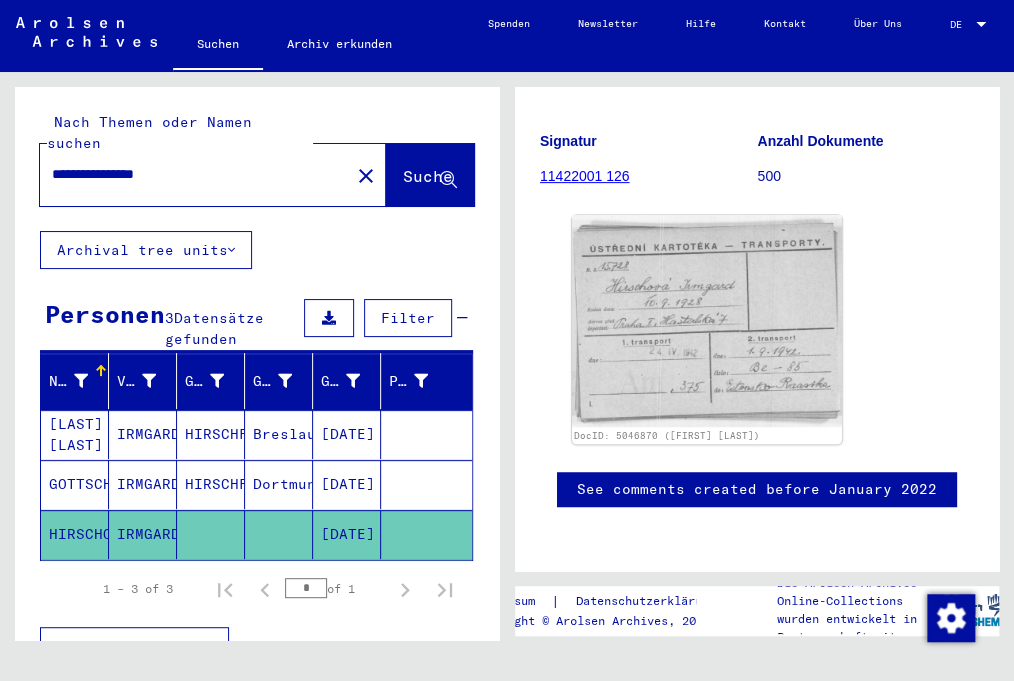 type on "**********" 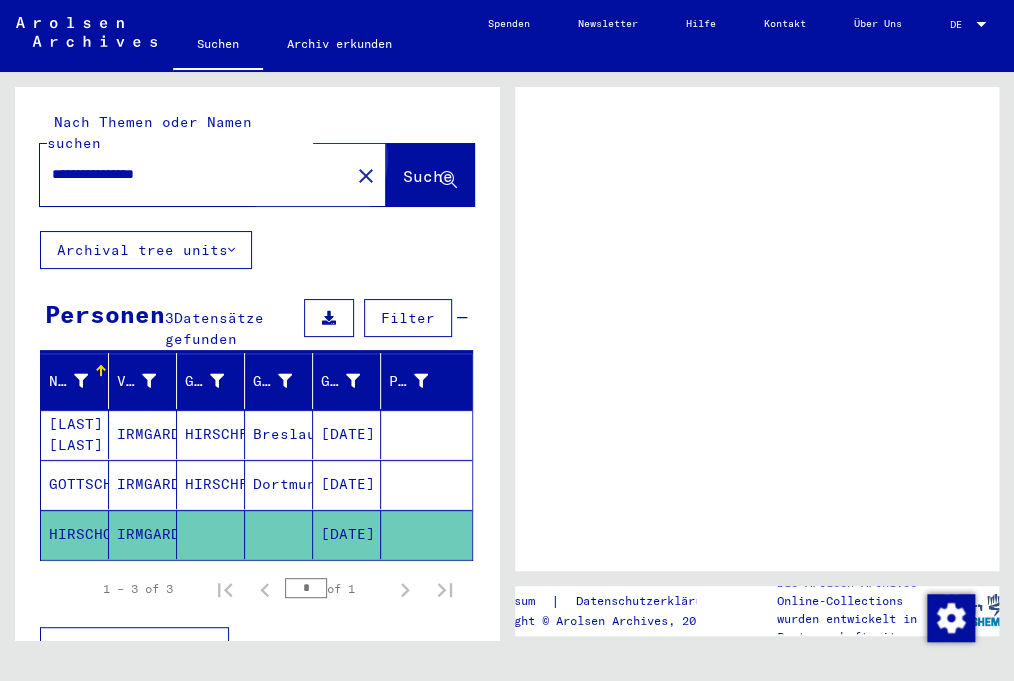 scroll, scrollTop: 0, scrollLeft: 0, axis: both 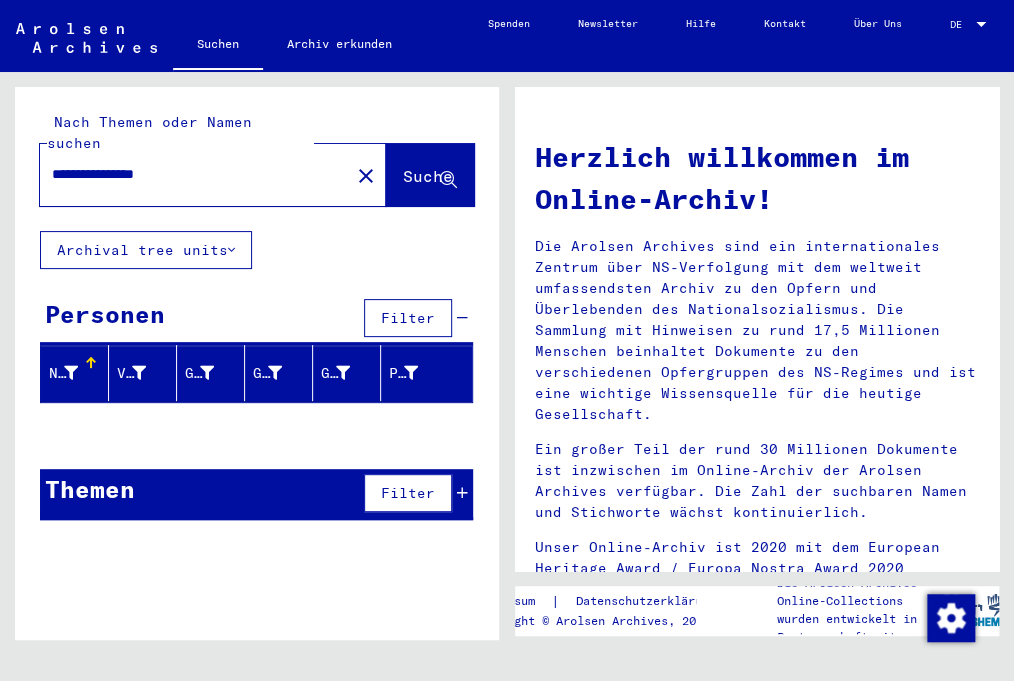 drag, startPoint x: 54, startPoint y: 154, endPoint x: 236, endPoint y: 138, distance: 182.70195 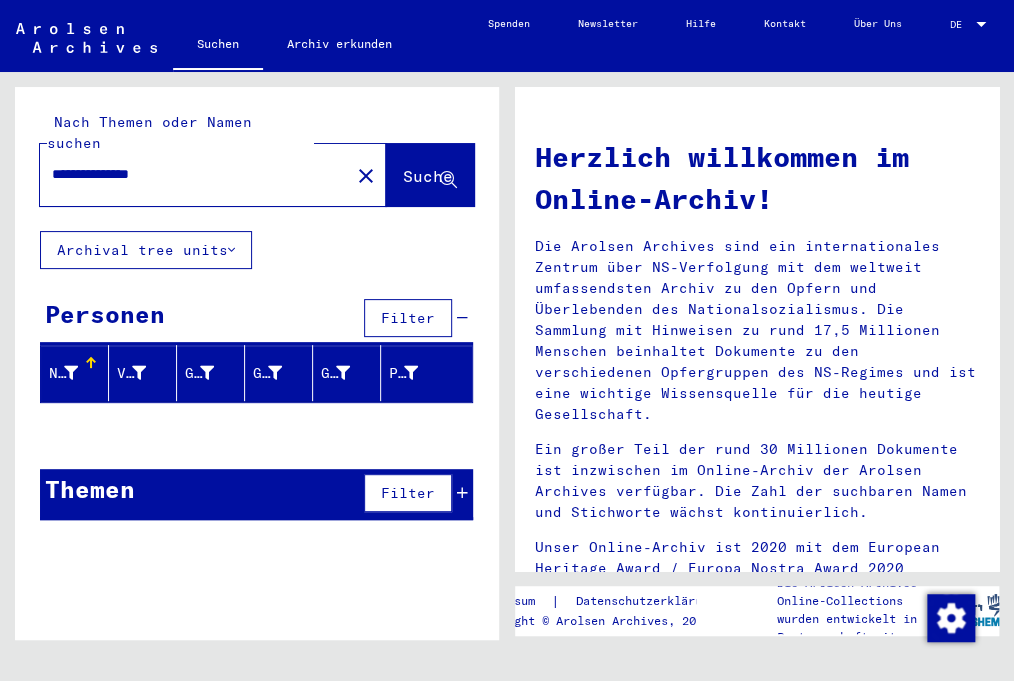 type on "**********" 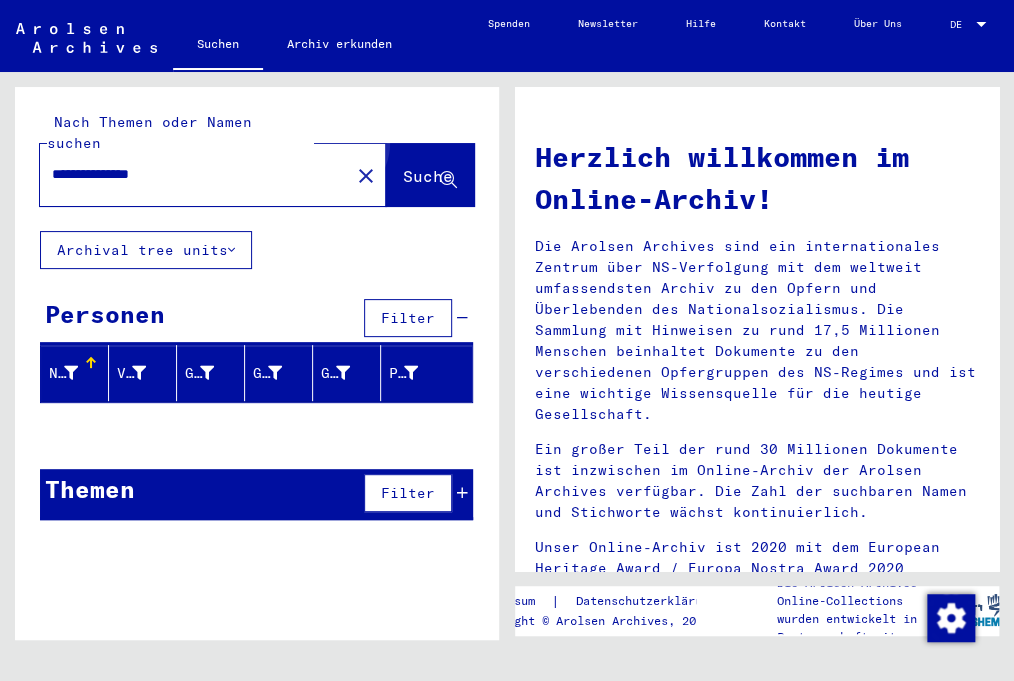click on "Suche" 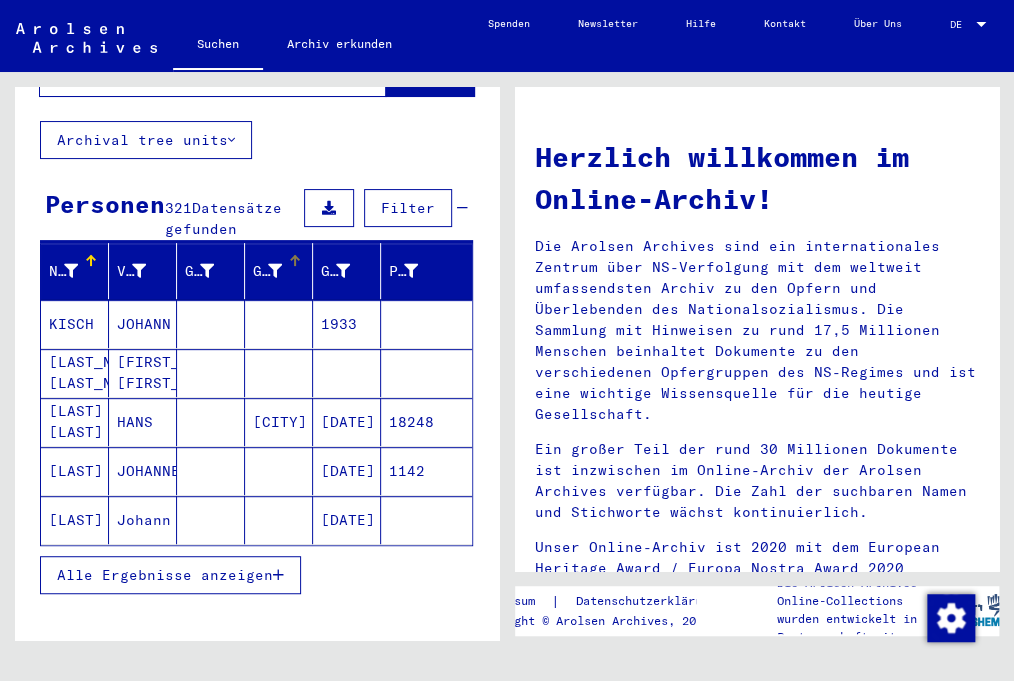 scroll, scrollTop: 221, scrollLeft: 0, axis: vertical 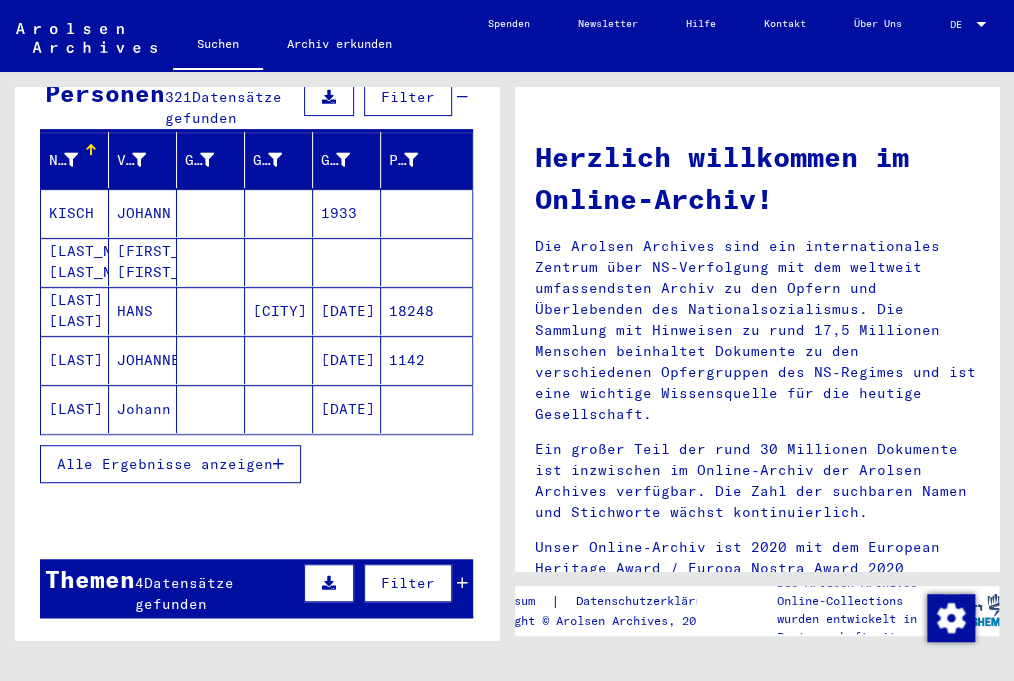 click on "Alle Ergebnisse anzeigen" at bounding box center [165, 464] 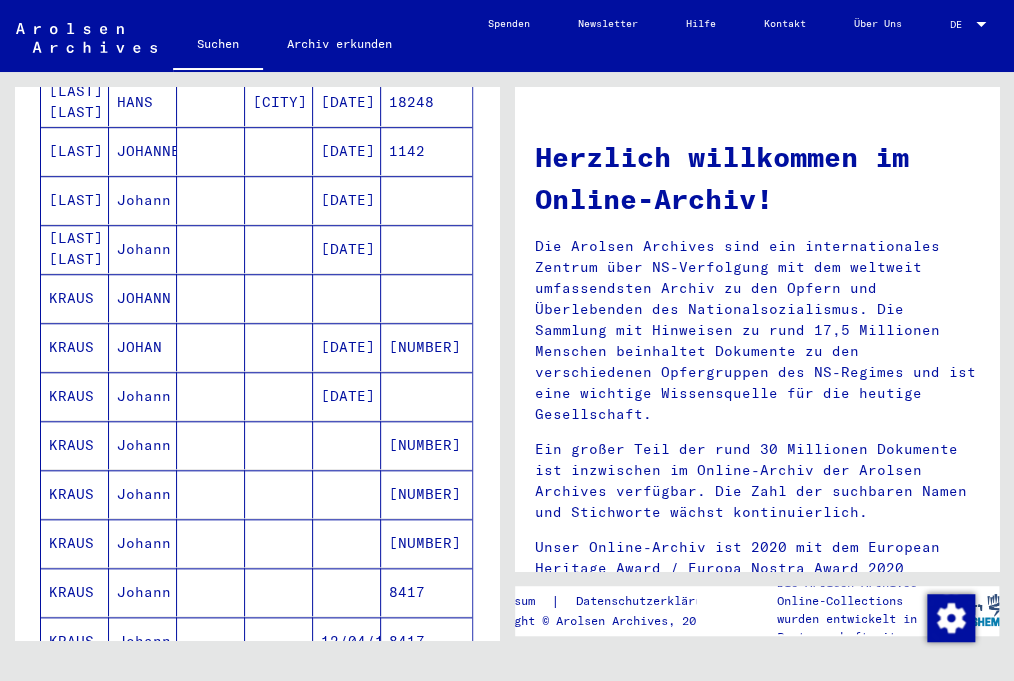 scroll, scrollTop: 442, scrollLeft: 0, axis: vertical 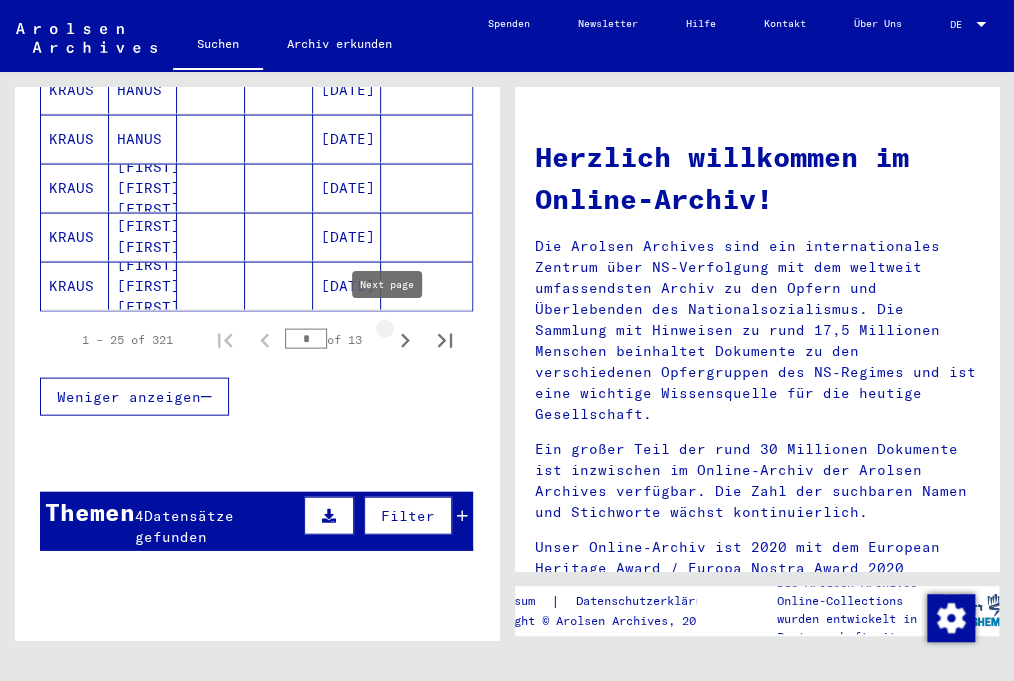 click 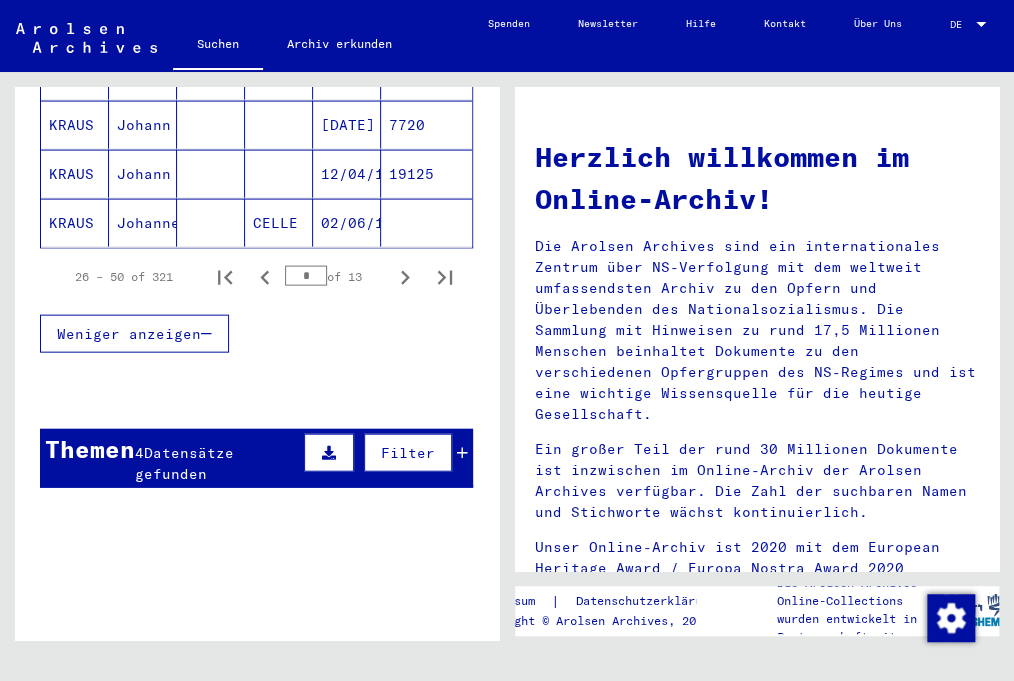 scroll, scrollTop: 1435, scrollLeft: 0, axis: vertical 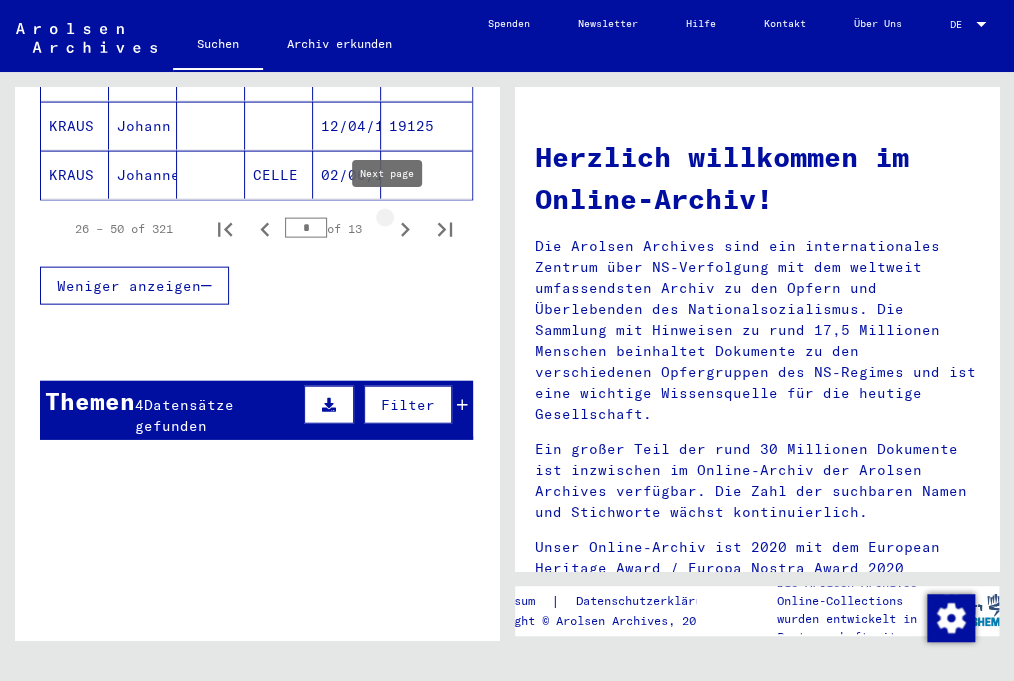 click 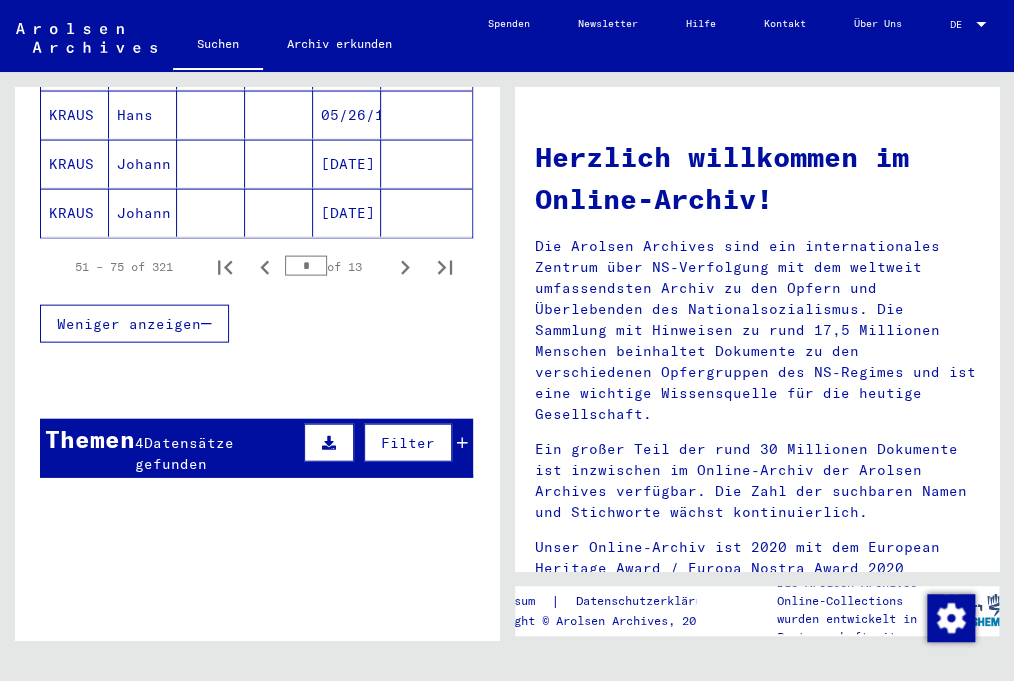 scroll, scrollTop: 1435, scrollLeft: 0, axis: vertical 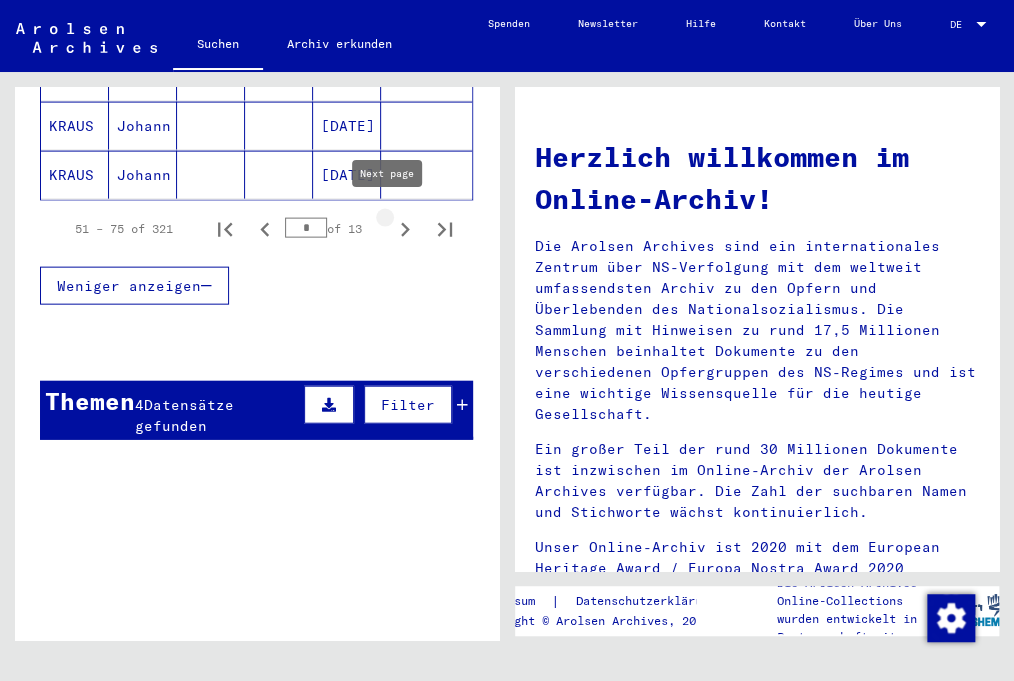 click 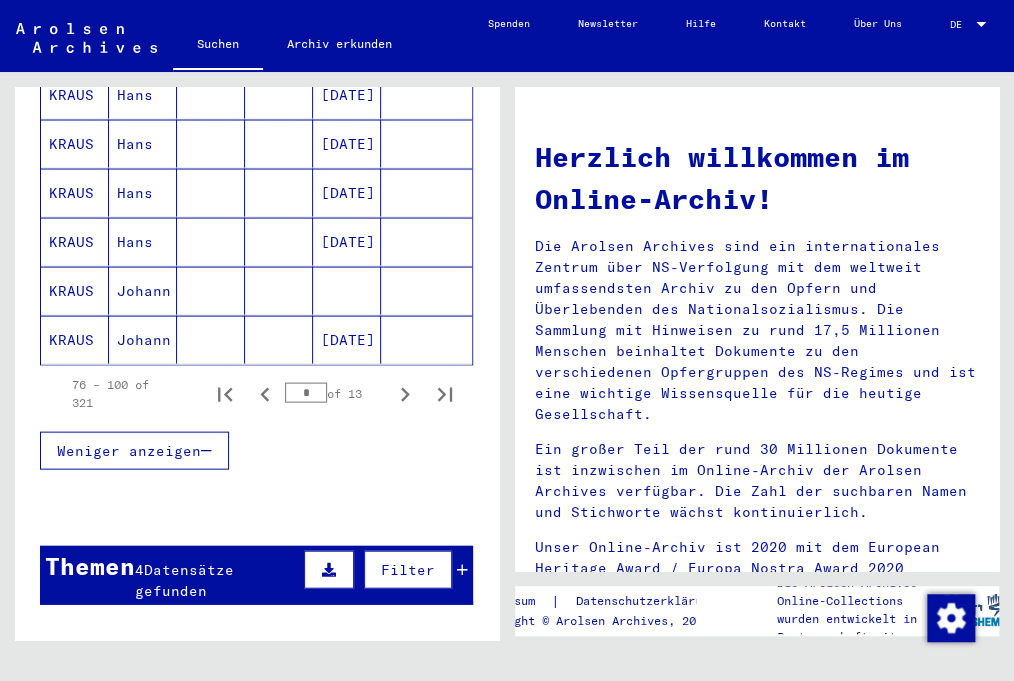 scroll, scrollTop: 1325, scrollLeft: 0, axis: vertical 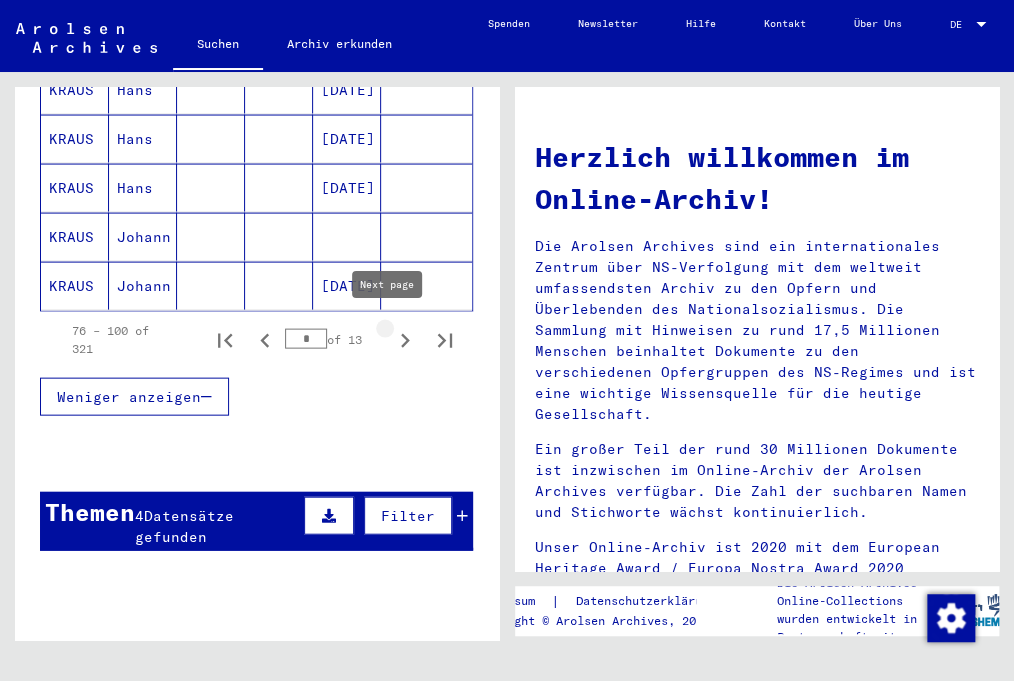 click 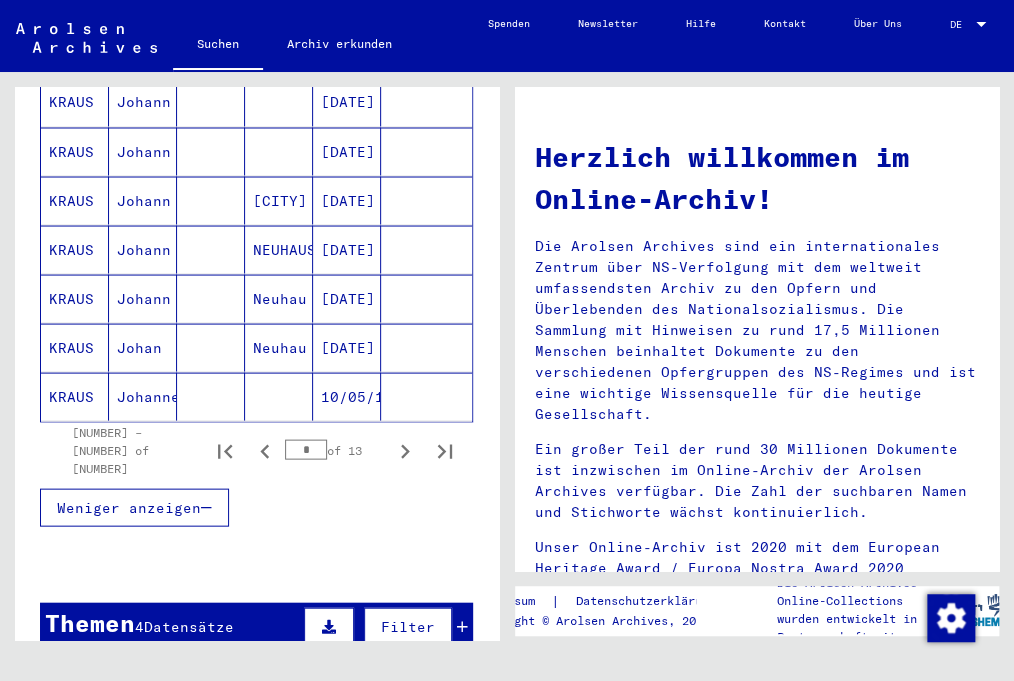 scroll, scrollTop: 1325, scrollLeft: 0, axis: vertical 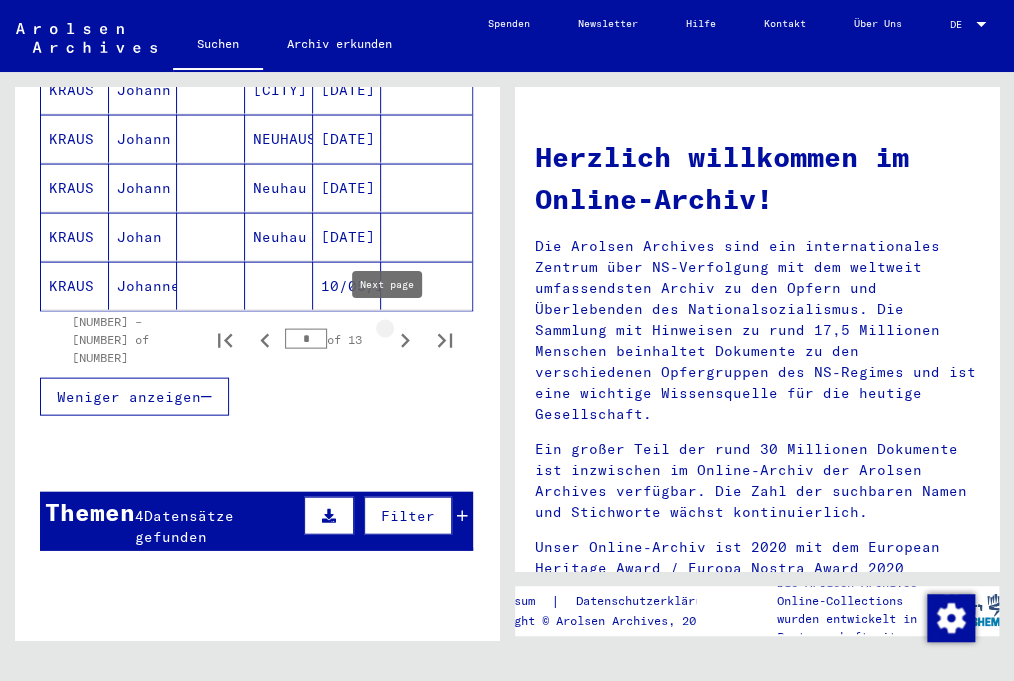 click 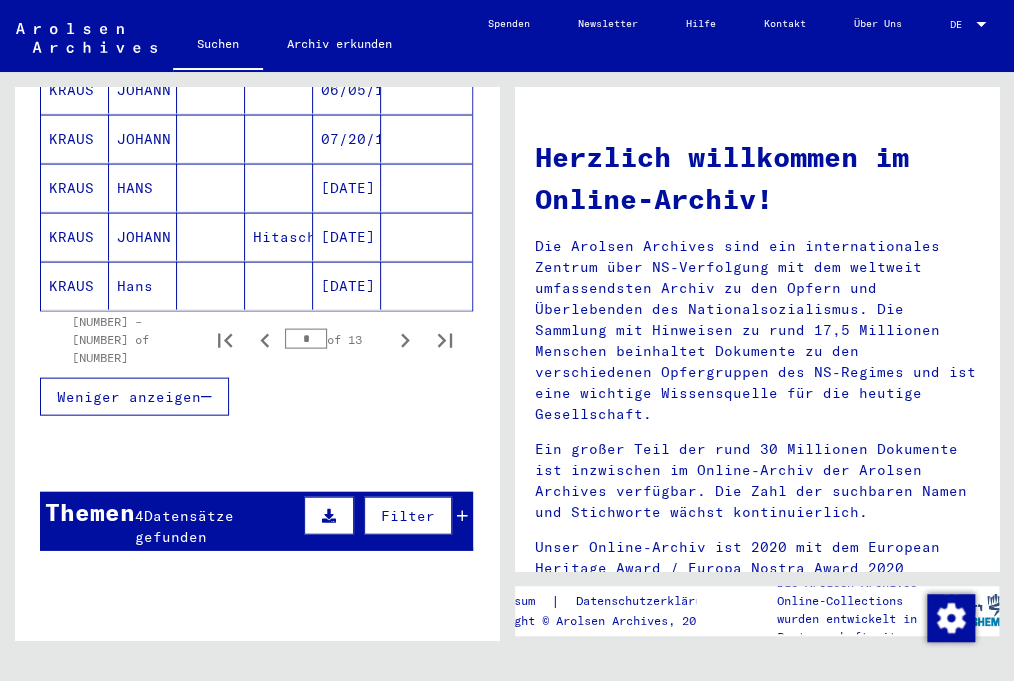 scroll, scrollTop: 1435, scrollLeft: 0, axis: vertical 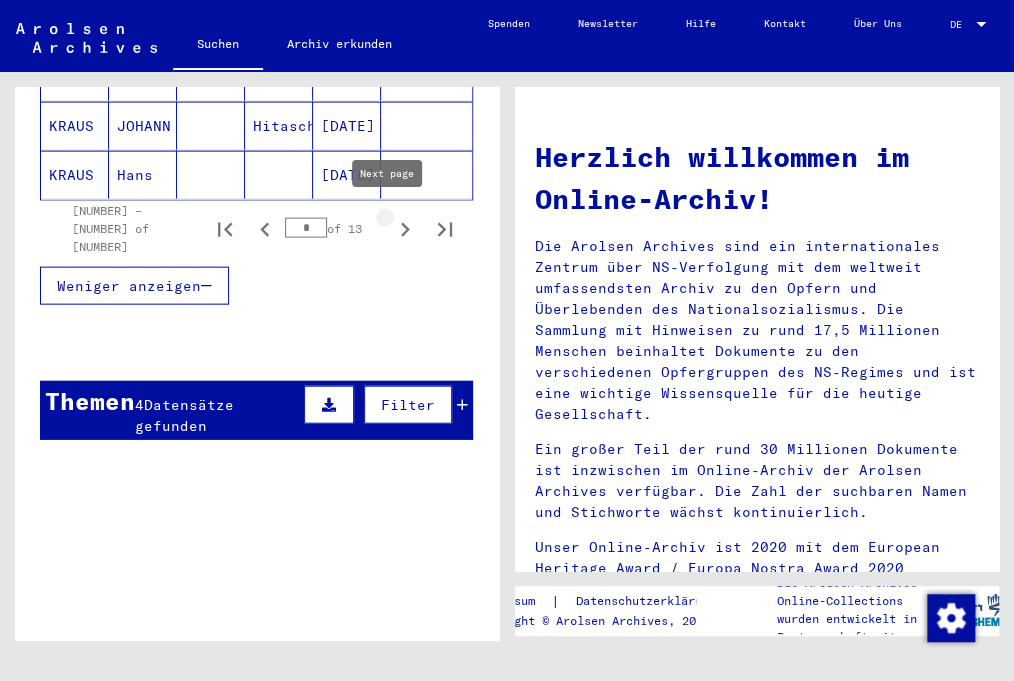 click 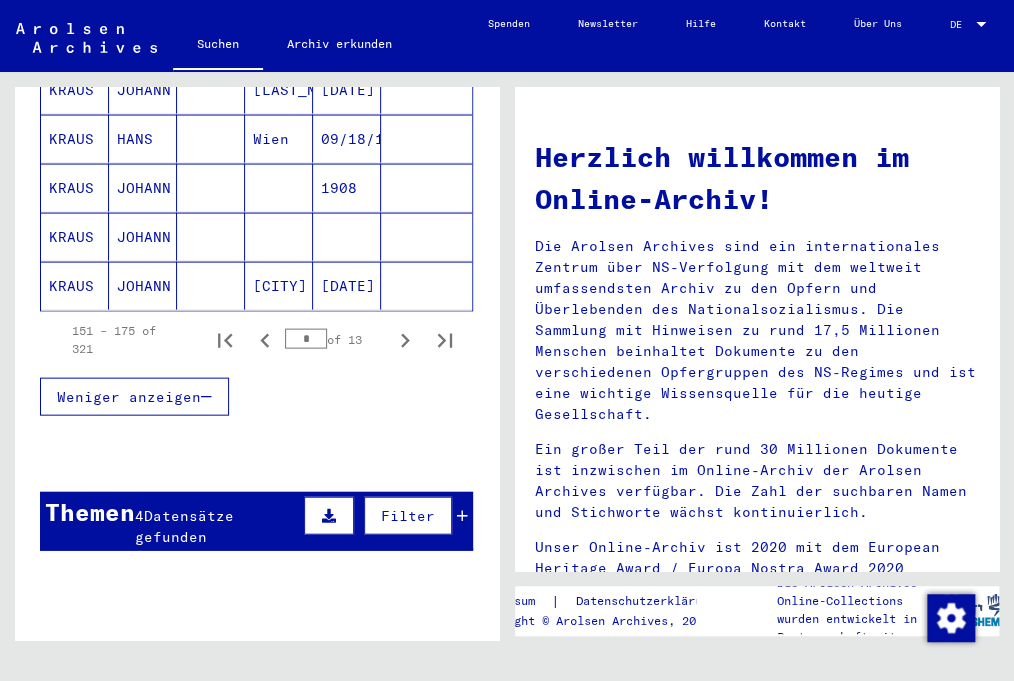 scroll, scrollTop: 1435, scrollLeft: 0, axis: vertical 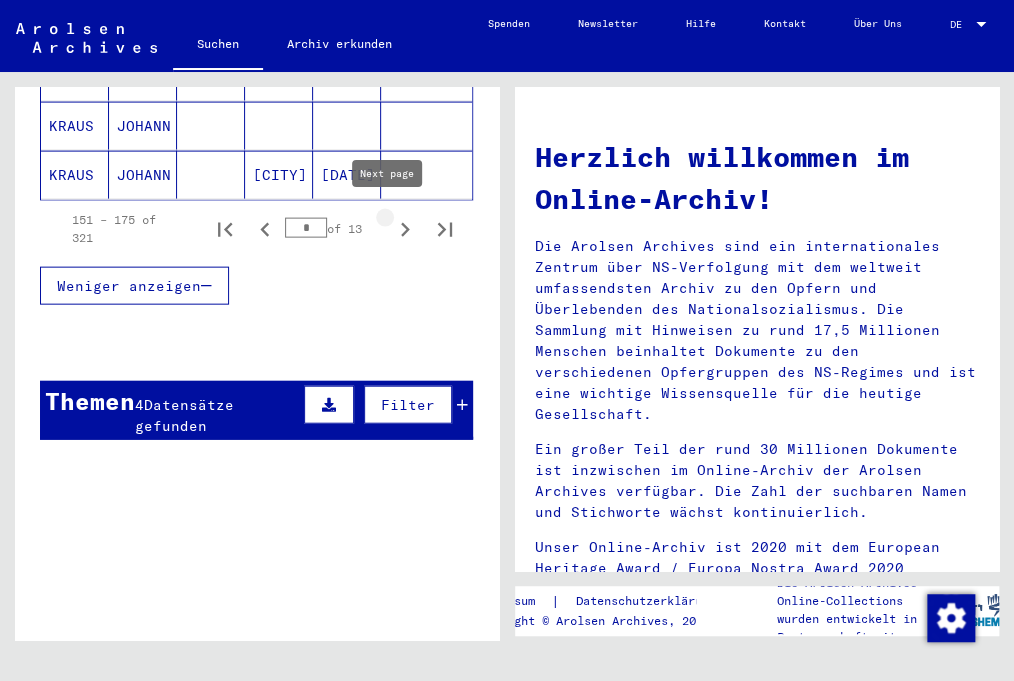 click 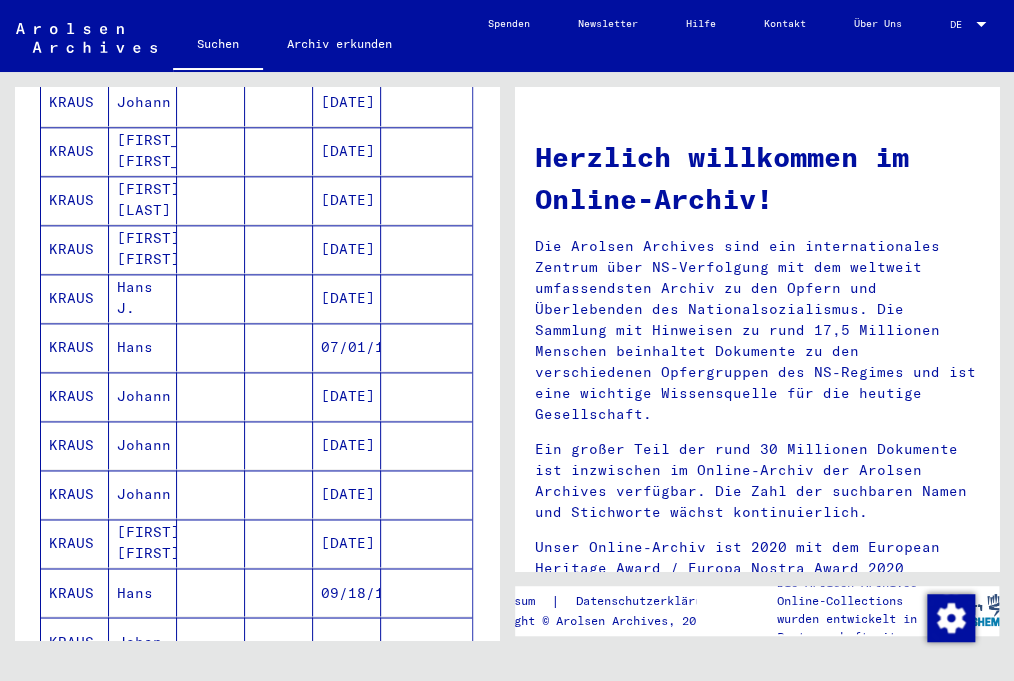 scroll, scrollTop: 883, scrollLeft: 0, axis: vertical 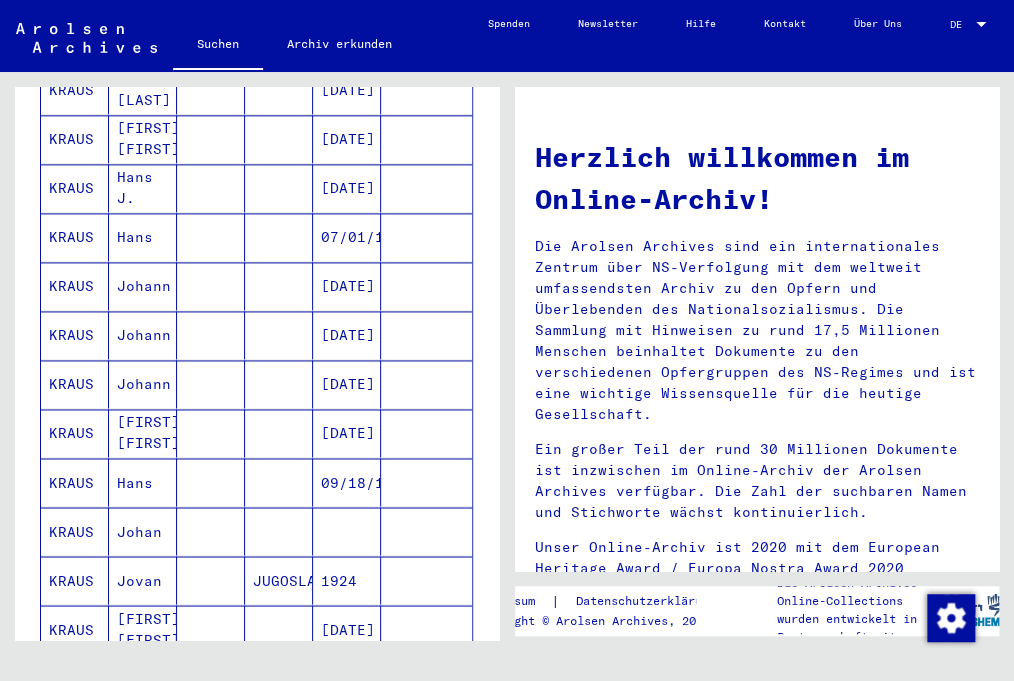 click on "KRAUS" at bounding box center (75, 188) 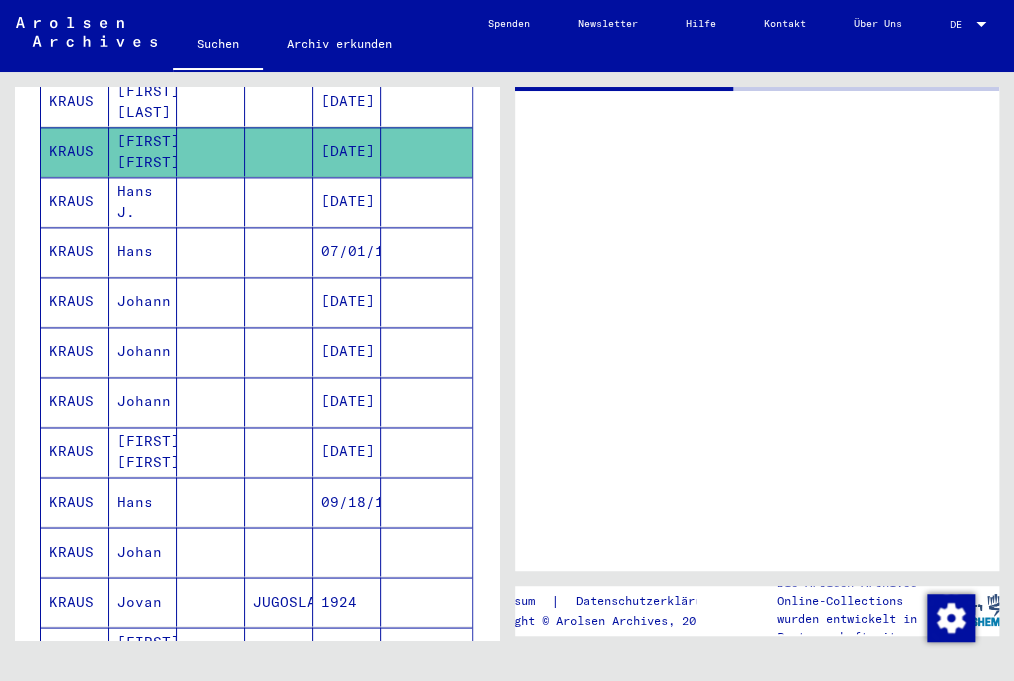 scroll, scrollTop: 892, scrollLeft: 0, axis: vertical 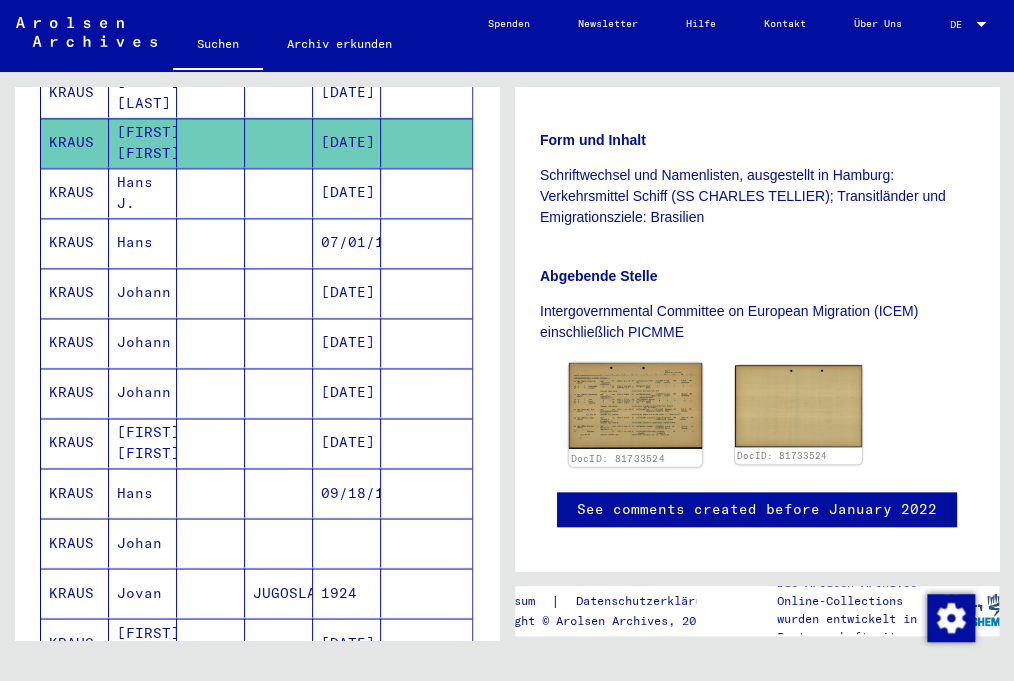 click 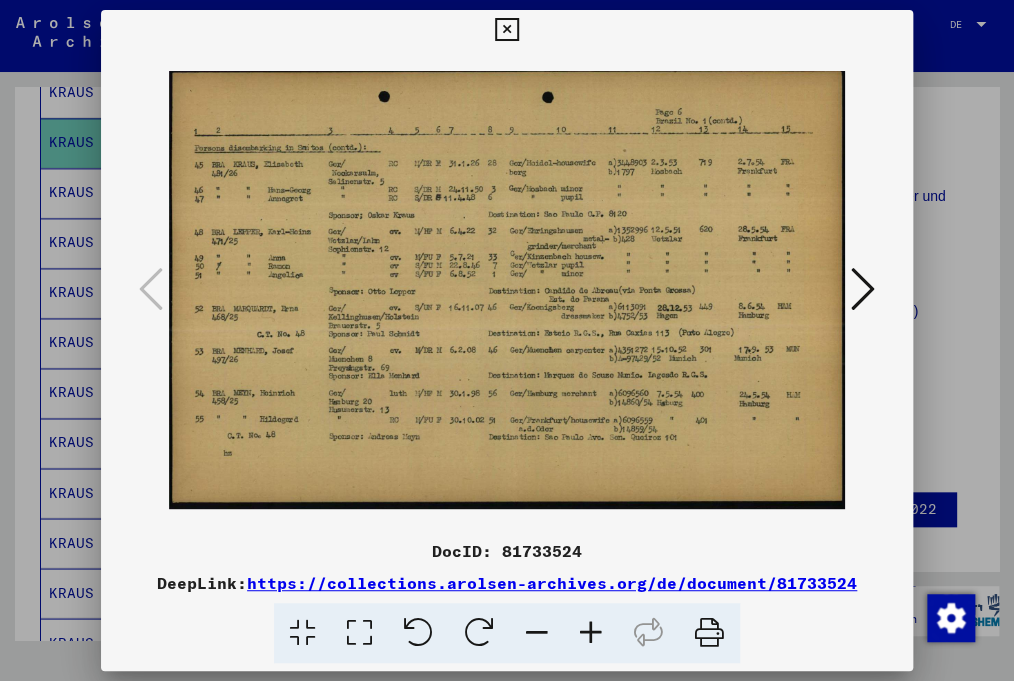 click at bounding box center [591, 633] 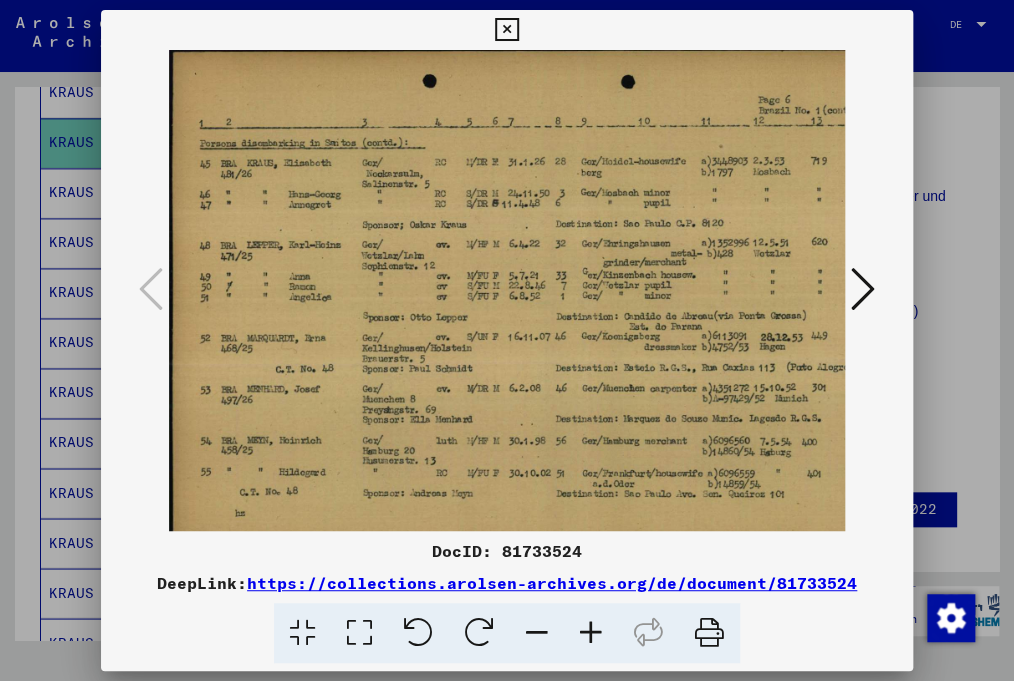 click at bounding box center [591, 633] 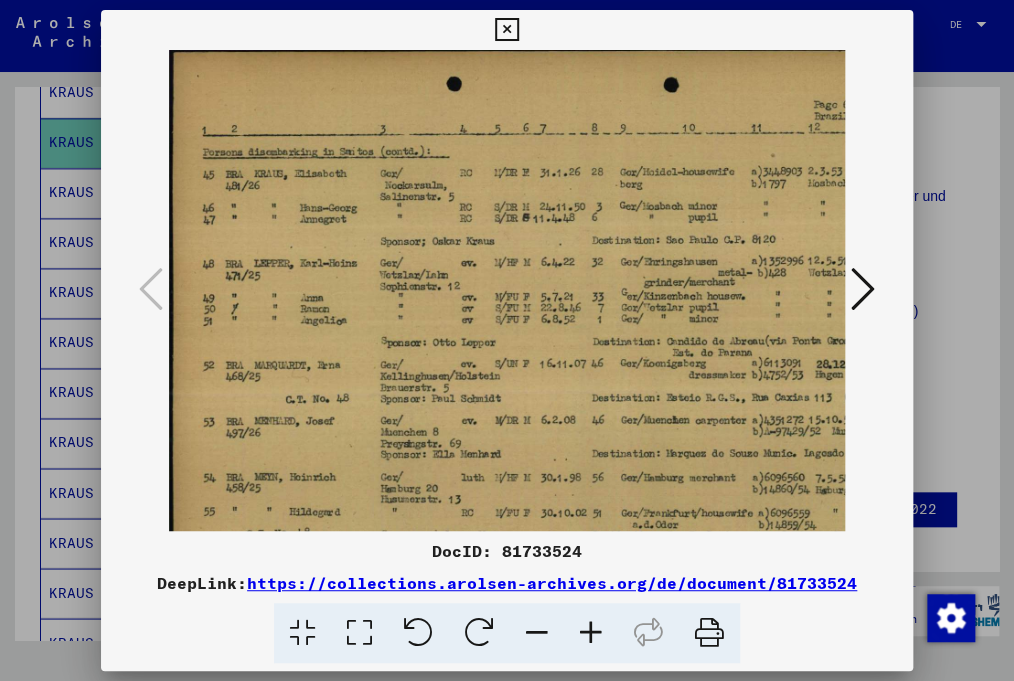 click at bounding box center (591, 633) 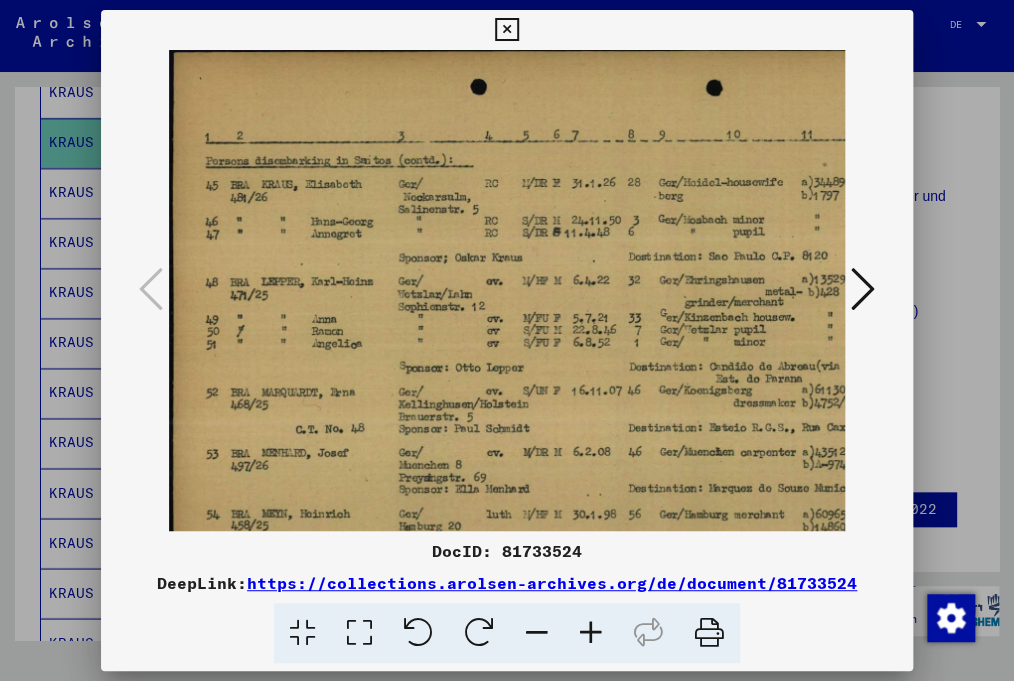 click at bounding box center (591, 633) 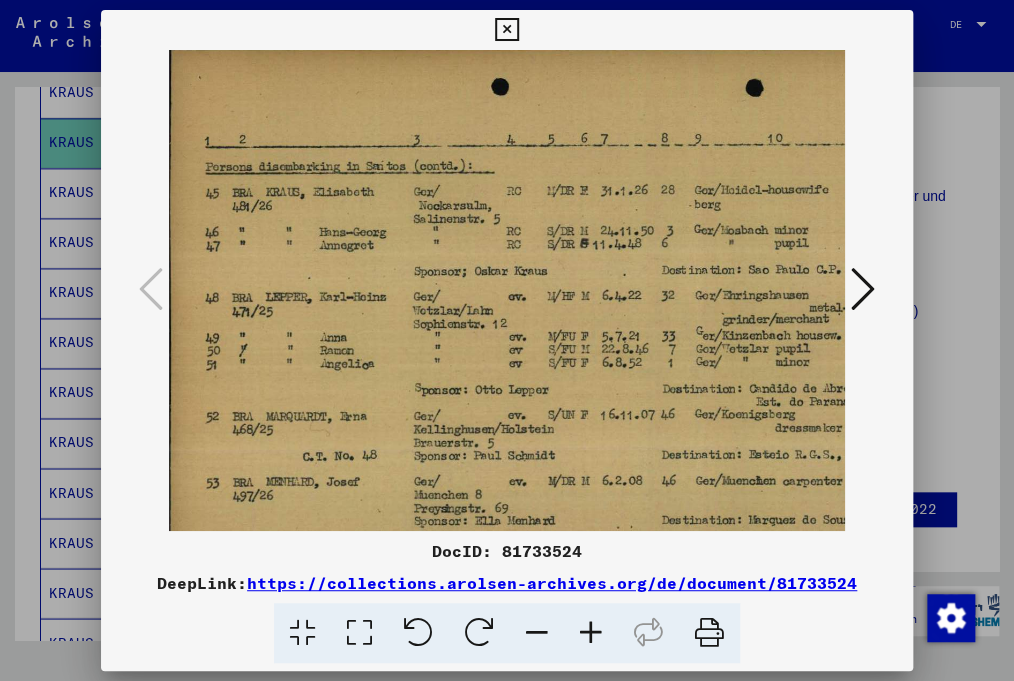 scroll, scrollTop: 4, scrollLeft: 4, axis: both 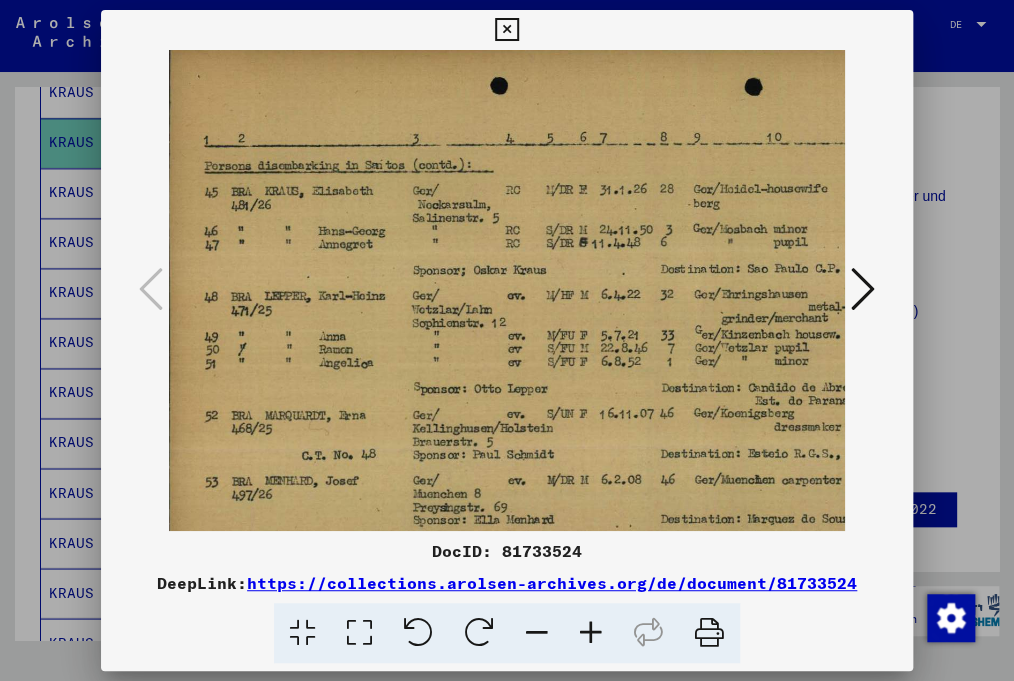 click at bounding box center [689, 386] 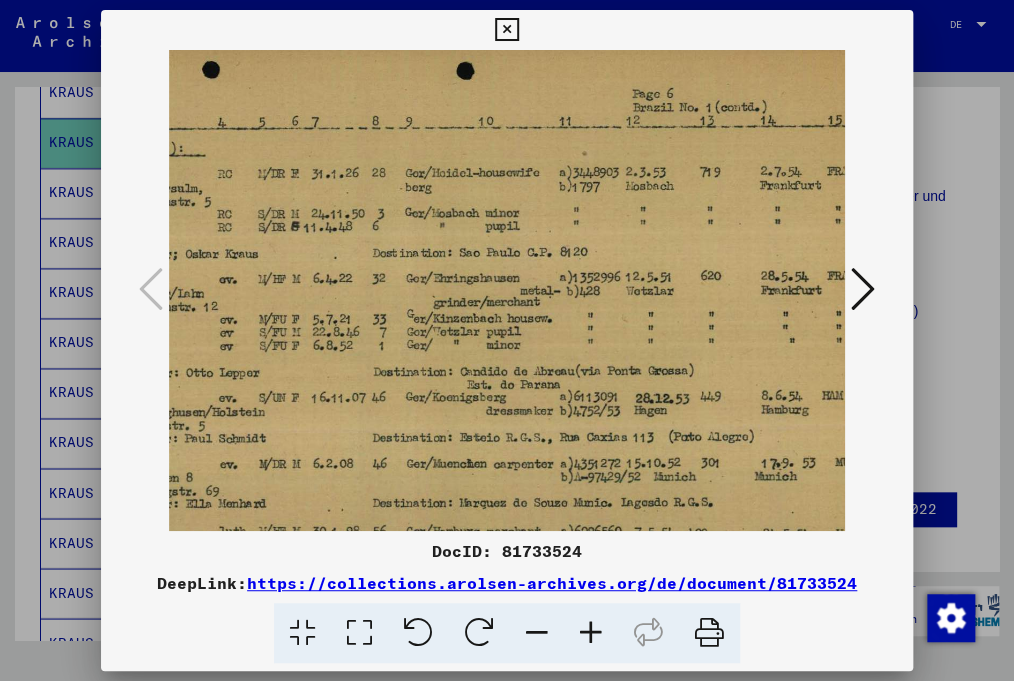 scroll, scrollTop: 21, scrollLeft: 292, axis: both 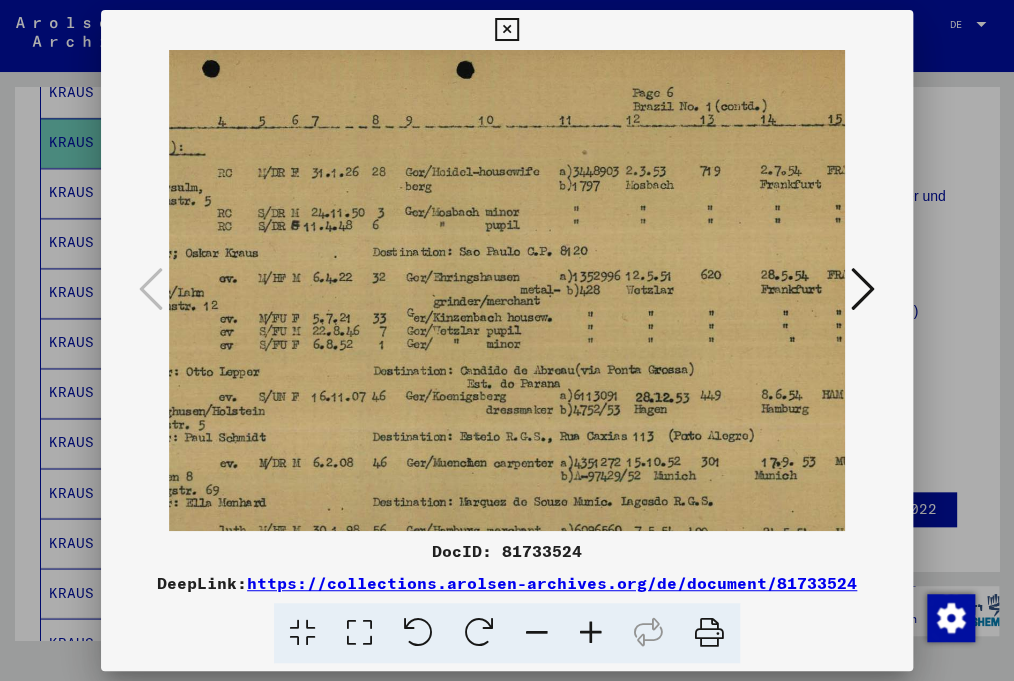 drag, startPoint x: 502, startPoint y: 250, endPoint x: 217, endPoint y: 233, distance: 285.50656 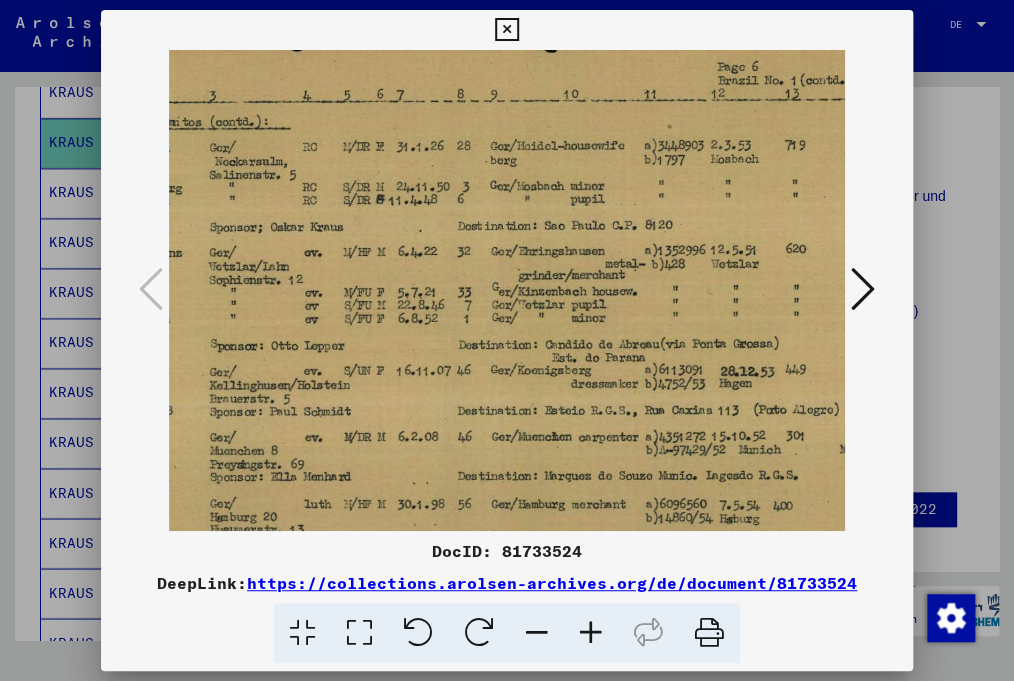 drag, startPoint x: 646, startPoint y: 222, endPoint x: 729, endPoint y: 196, distance: 86.977005 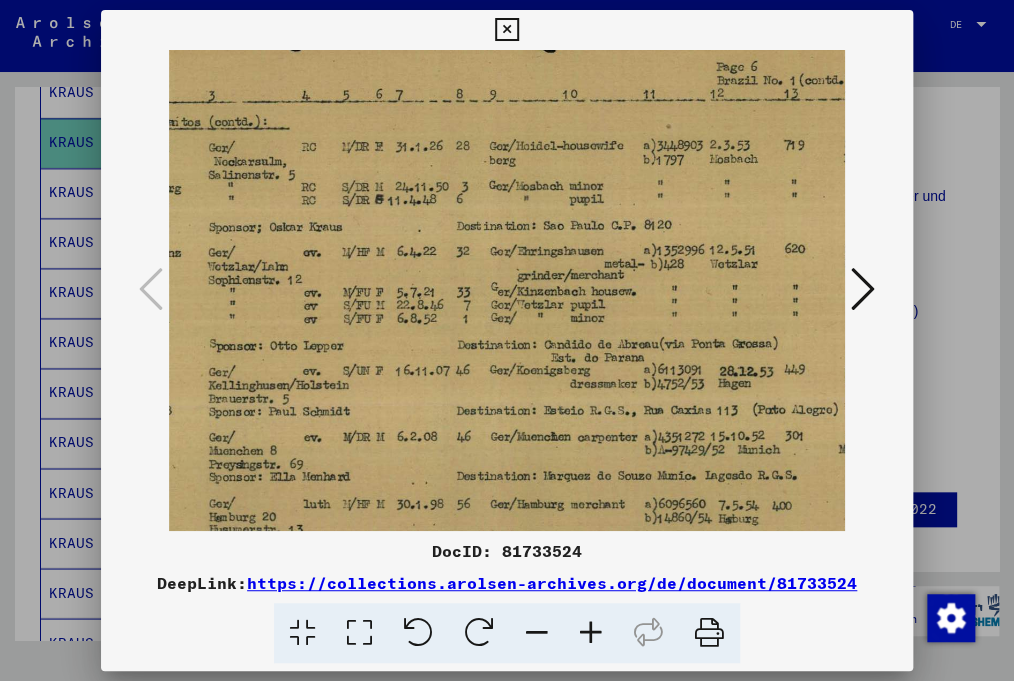 scroll, scrollTop: 56, scrollLeft: 105, axis: both 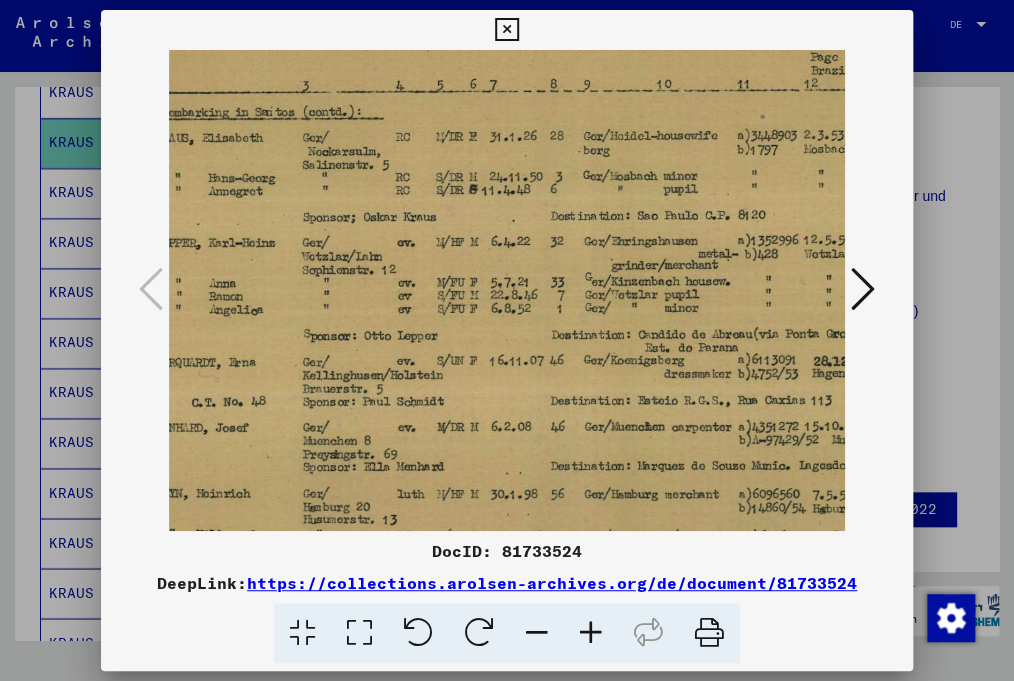 drag, startPoint x: 550, startPoint y: 186, endPoint x: 648, endPoint y: 182, distance: 98.0816 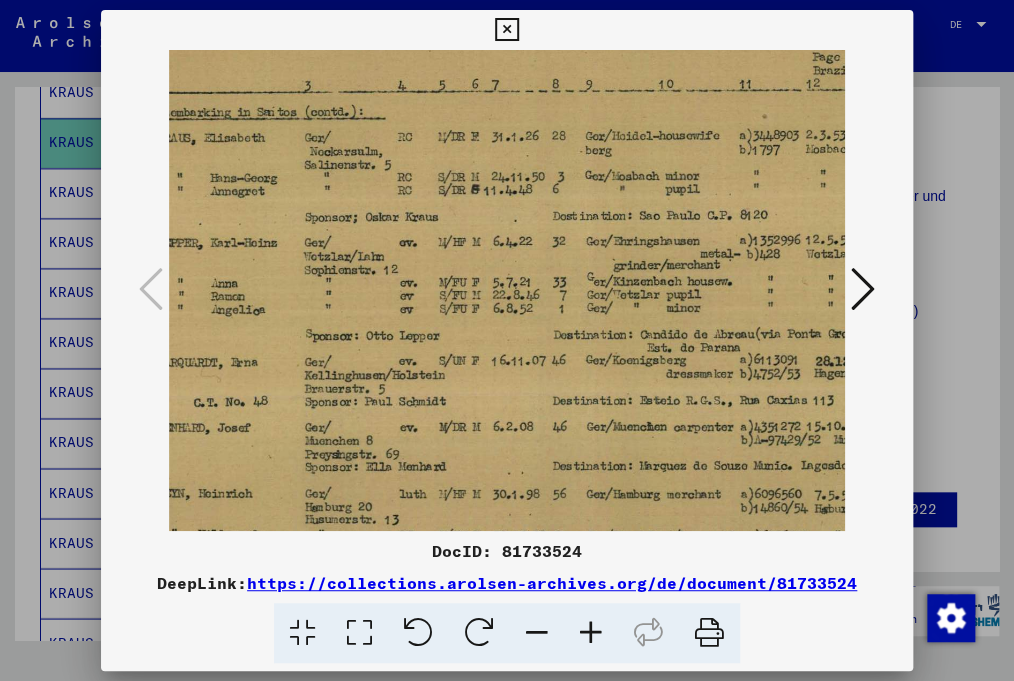 click at bounding box center (581, 333) 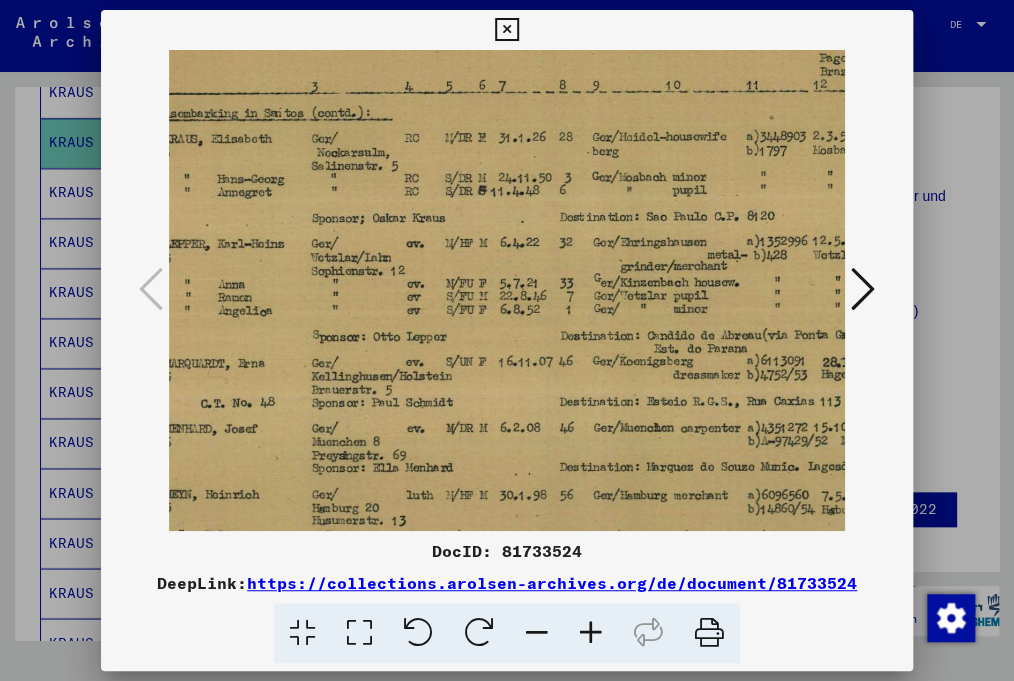 drag, startPoint x: 866, startPoint y: 282, endPoint x: 854, endPoint y: 283, distance: 12.0415945 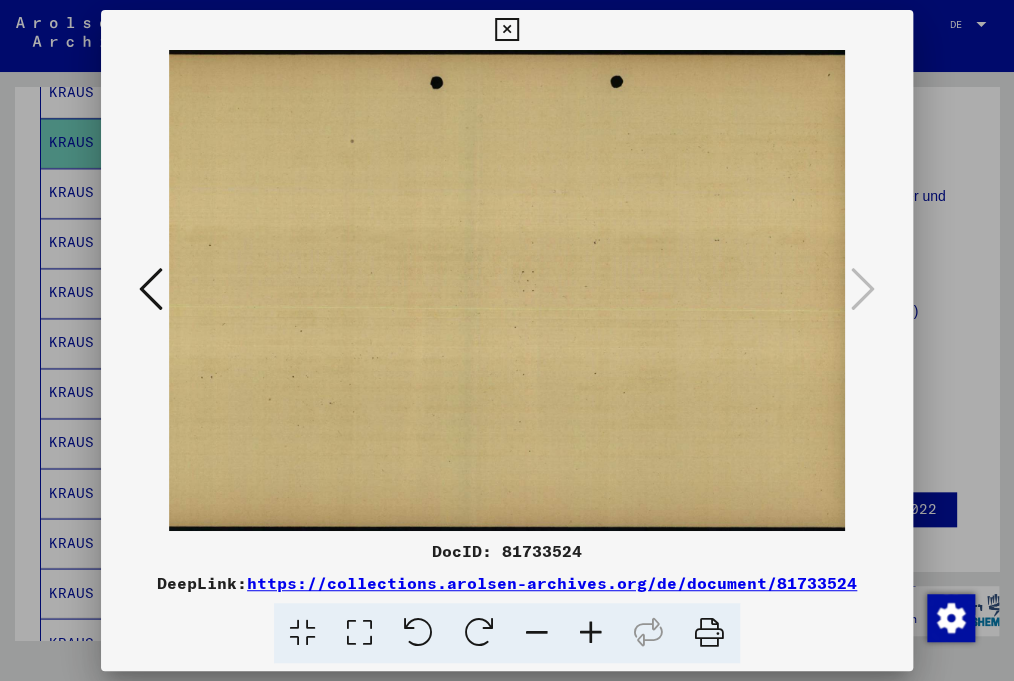 click at bounding box center [506, 30] 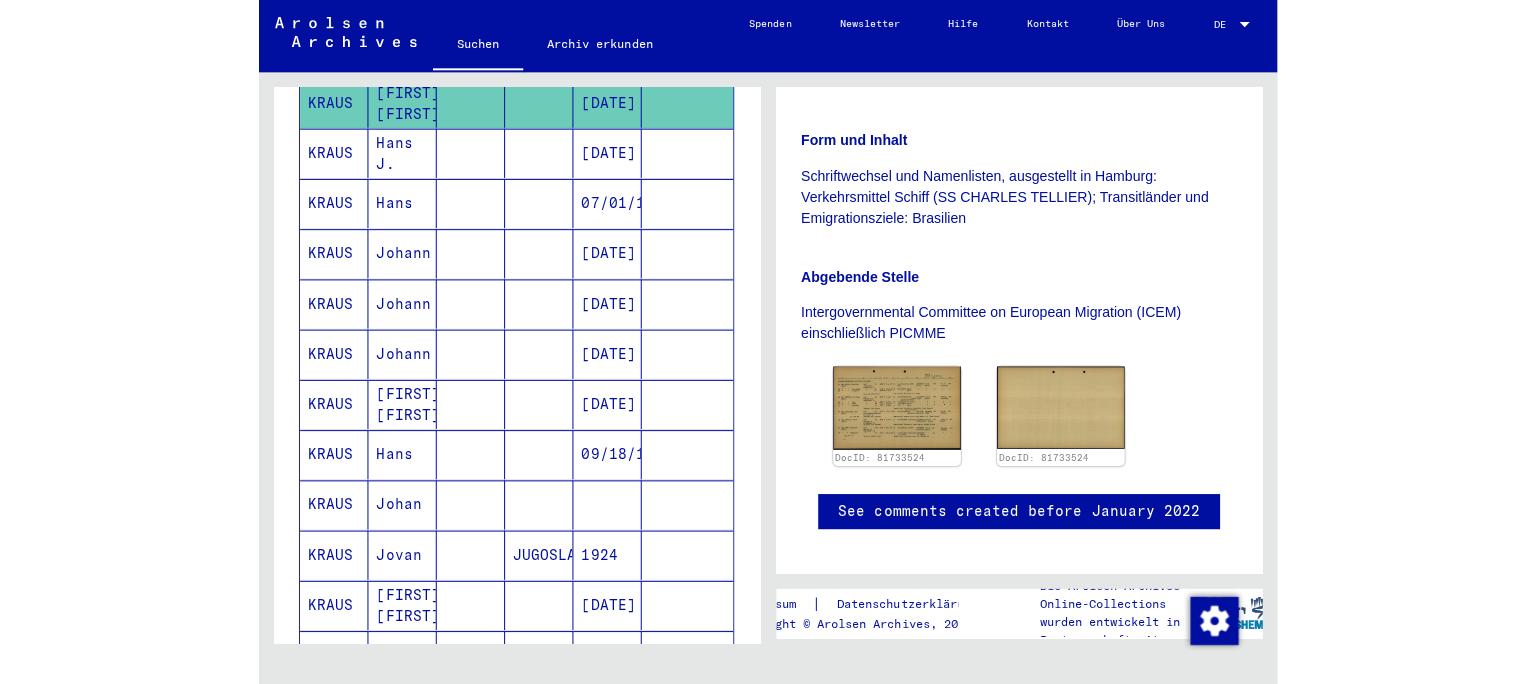 scroll, scrollTop: 782, scrollLeft: 0, axis: vertical 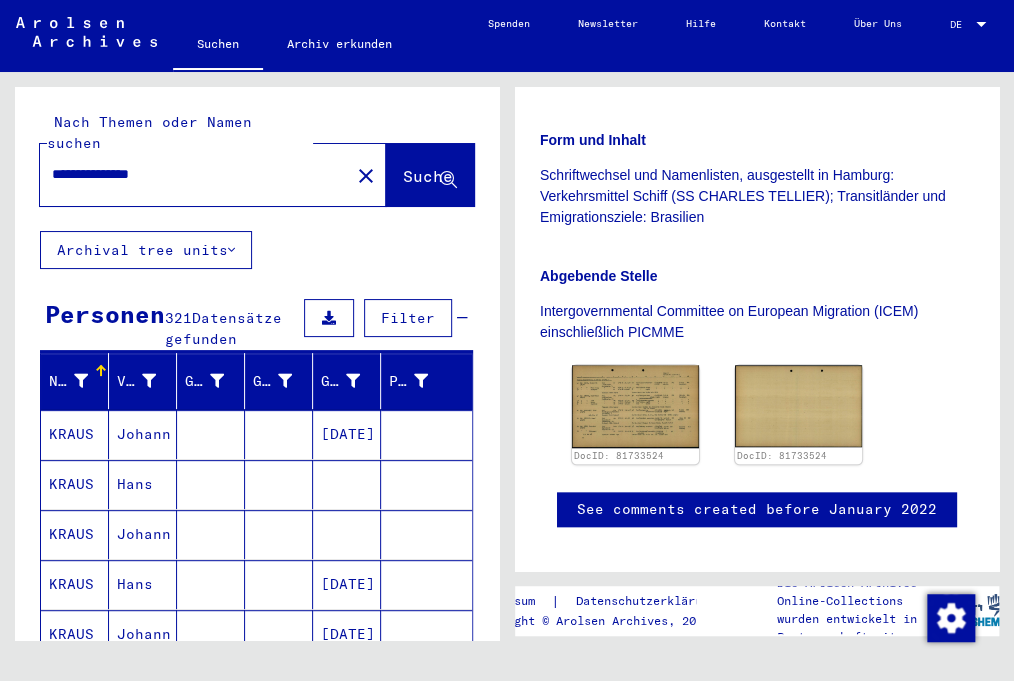 drag, startPoint x: 53, startPoint y: 146, endPoint x: 194, endPoint y: 119, distance: 143.56183 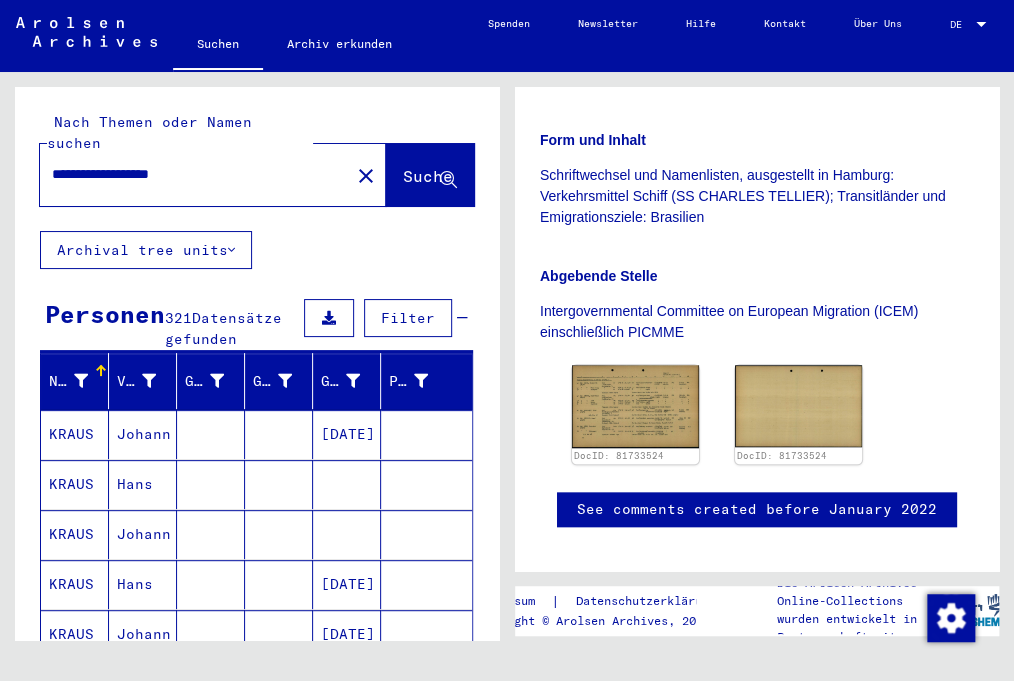 type on "**********" 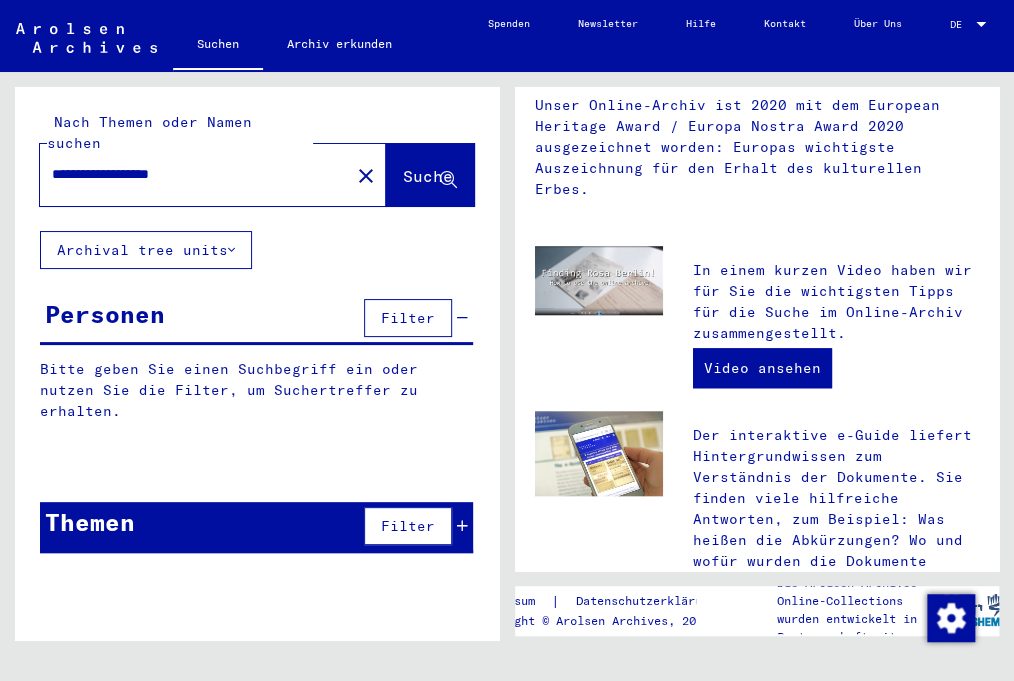 scroll, scrollTop: 0, scrollLeft: 0, axis: both 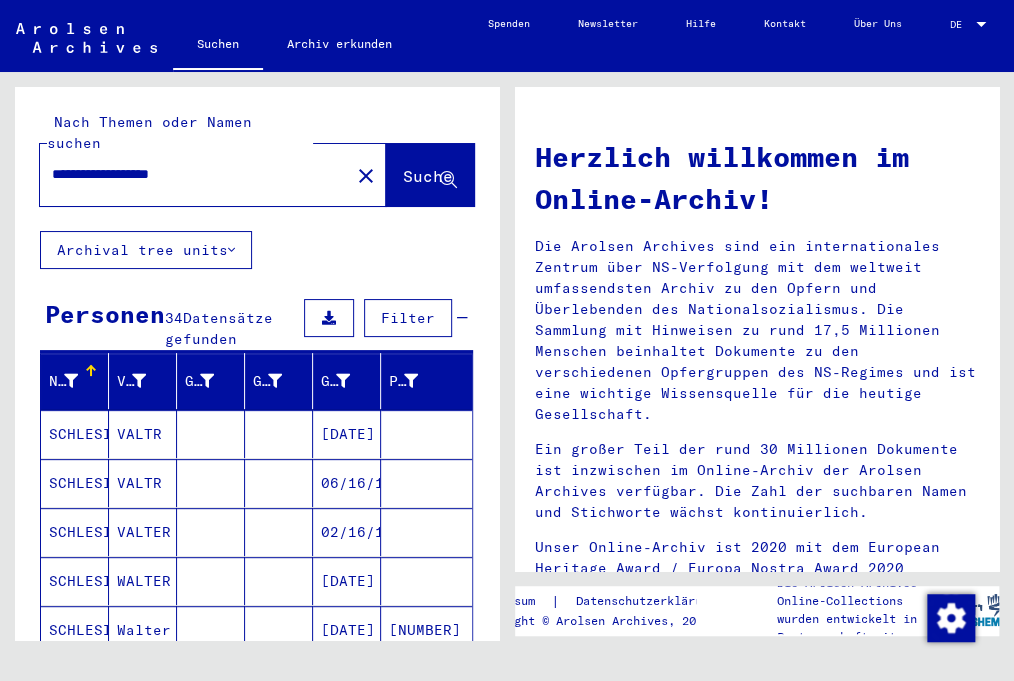 click on "SCHLESINGER" at bounding box center (75, 630) 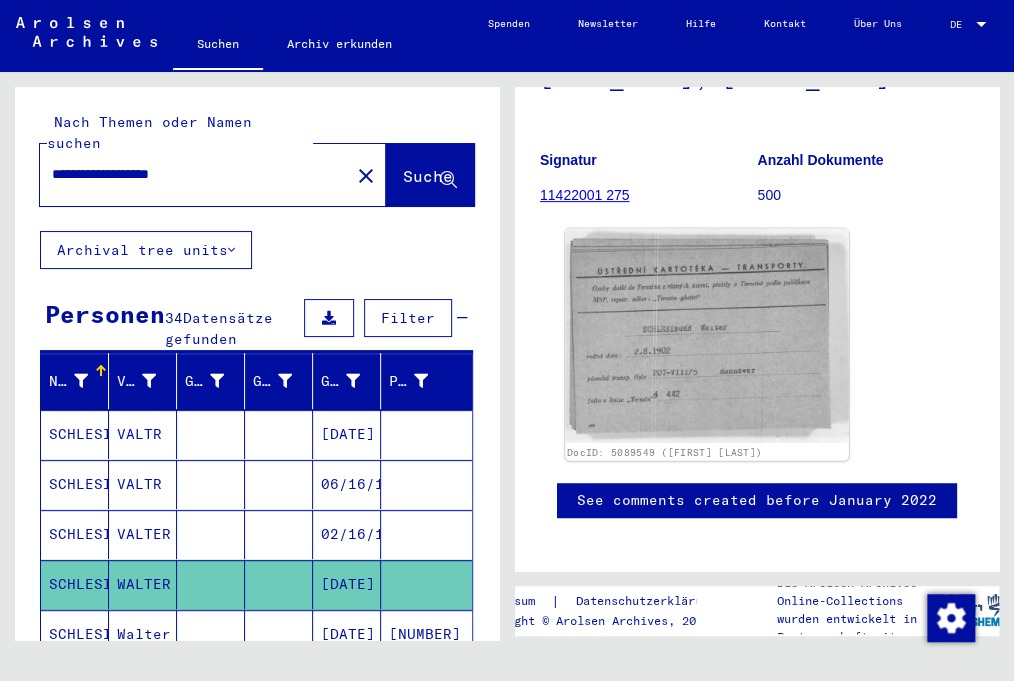 scroll, scrollTop: 221, scrollLeft: 0, axis: vertical 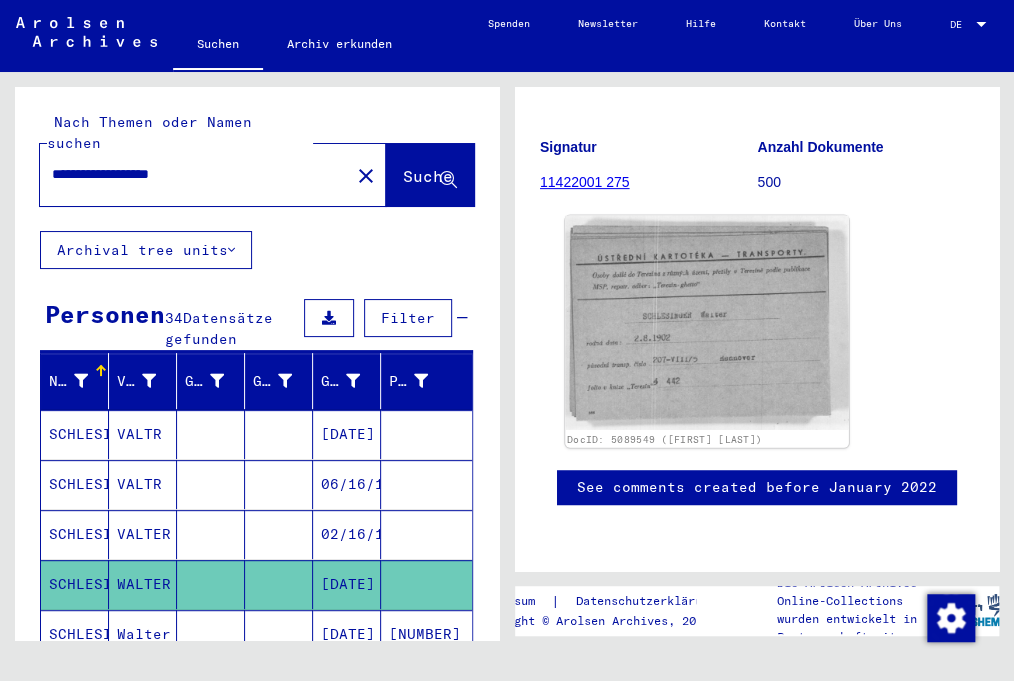 click 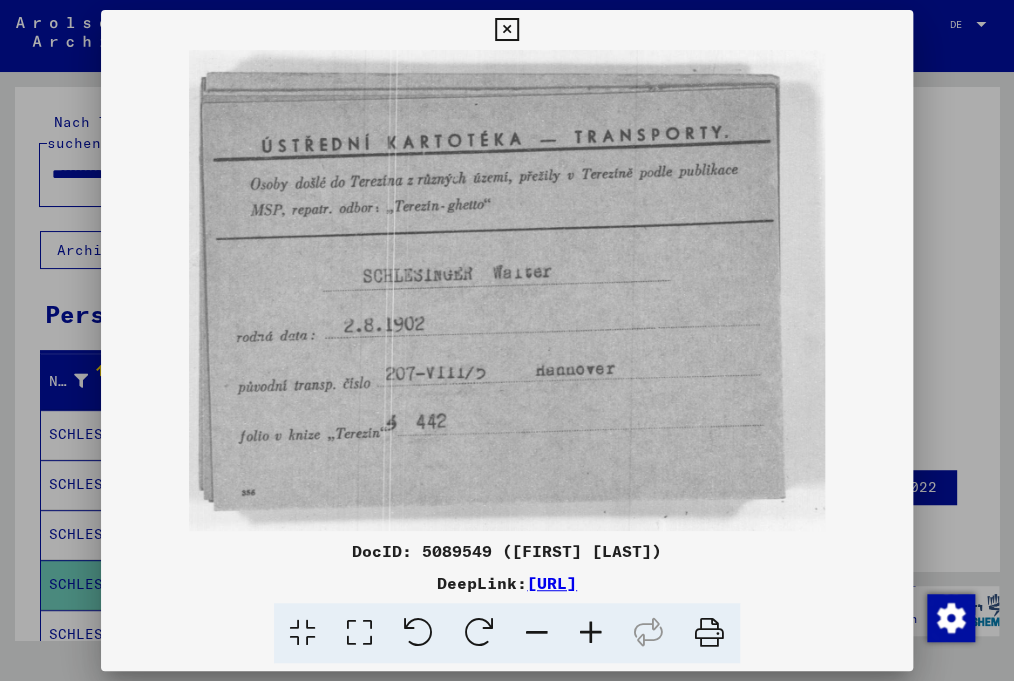 click at bounding box center (506, 30) 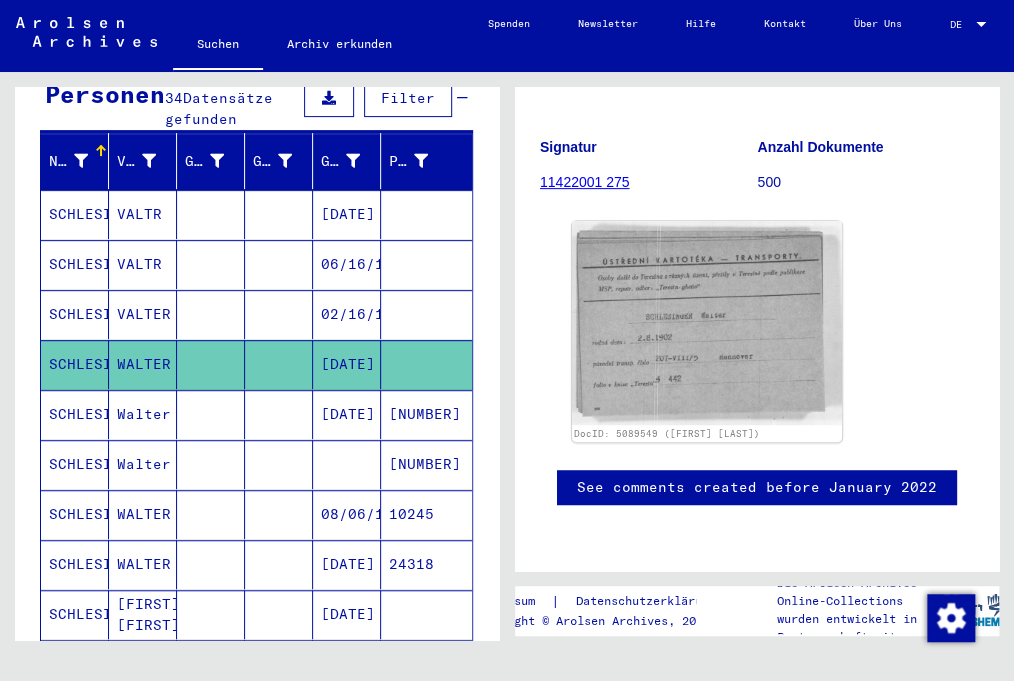 scroll, scrollTop: 221, scrollLeft: 0, axis: vertical 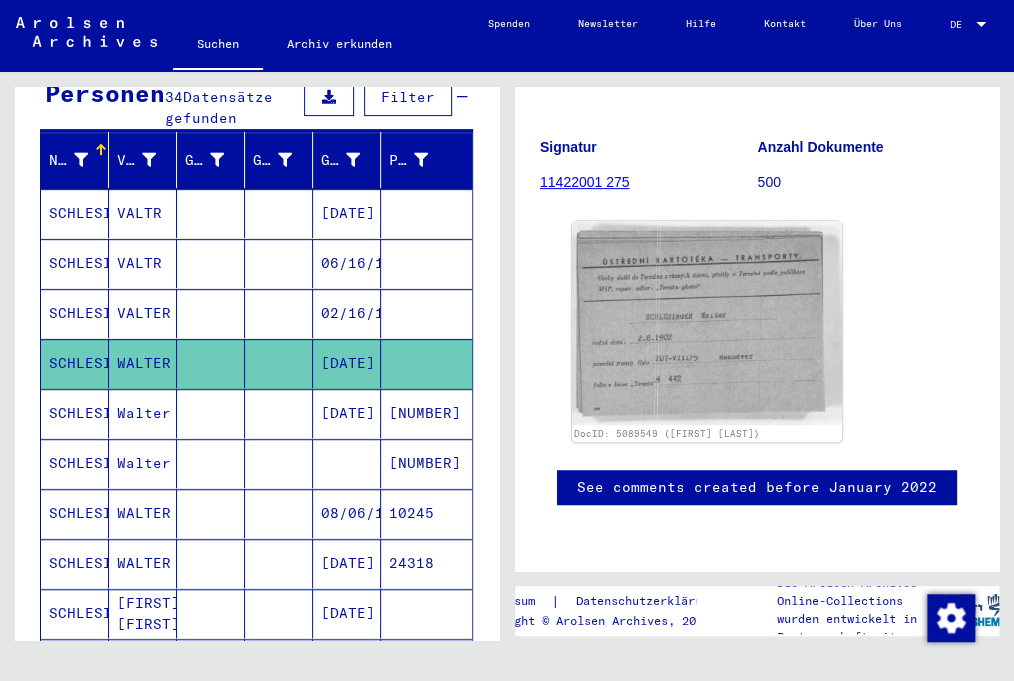 click on "SCHLESINGER" at bounding box center [75, 513] 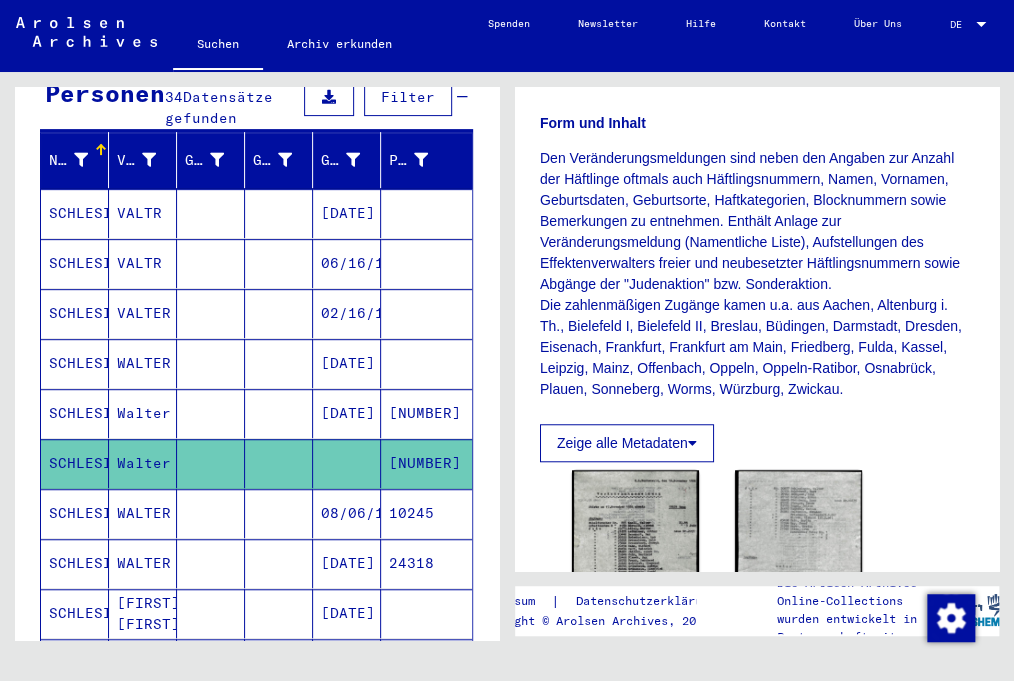 scroll, scrollTop: 442, scrollLeft: 0, axis: vertical 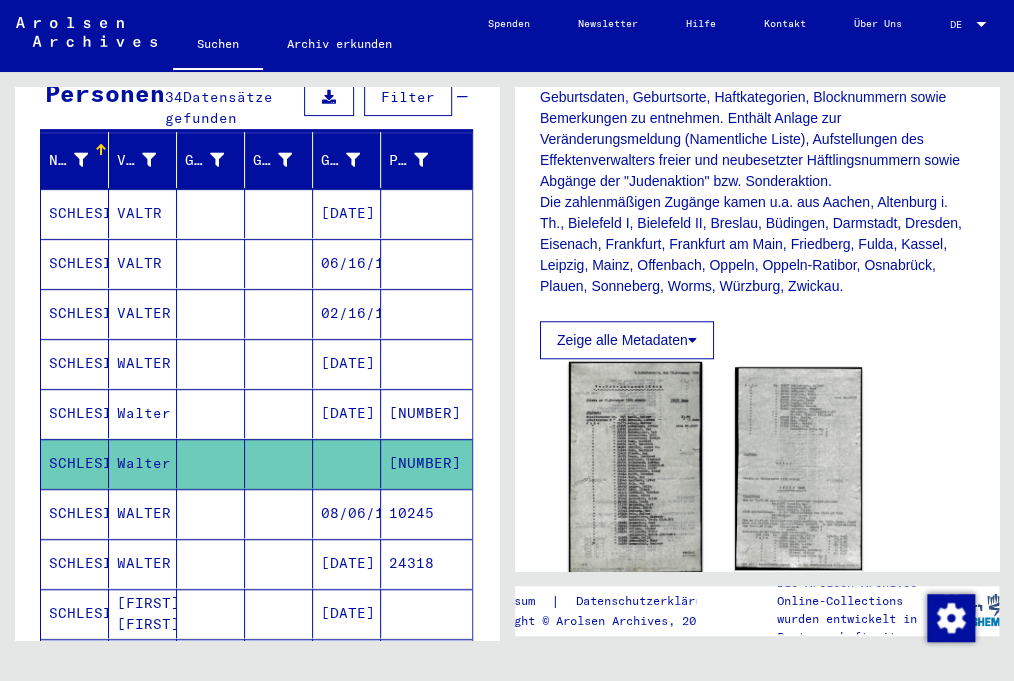 click 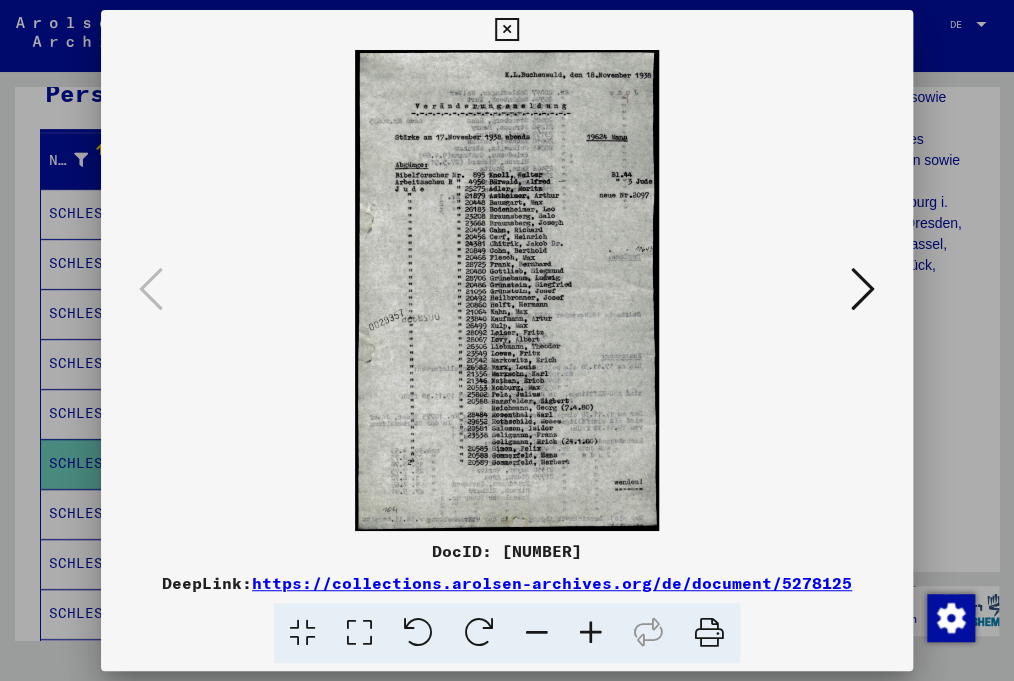 click at bounding box center [591, 633] 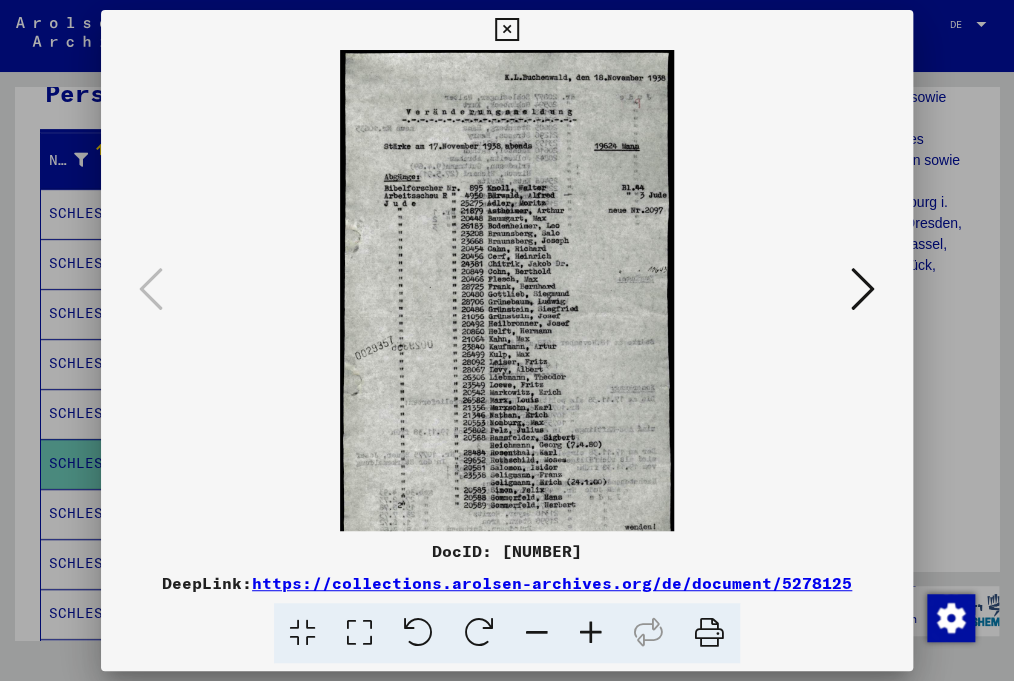 click at bounding box center (591, 633) 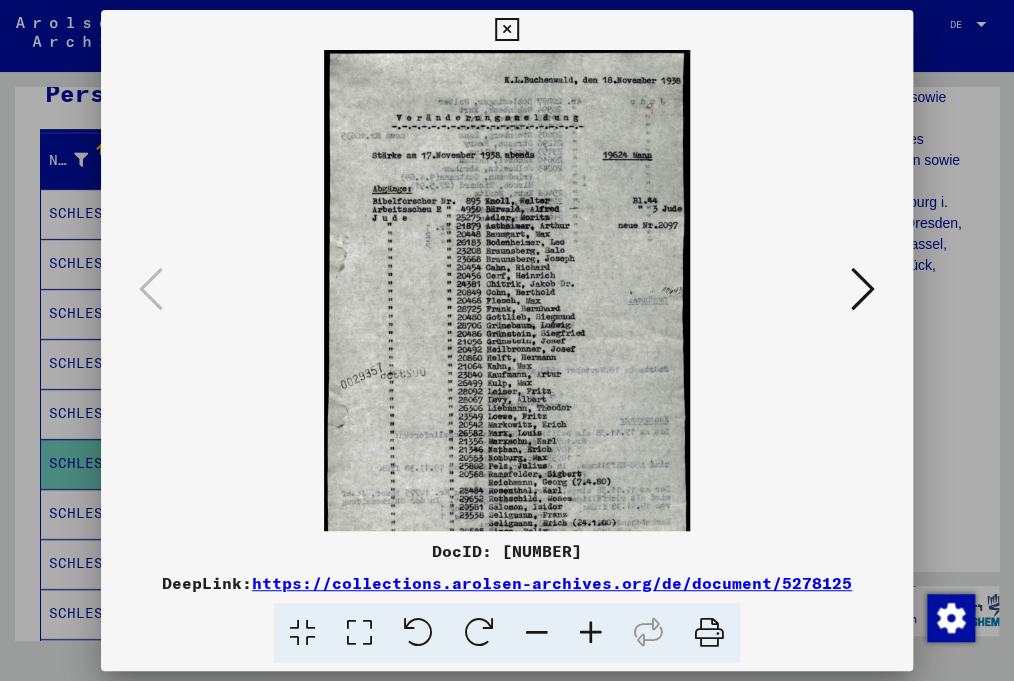 click at bounding box center [591, 633] 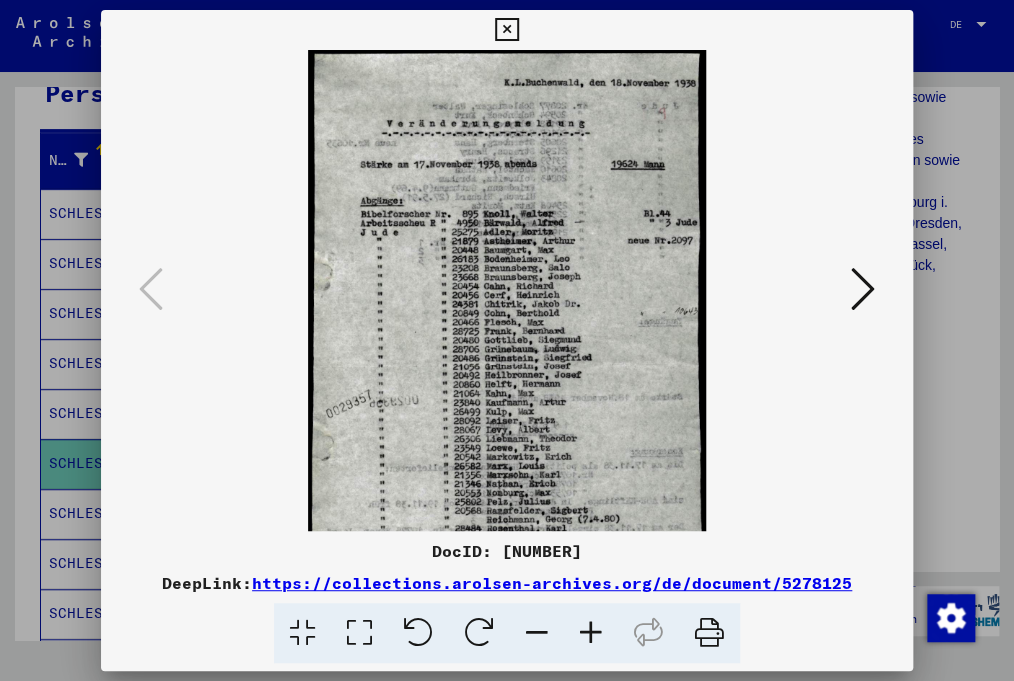 click at bounding box center [591, 633] 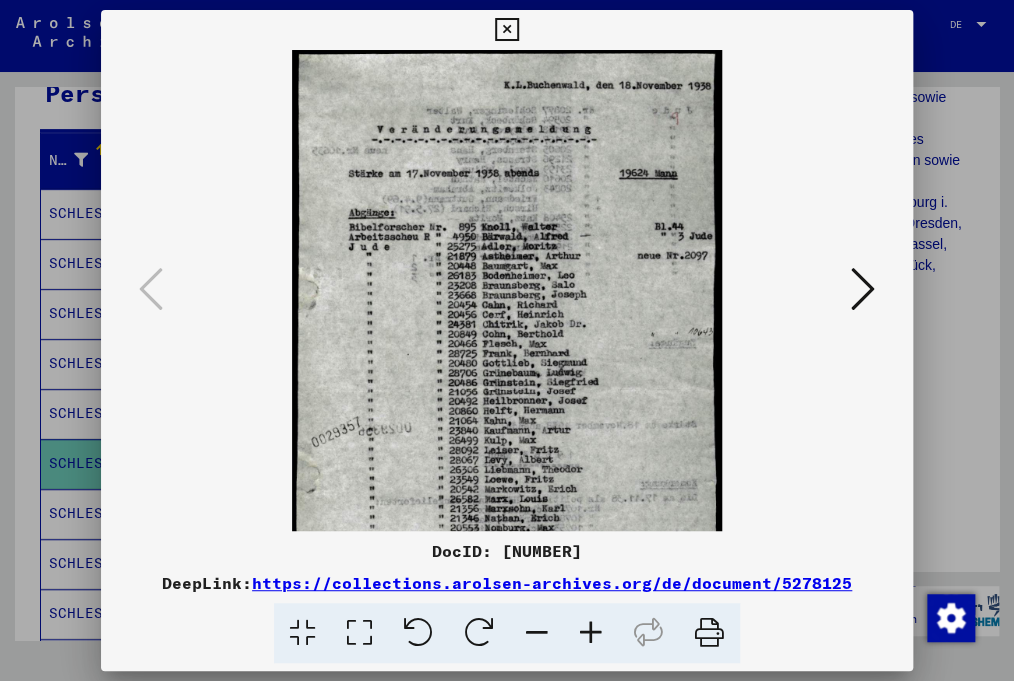 click at bounding box center (591, 633) 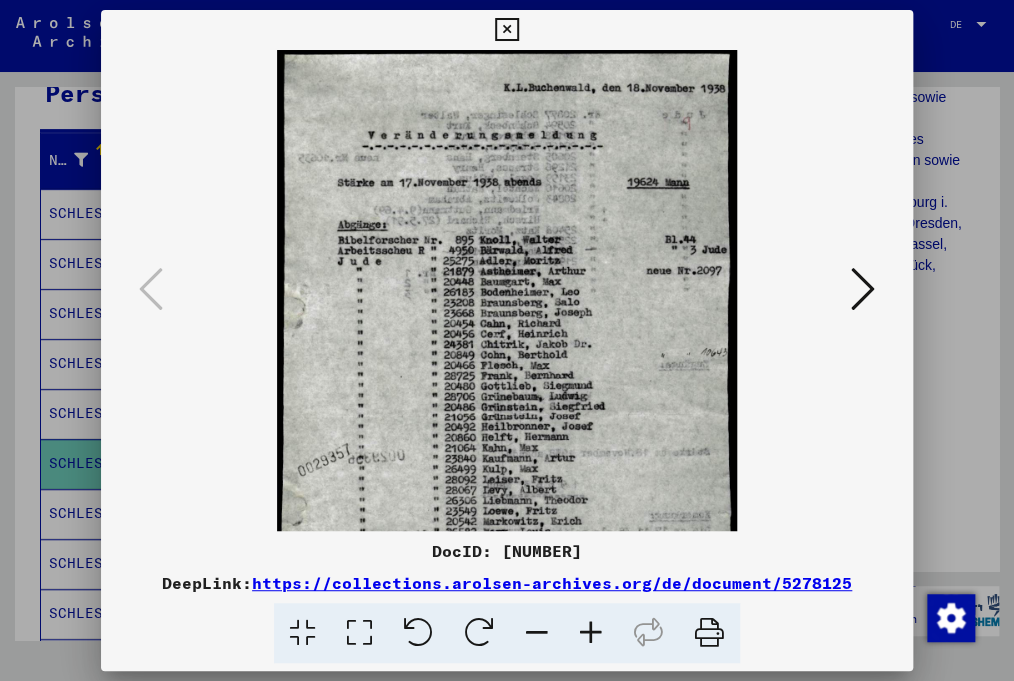 click at bounding box center [591, 633] 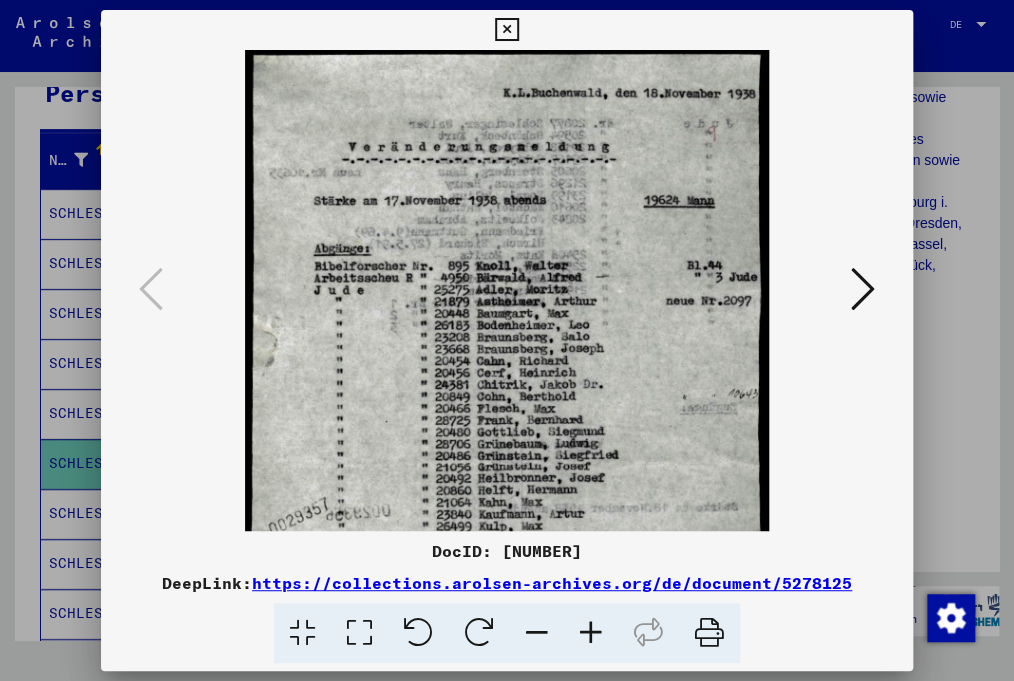 click at bounding box center [591, 633] 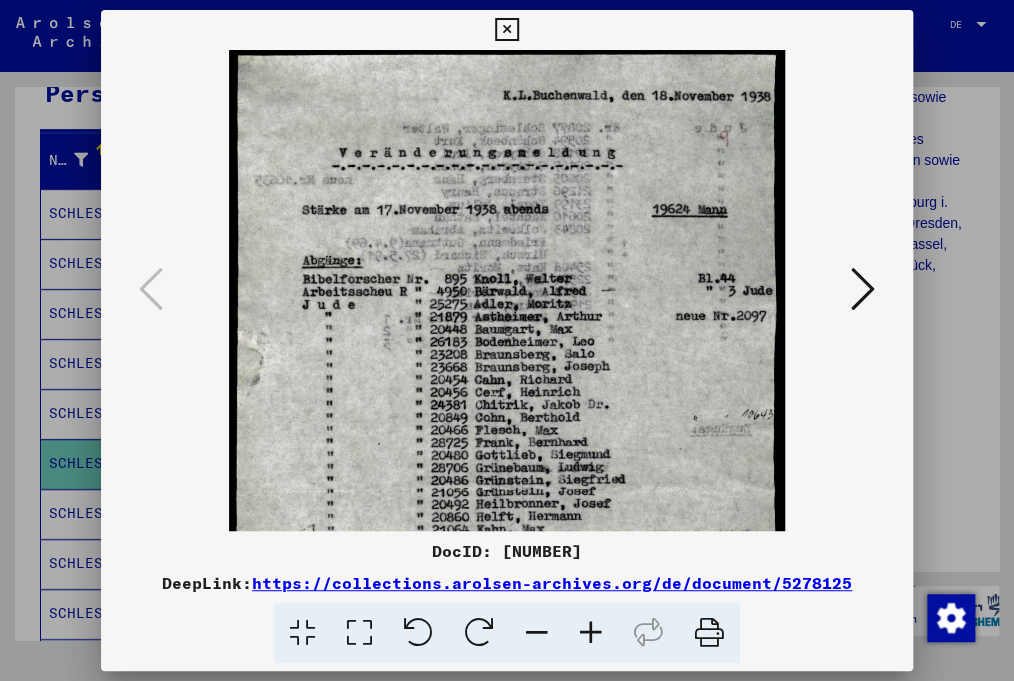 click at bounding box center [591, 633] 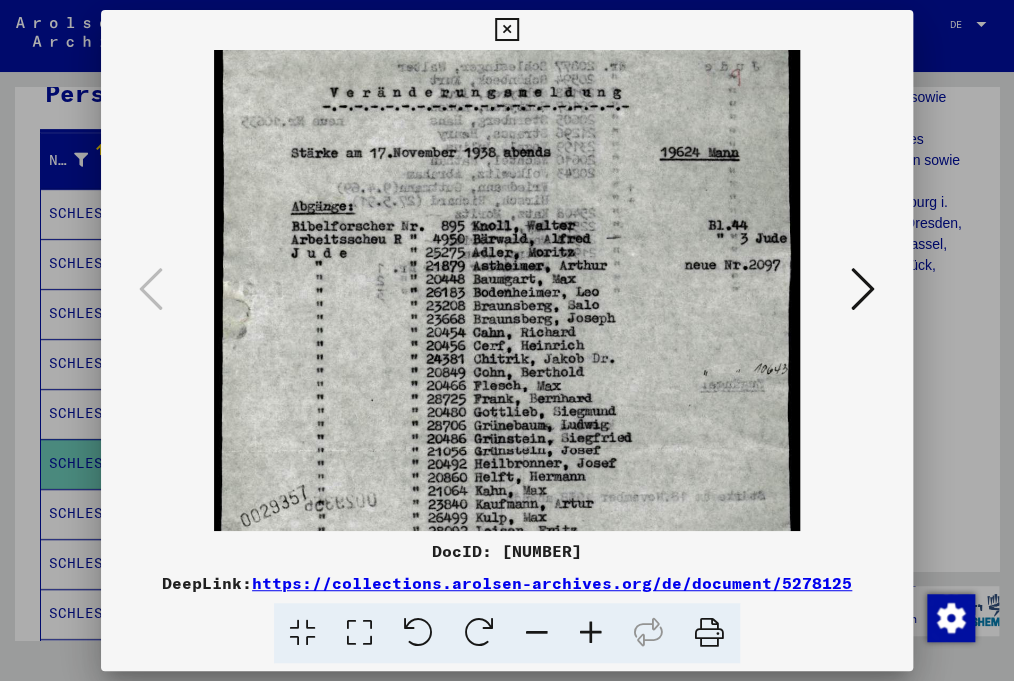 scroll, scrollTop: 75, scrollLeft: 0, axis: vertical 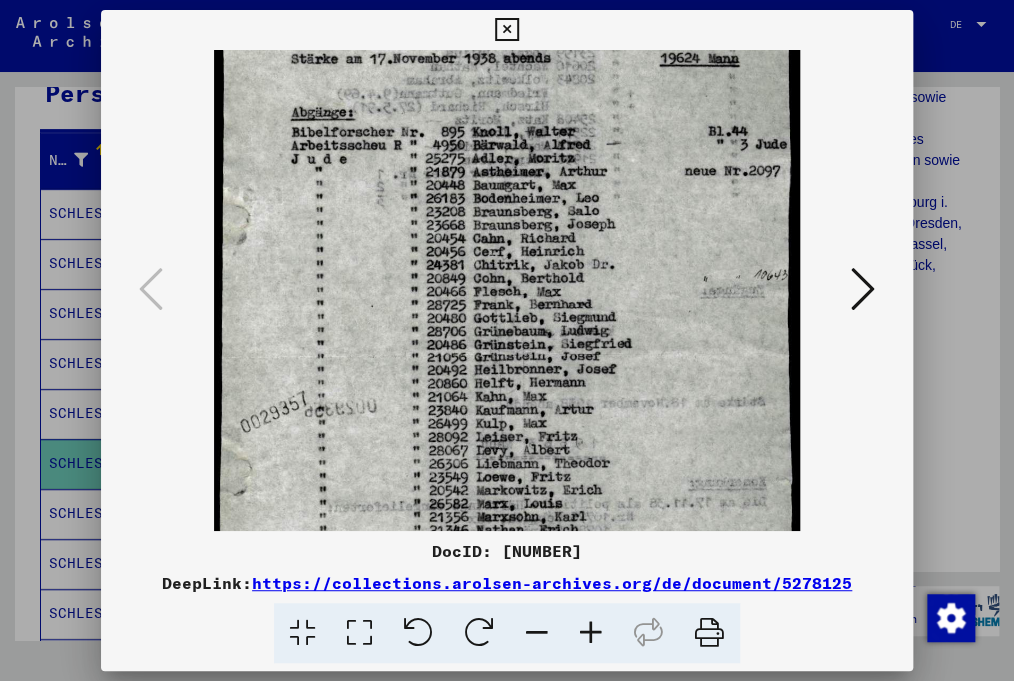 drag, startPoint x: 548, startPoint y: 400, endPoint x: 544, endPoint y: 230, distance: 170.04706 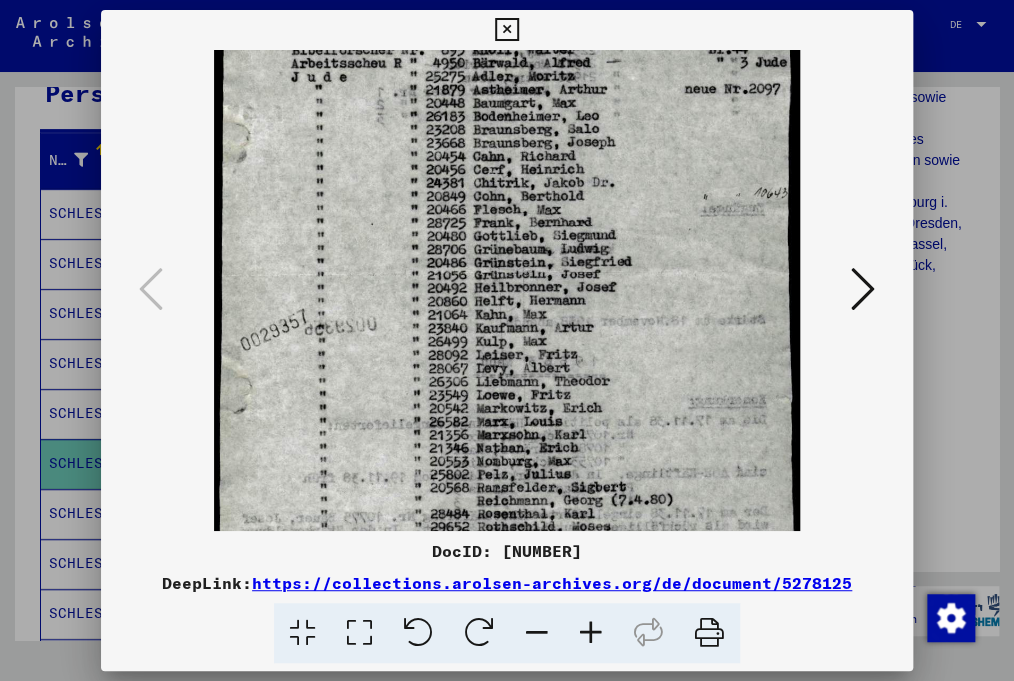 scroll, scrollTop: 274, scrollLeft: 0, axis: vertical 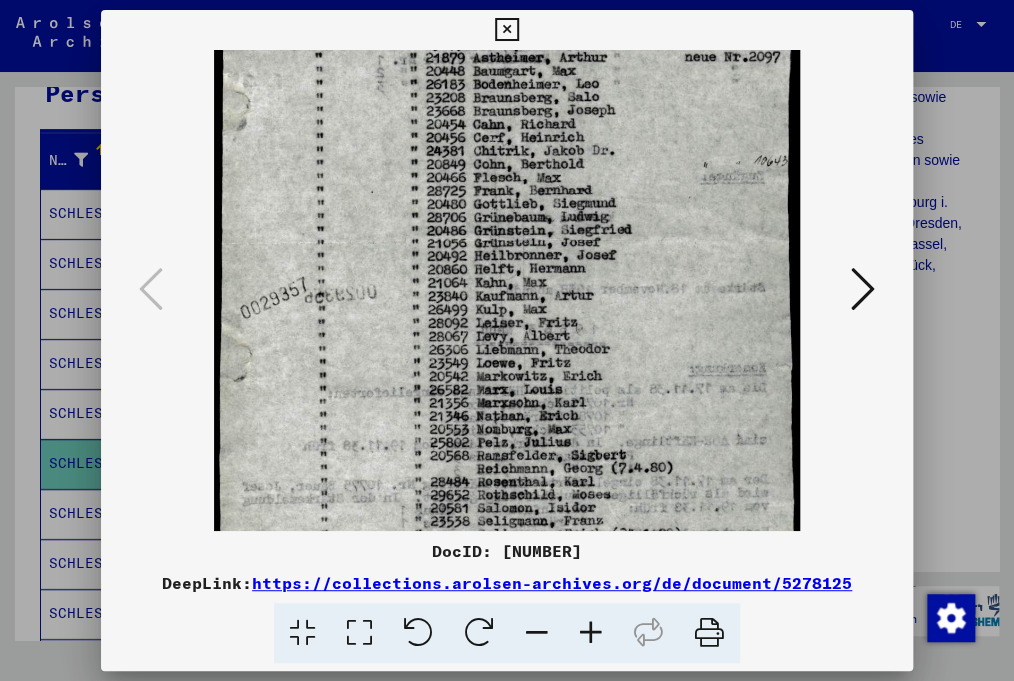 drag, startPoint x: 561, startPoint y: 334, endPoint x: 538, endPoint y: 225, distance: 111.40018 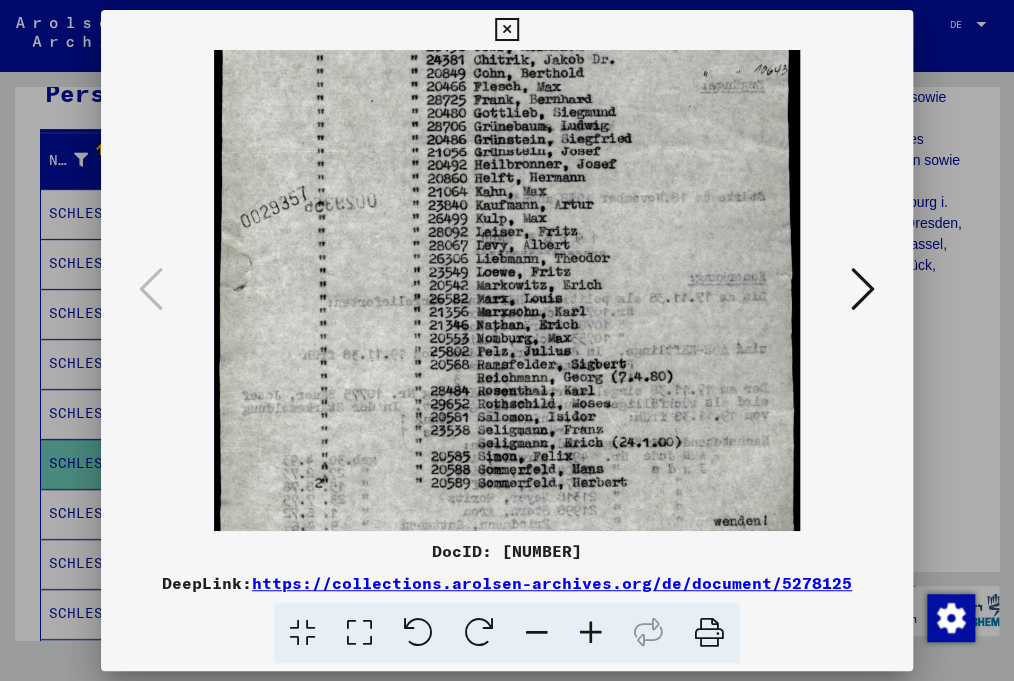 scroll, scrollTop: 344, scrollLeft: 0, axis: vertical 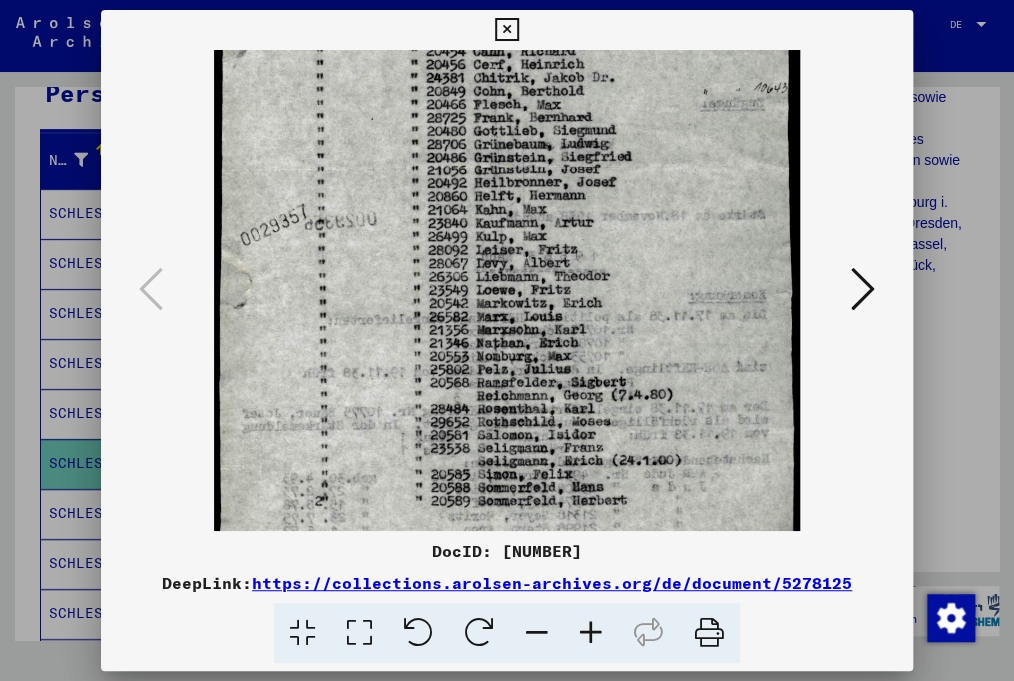 drag, startPoint x: 530, startPoint y: 408, endPoint x: 560, endPoint y: 317, distance: 95.817535 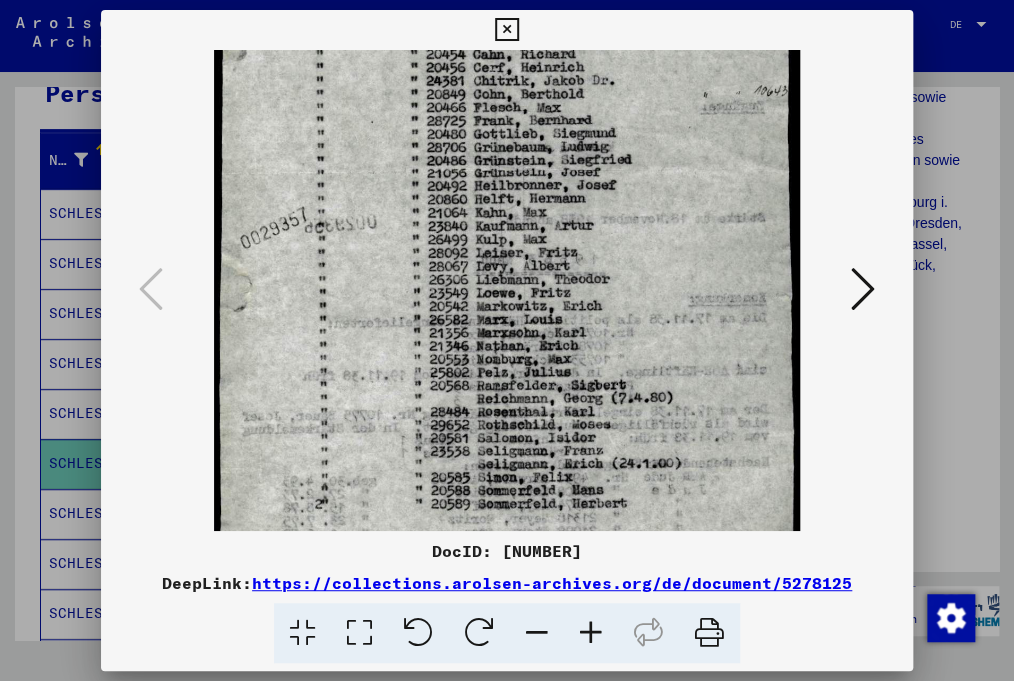 click at bounding box center (863, 289) 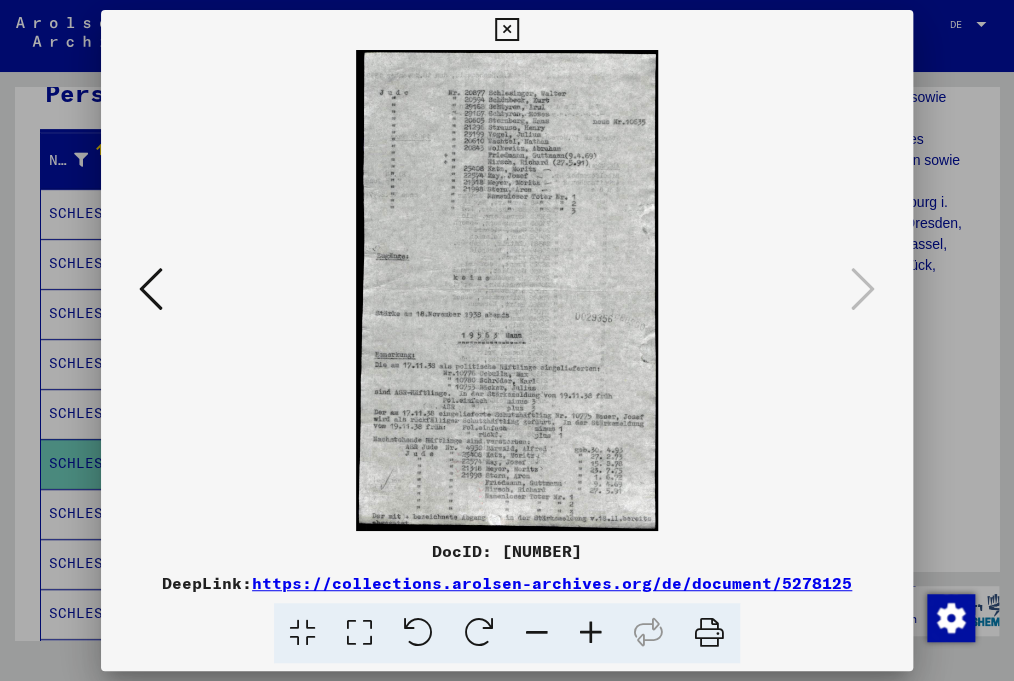 scroll, scrollTop: 0, scrollLeft: 0, axis: both 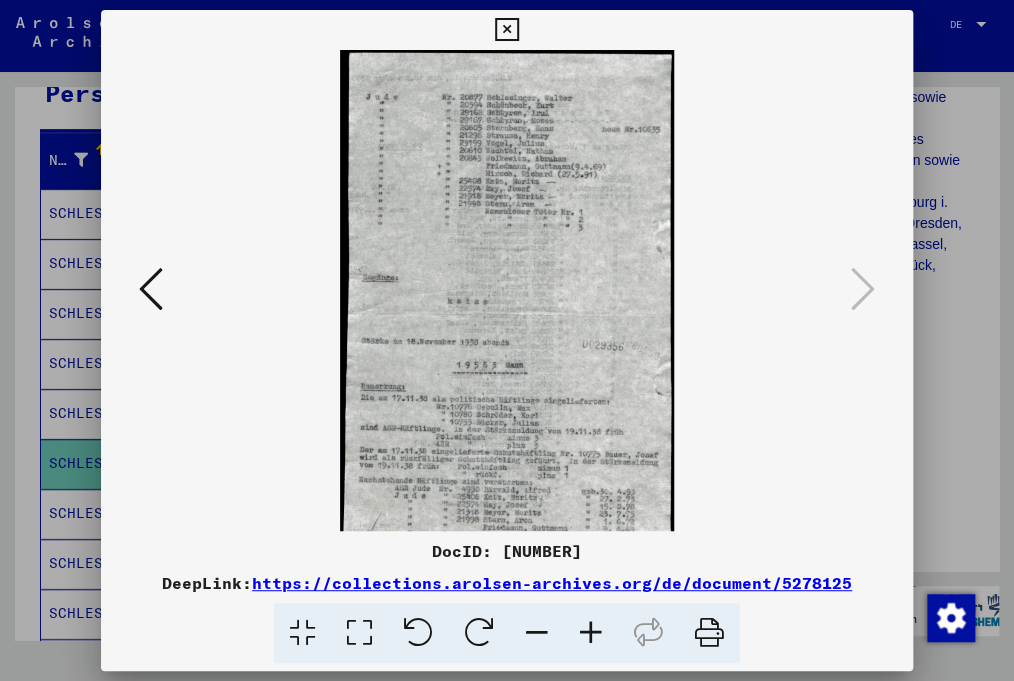 click at bounding box center (591, 633) 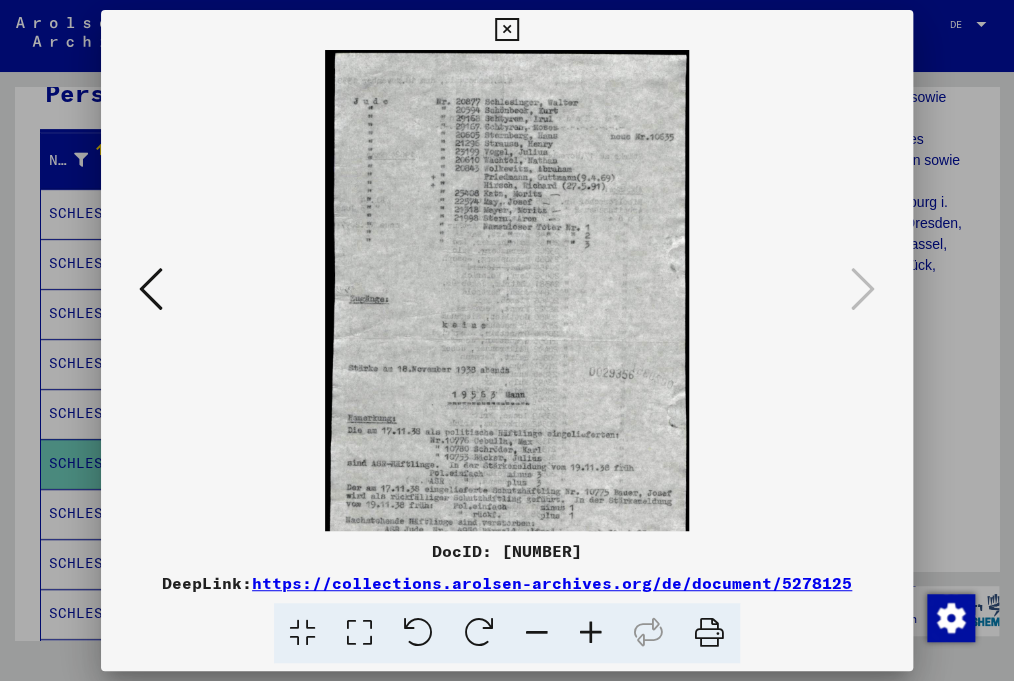 click at bounding box center (591, 633) 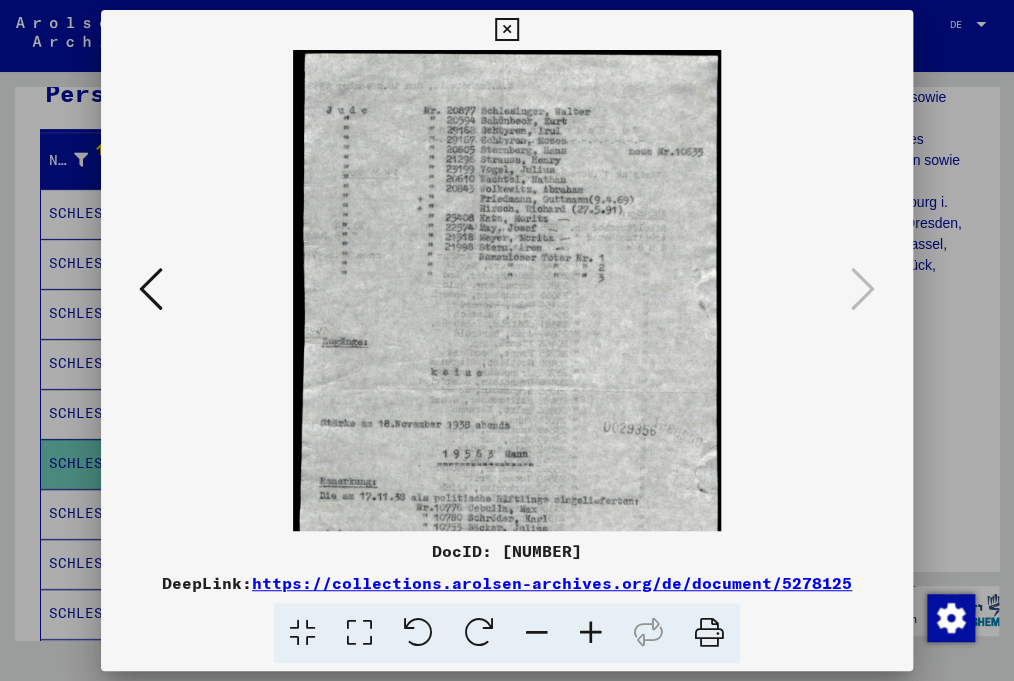 click at bounding box center (591, 633) 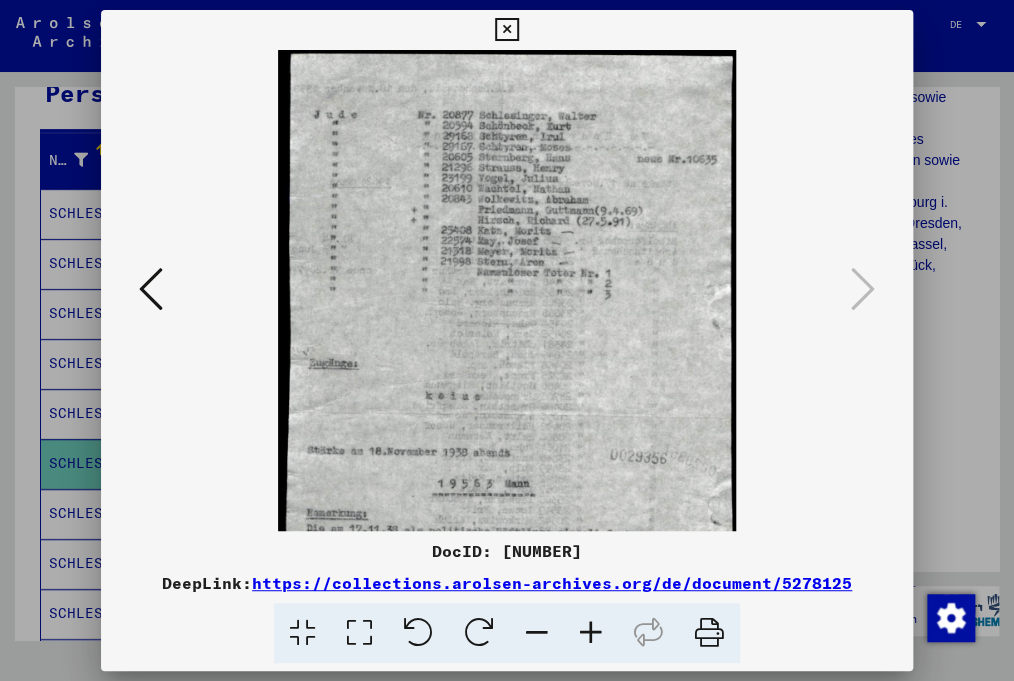 click at bounding box center [591, 633] 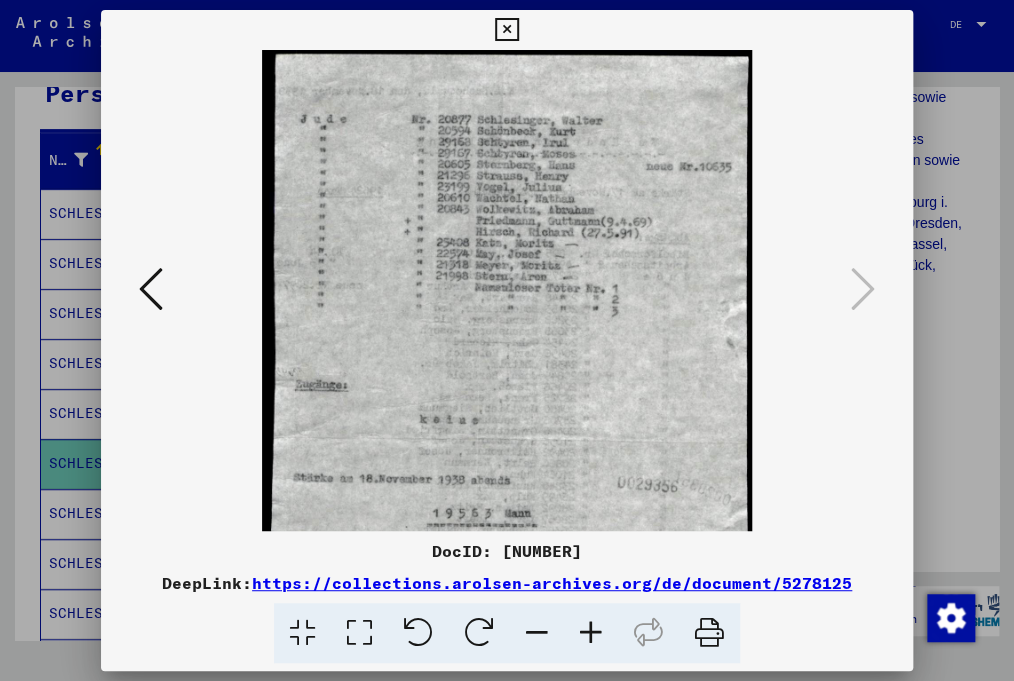 click at bounding box center (591, 633) 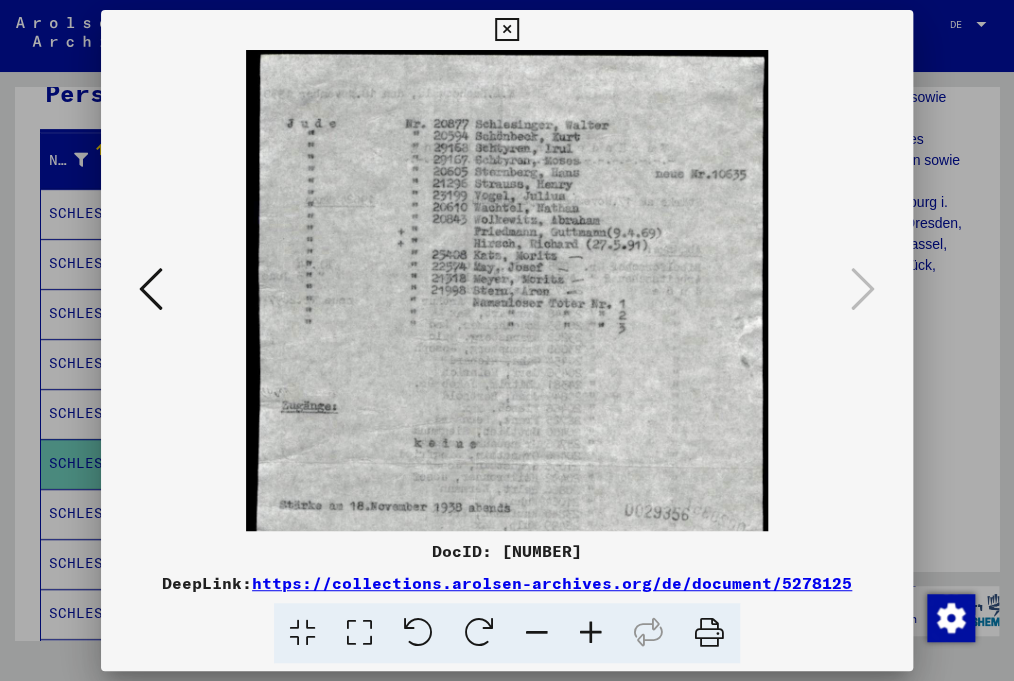 click at bounding box center (591, 633) 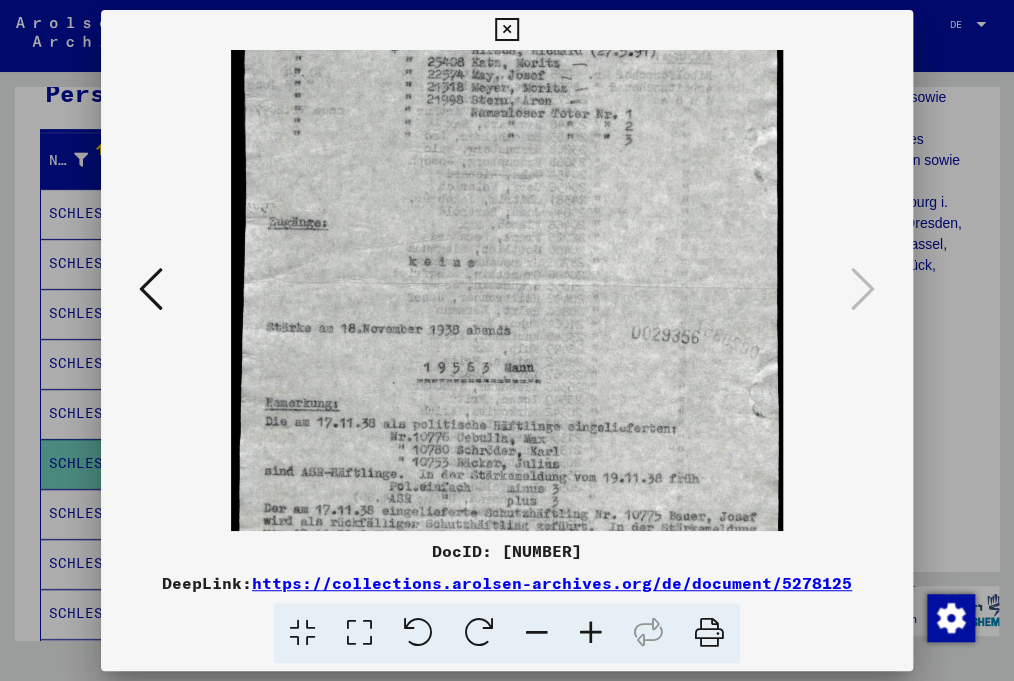 scroll, scrollTop: 178, scrollLeft: 0, axis: vertical 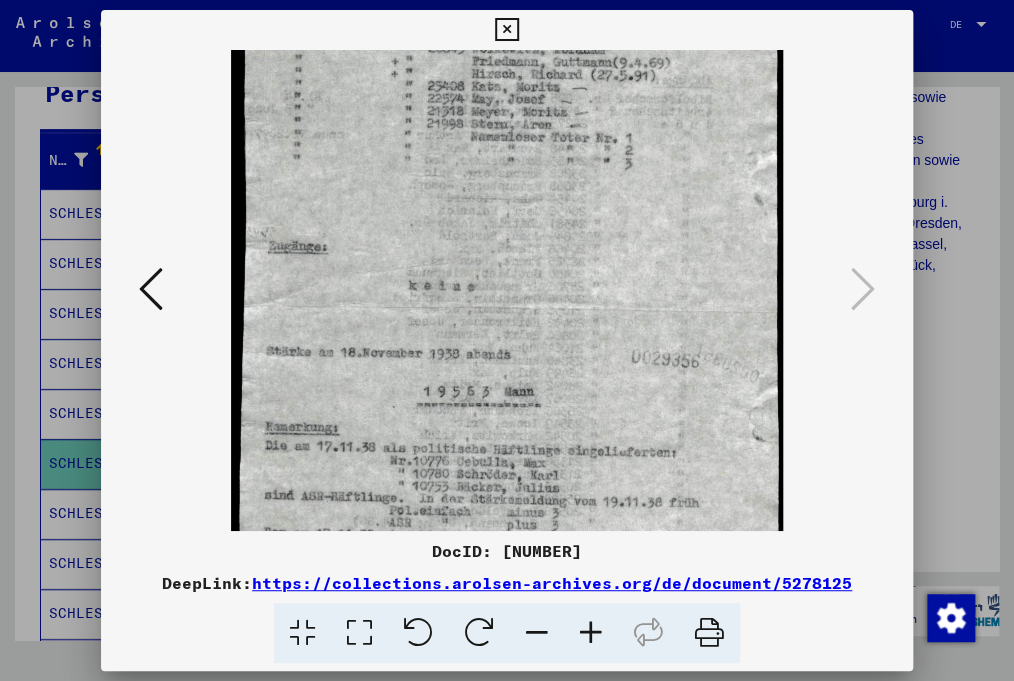 drag, startPoint x: 524, startPoint y: 423, endPoint x: 534, endPoint y: 246, distance: 177.28226 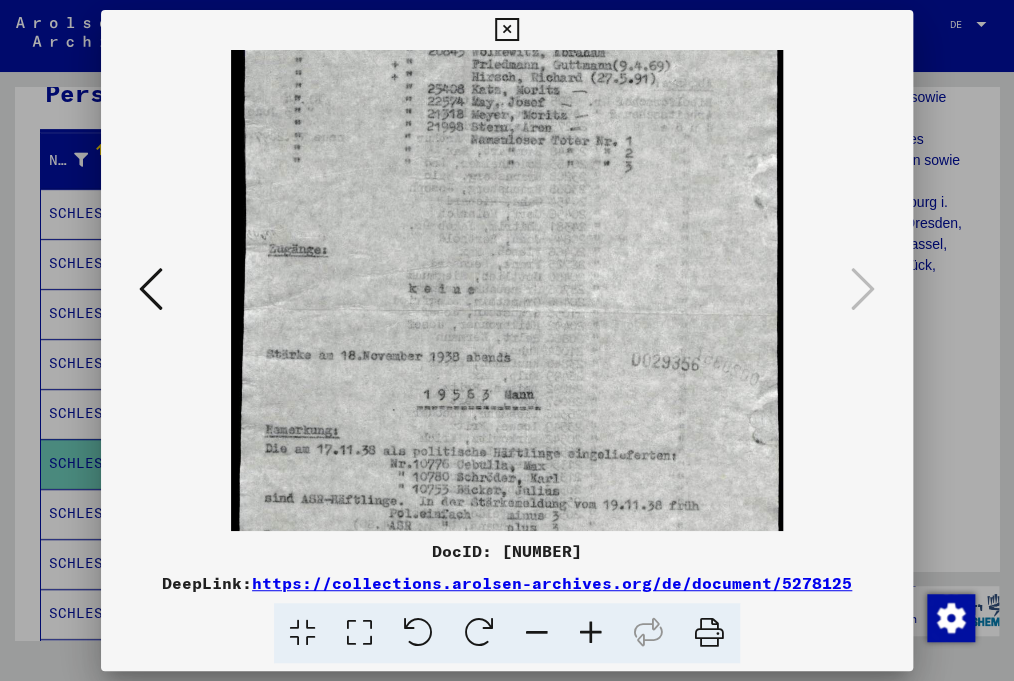 click at bounding box center (506, 30) 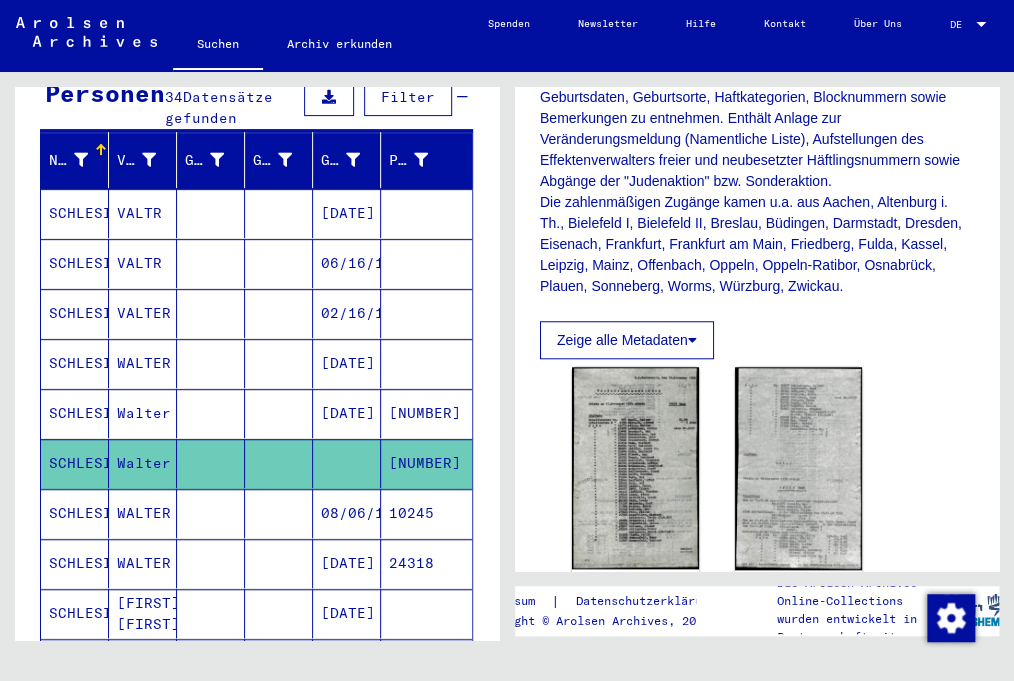 drag, startPoint x: 79, startPoint y: 532, endPoint x: 90, endPoint y: 528, distance: 11.7046995 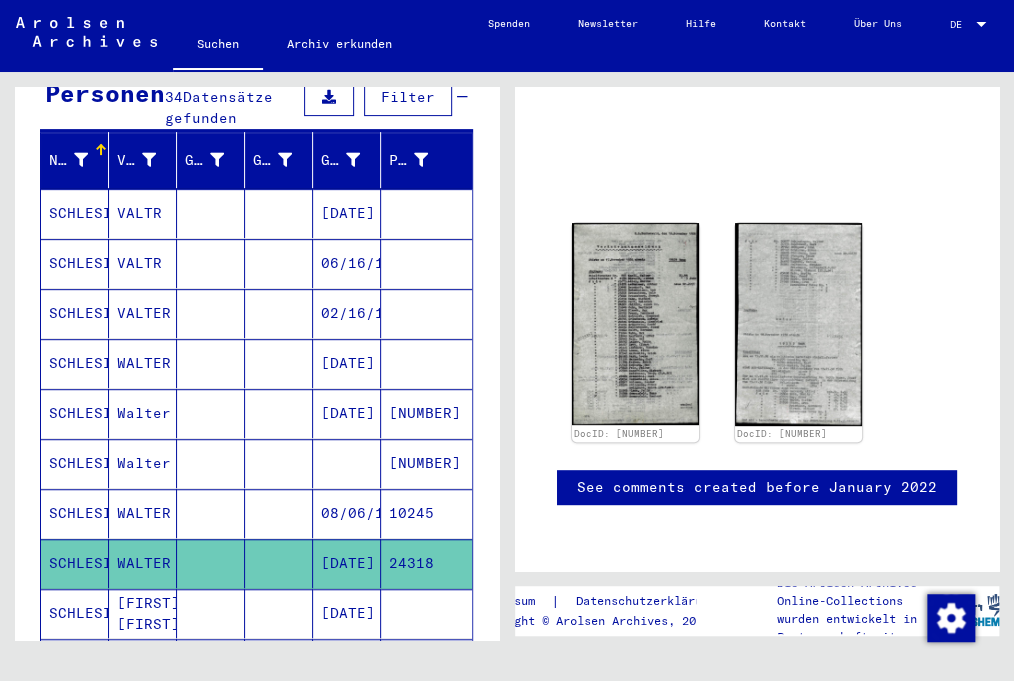 scroll, scrollTop: 9, scrollLeft: 0, axis: vertical 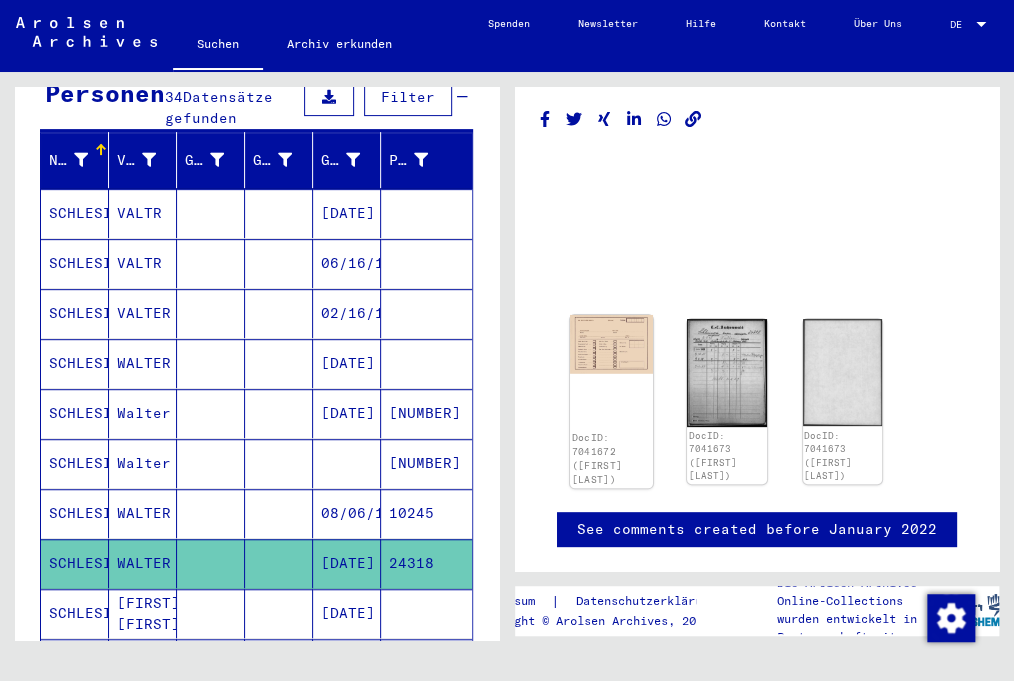 click 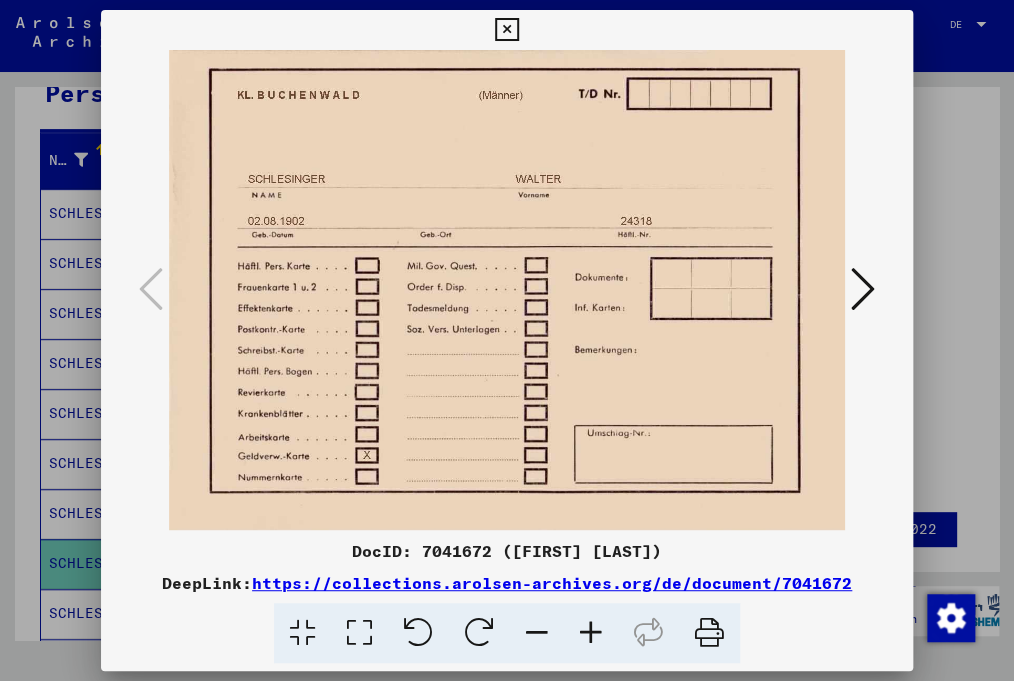 click at bounding box center (863, 289) 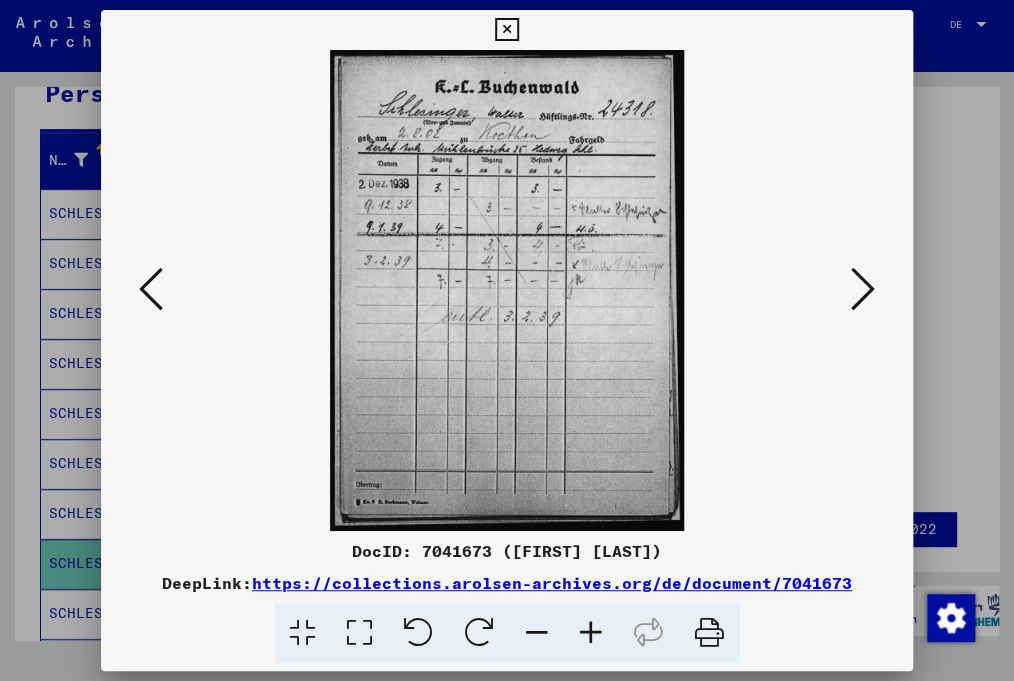 click at bounding box center (591, 633) 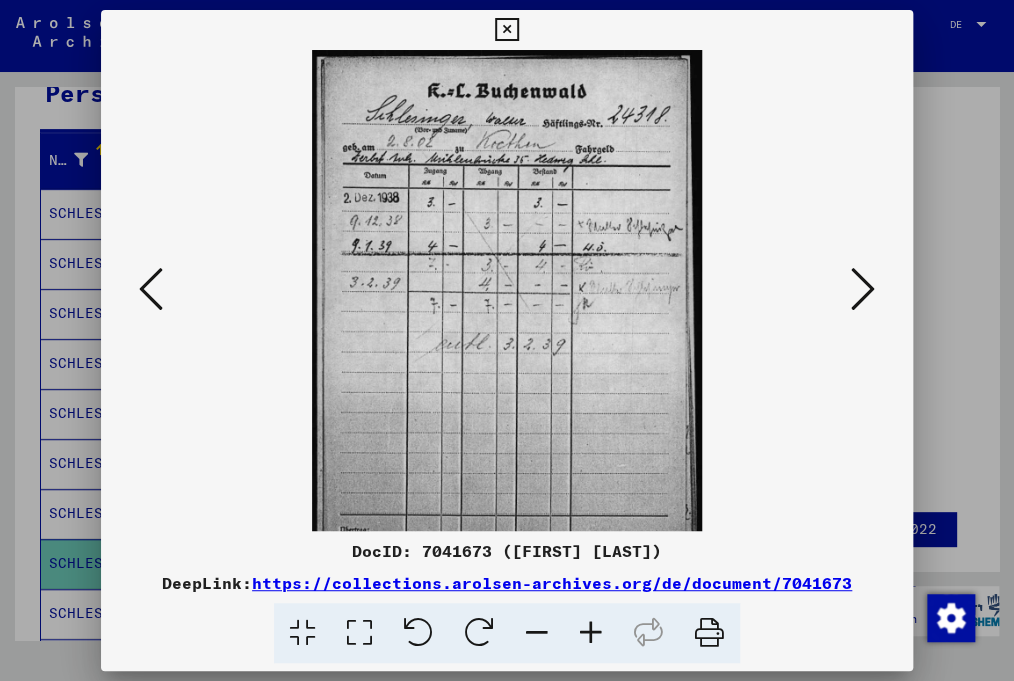 click at bounding box center [591, 633] 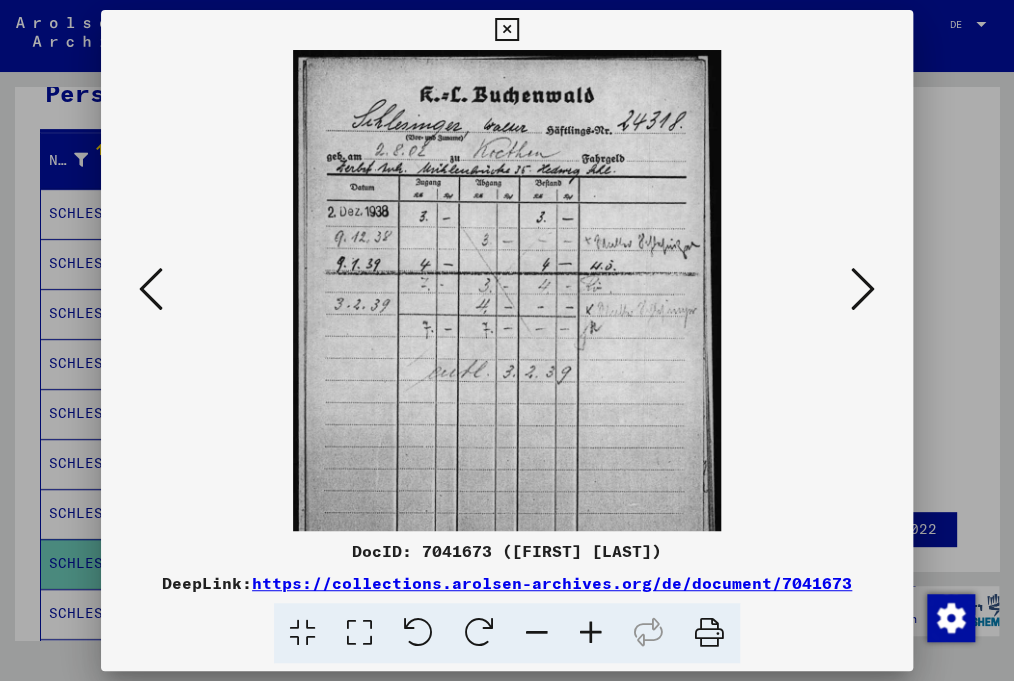 click at bounding box center (591, 633) 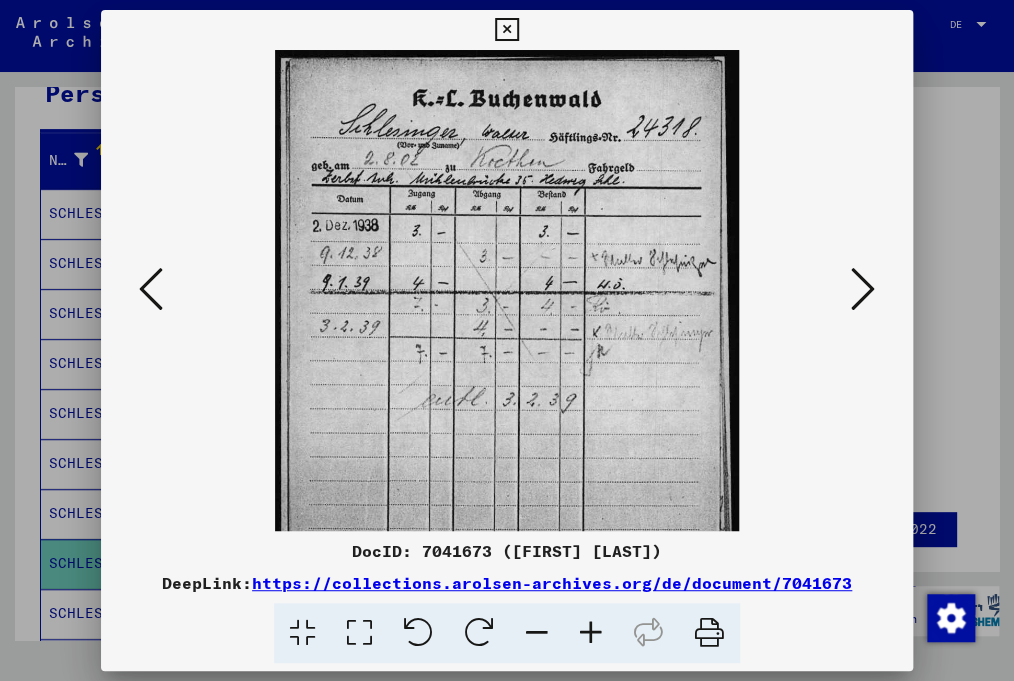 click at bounding box center [591, 633] 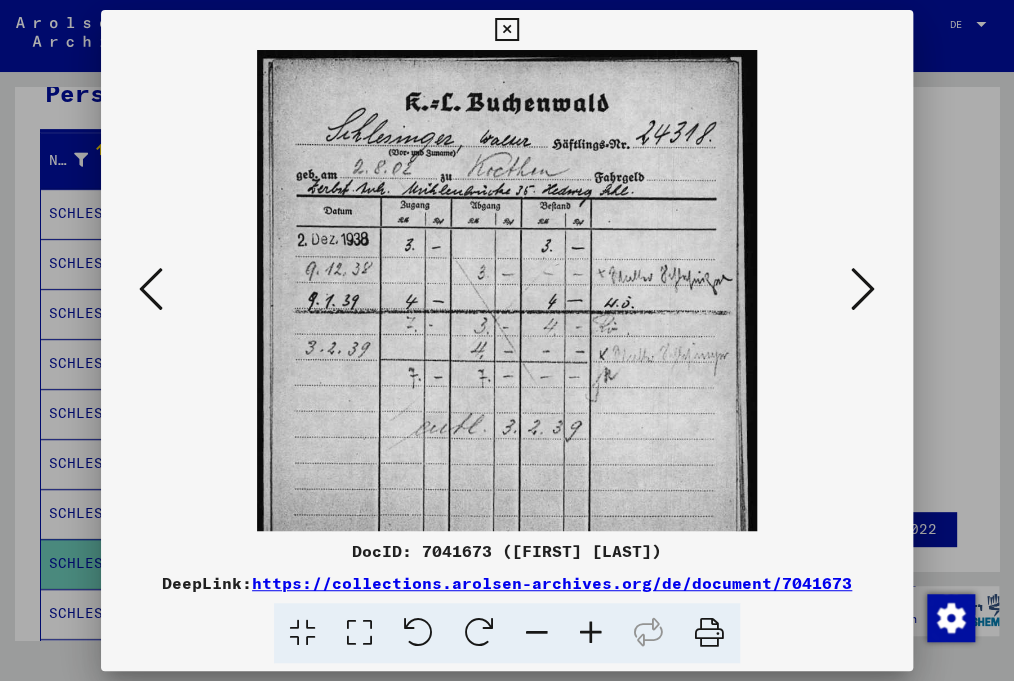 click at bounding box center [591, 633] 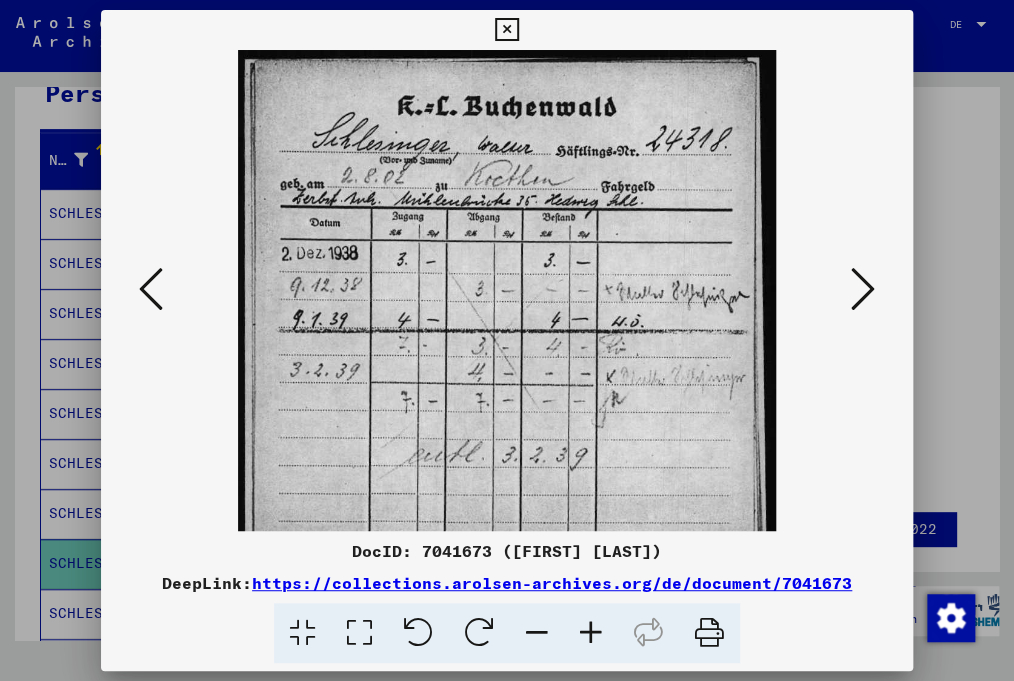 click at bounding box center (591, 633) 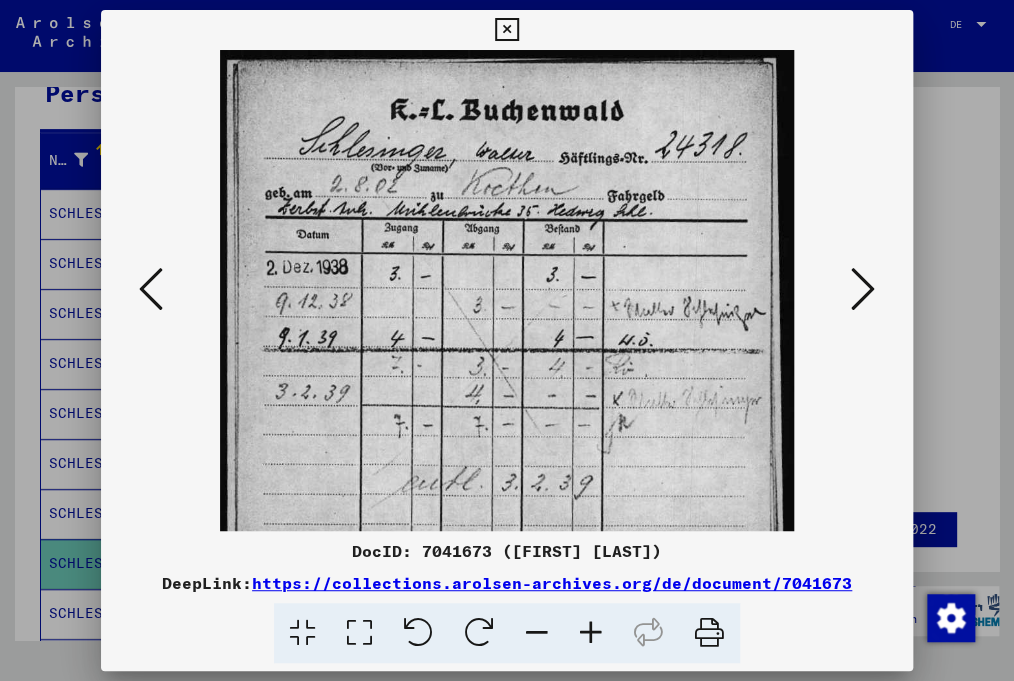 click at bounding box center (591, 633) 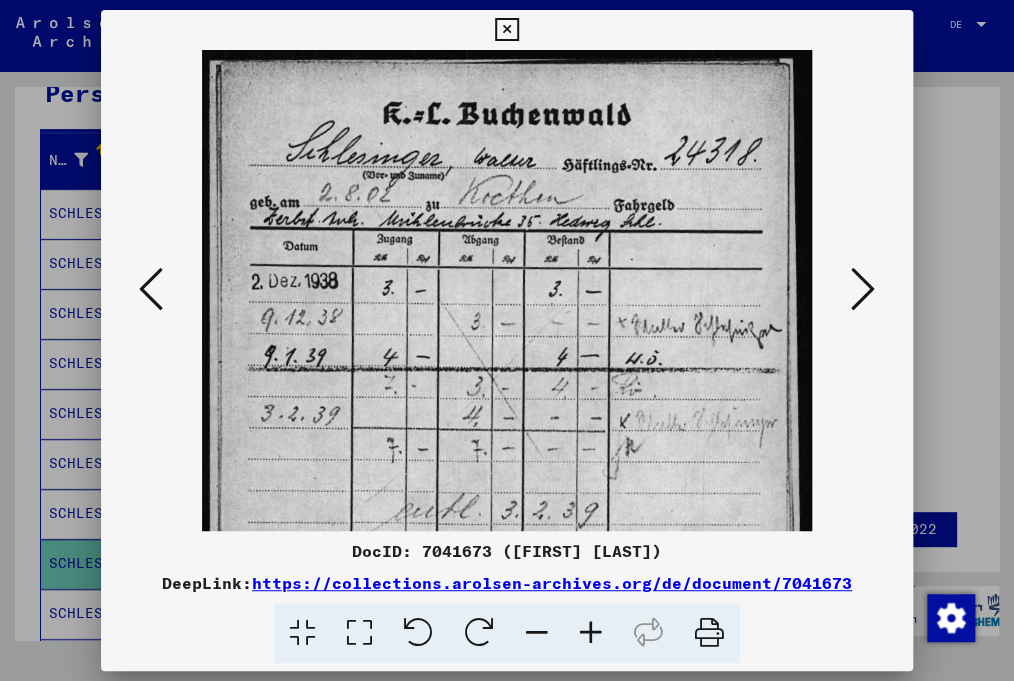 click at bounding box center (591, 633) 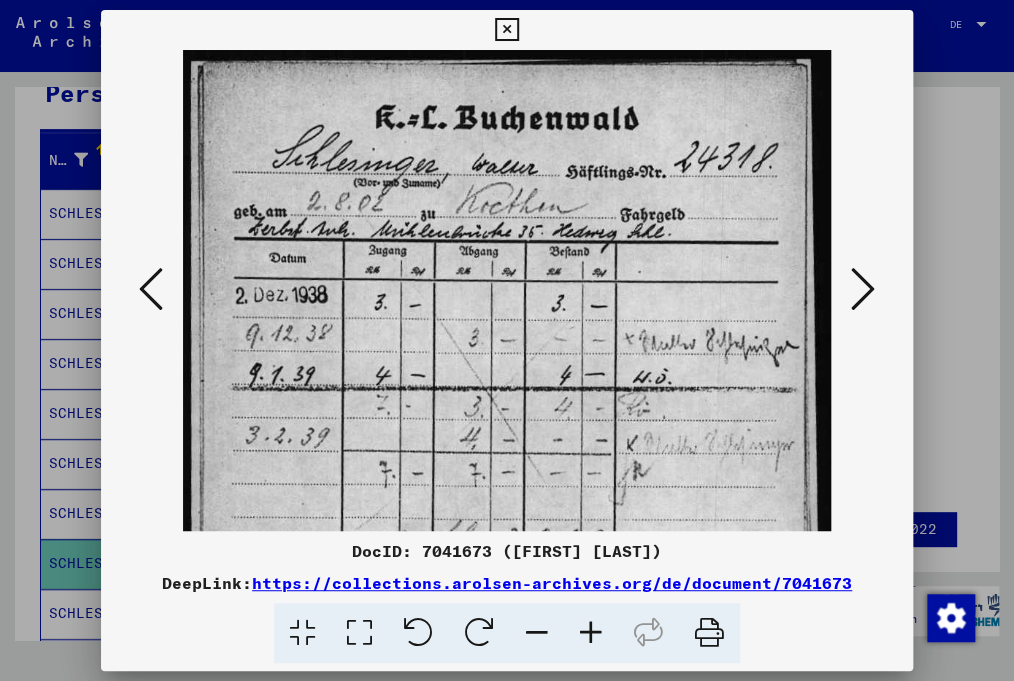 click at bounding box center (863, 289) 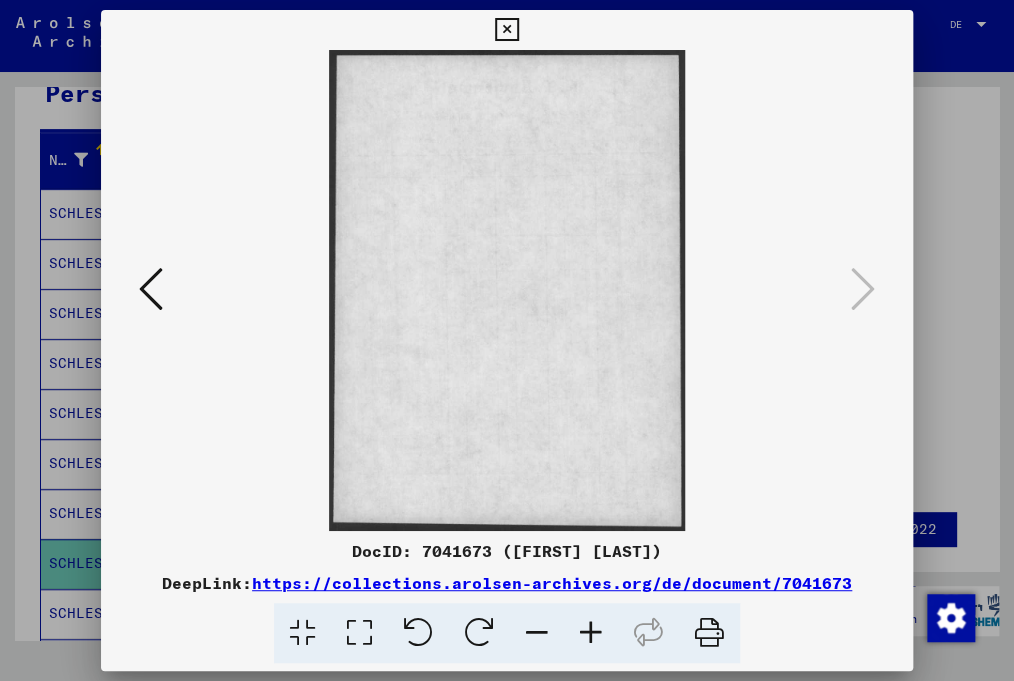 click at bounding box center [506, 30] 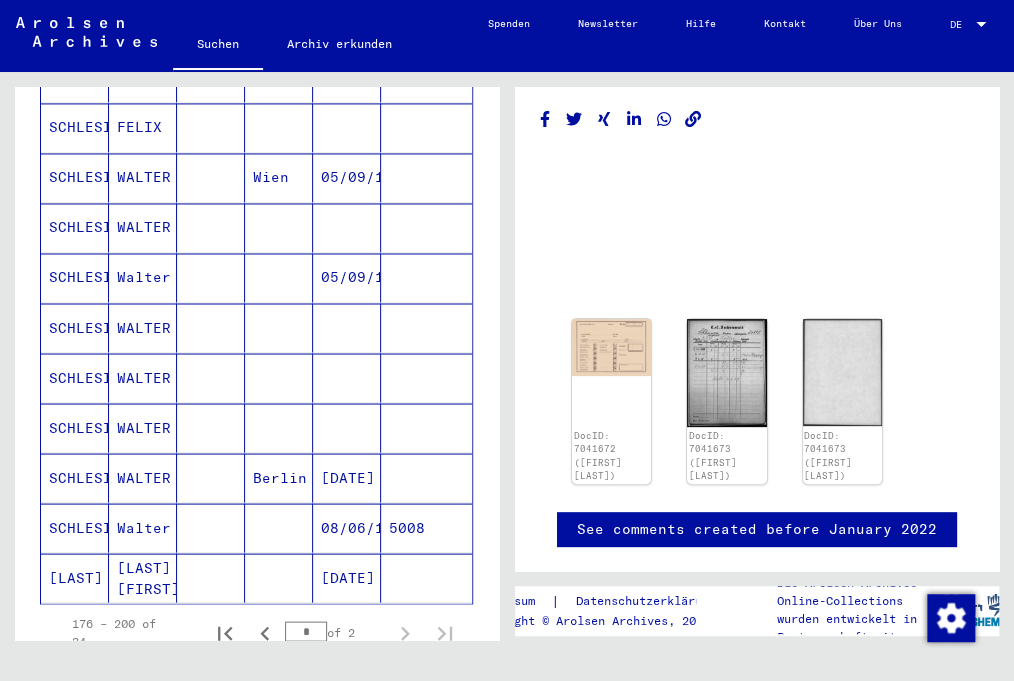 scroll, scrollTop: 1104, scrollLeft: 0, axis: vertical 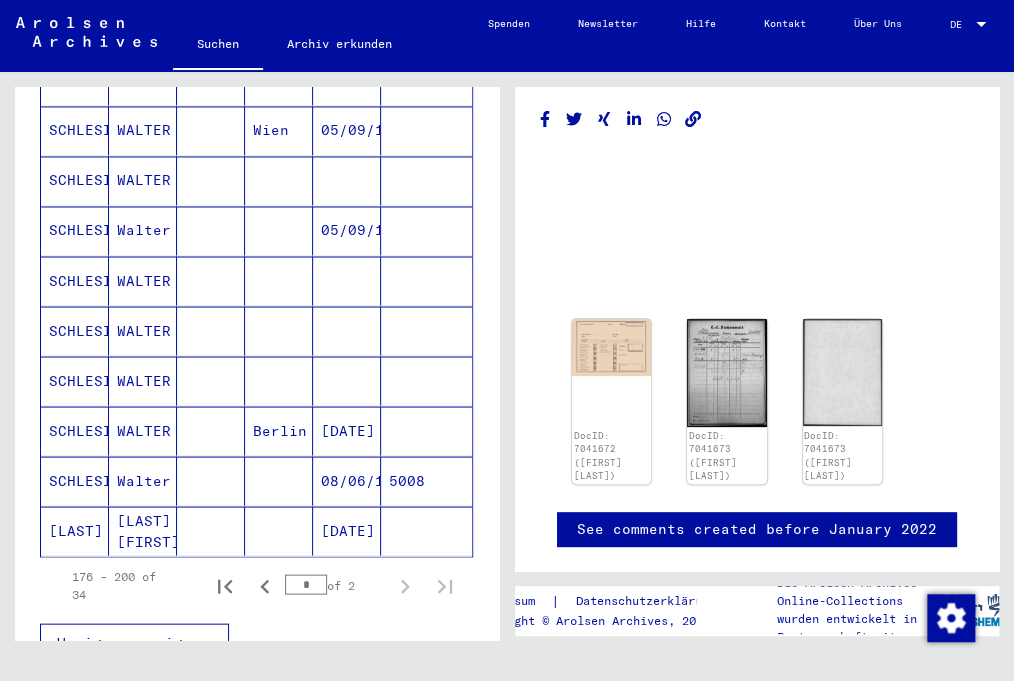 click on "SCHLESINGER" at bounding box center [75, 330] 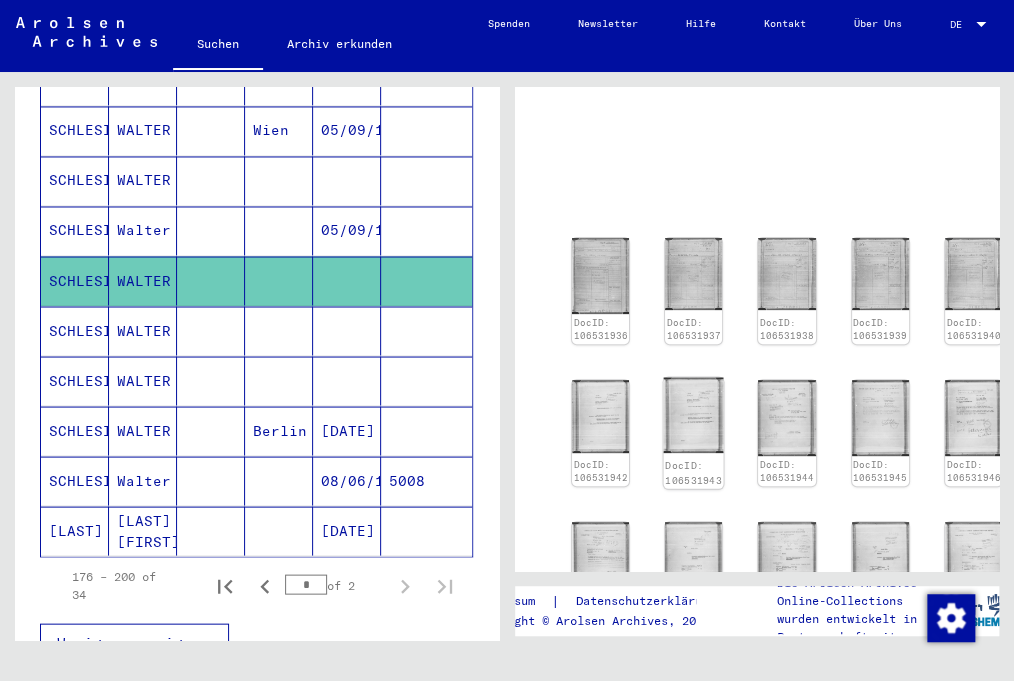 scroll, scrollTop: 229, scrollLeft: 0, axis: vertical 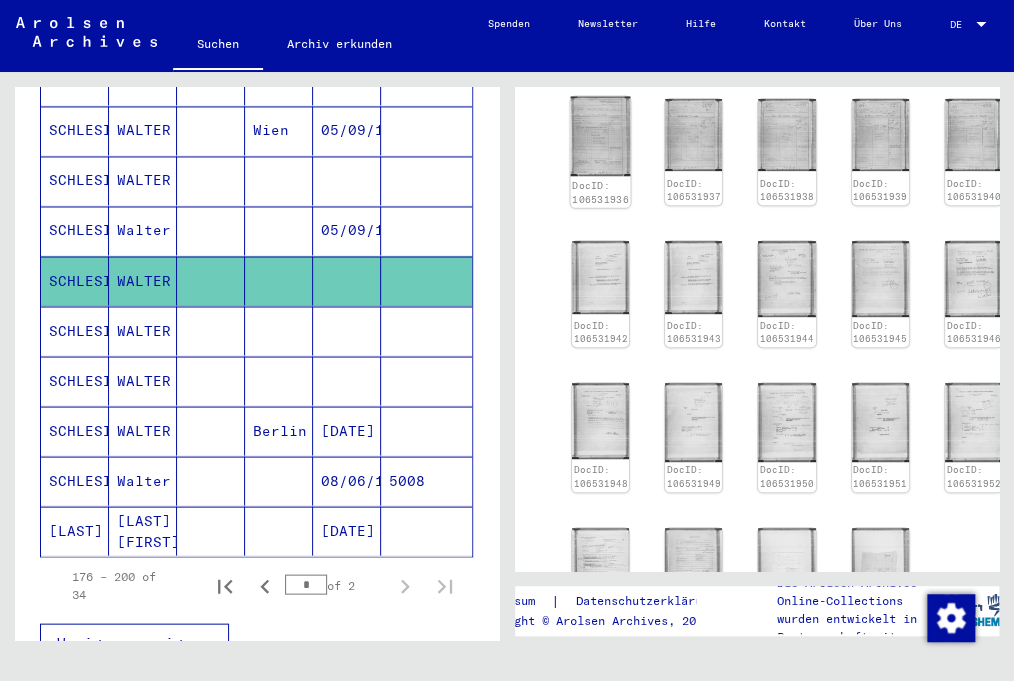 click 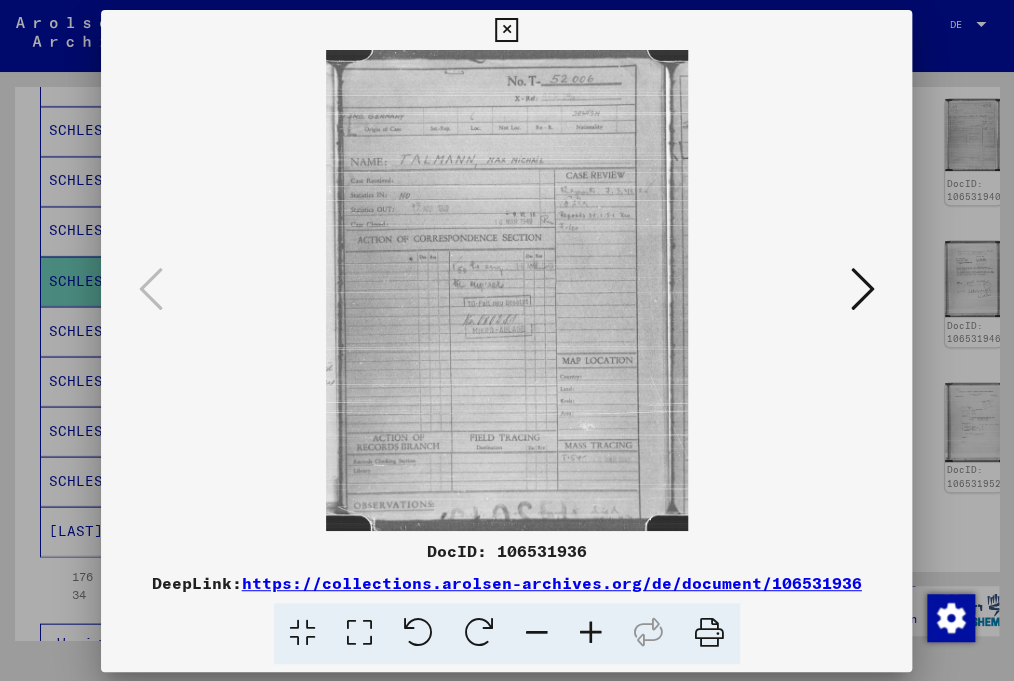 scroll, scrollTop: 1104, scrollLeft: 0, axis: vertical 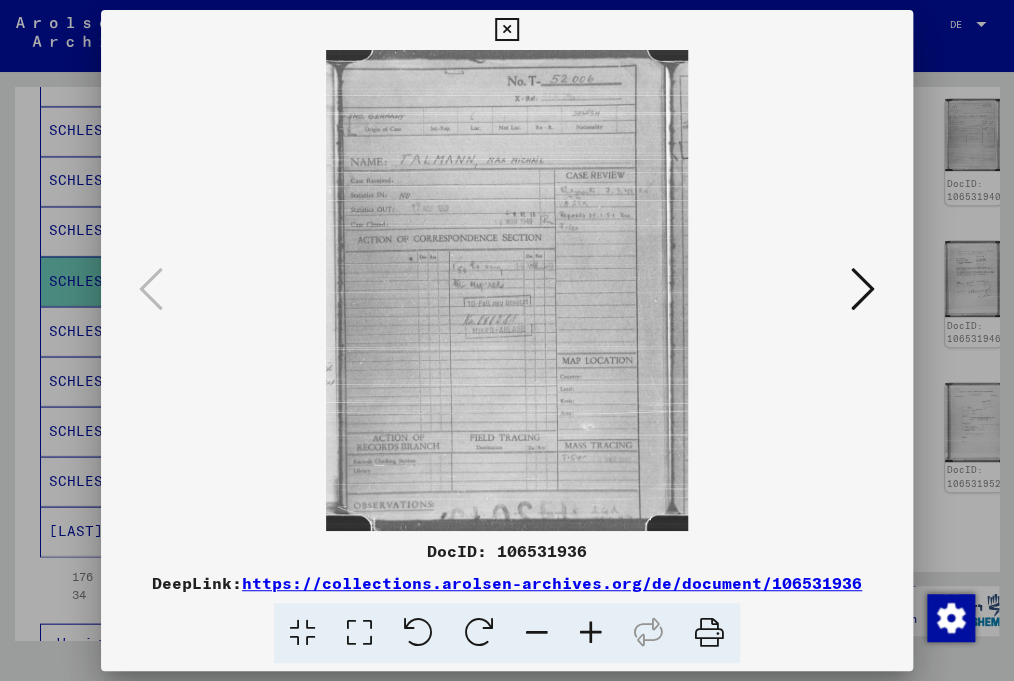 drag, startPoint x: 895, startPoint y: 31, endPoint x: 872, endPoint y: 58, distance: 35.468296 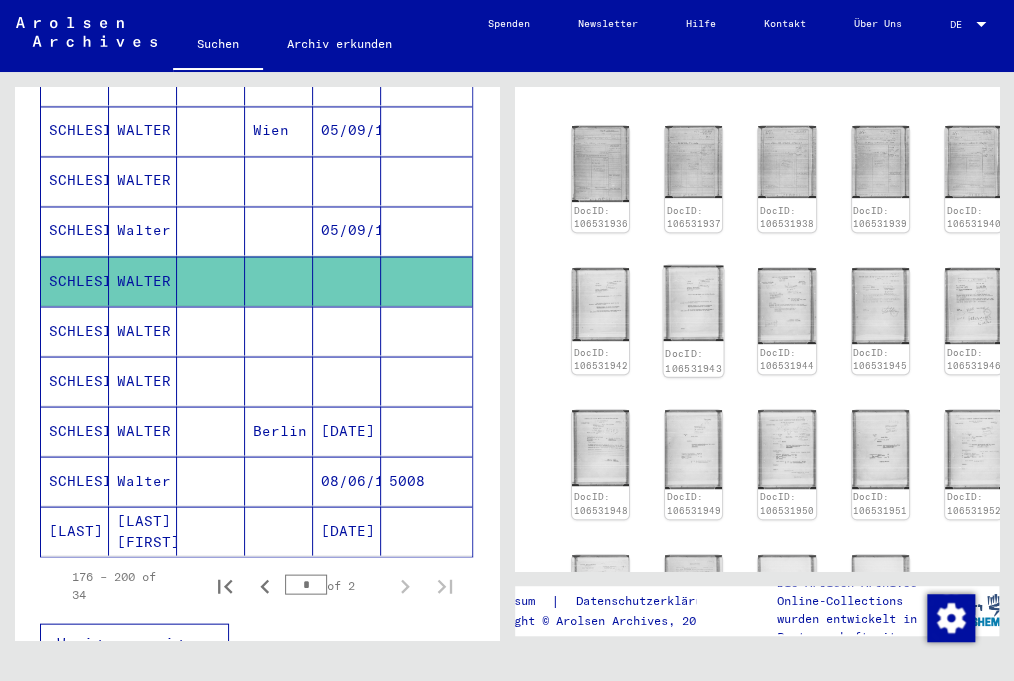 scroll, scrollTop: 221, scrollLeft: 0, axis: vertical 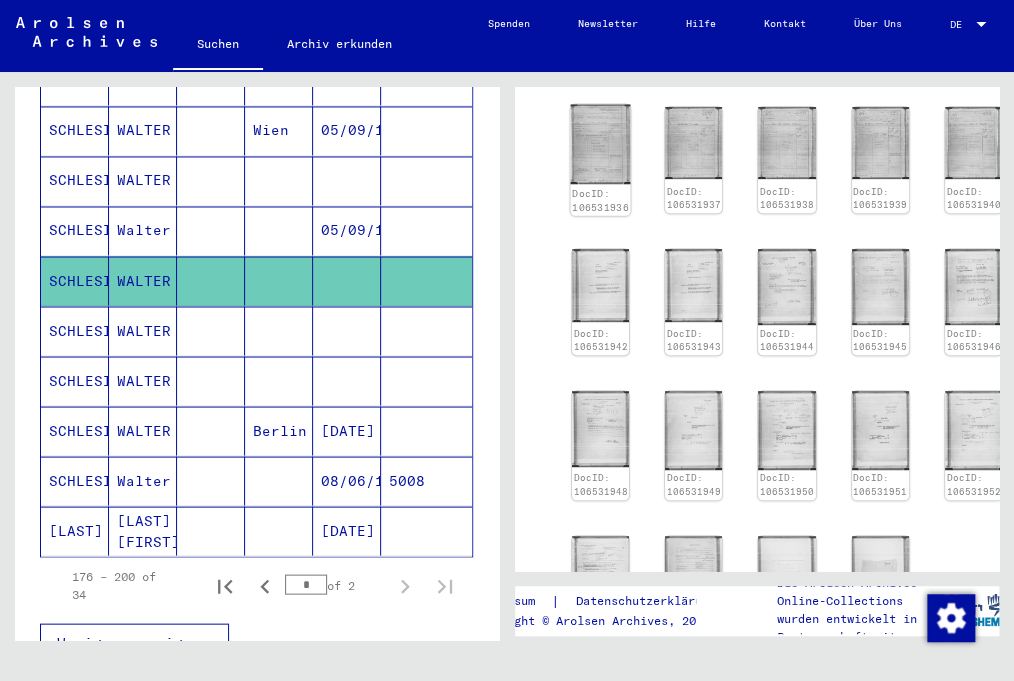 click 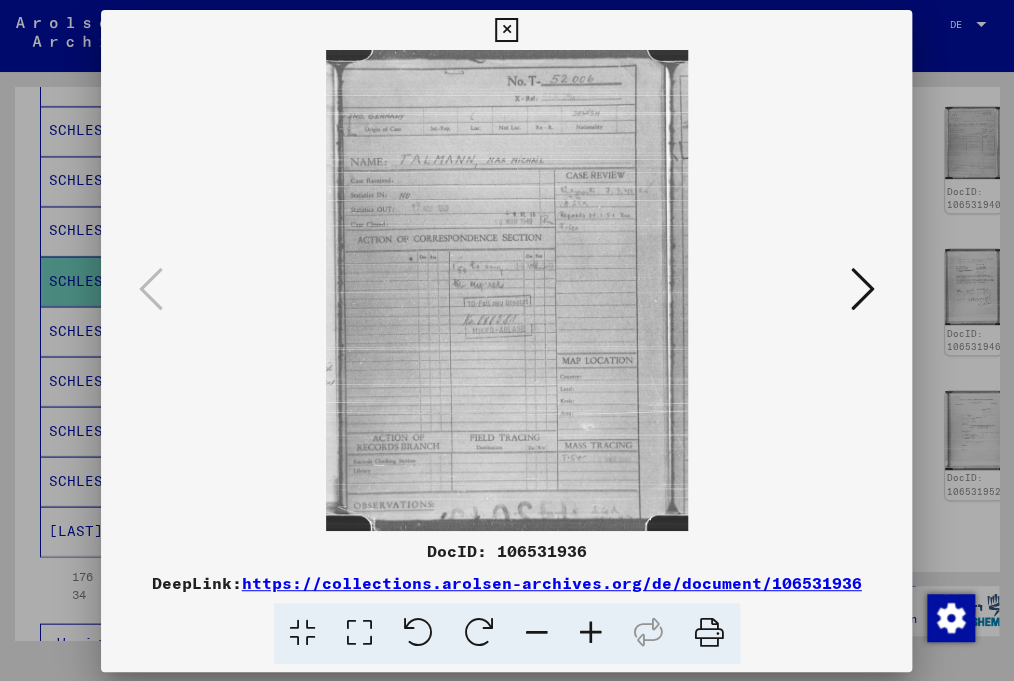 scroll, scrollTop: 1104, scrollLeft: 0, axis: vertical 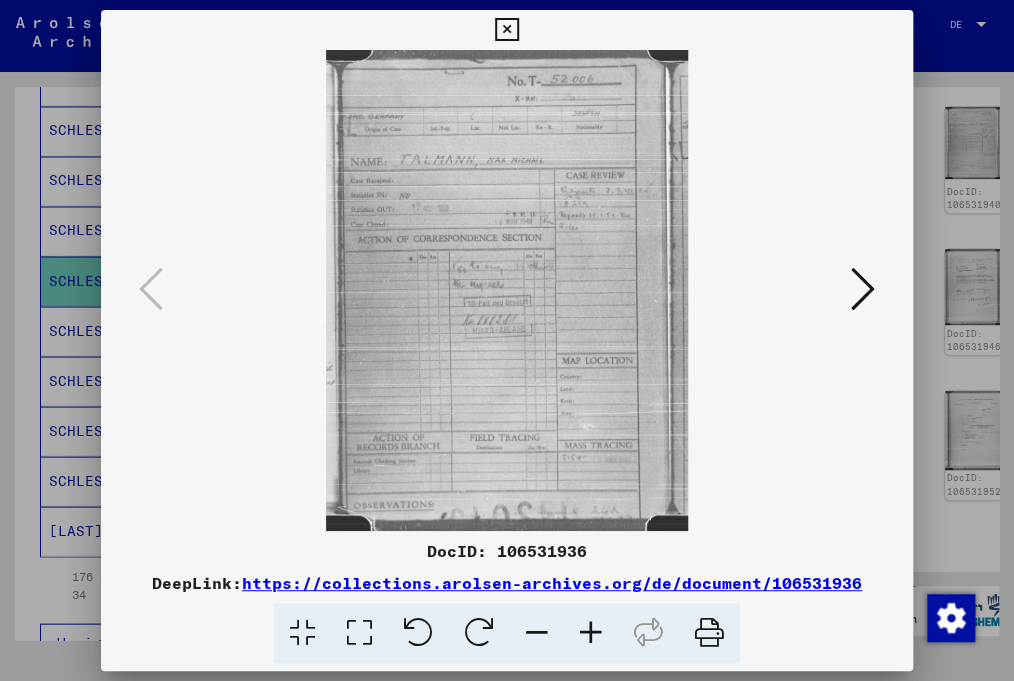 click at bounding box center (863, 289) 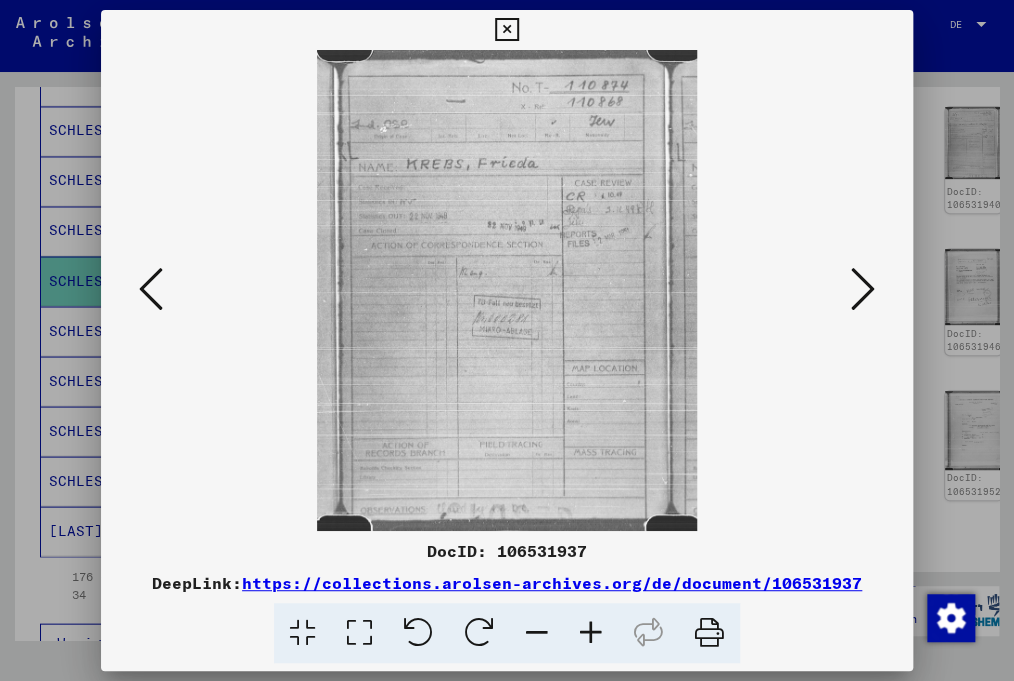 click at bounding box center (863, 289) 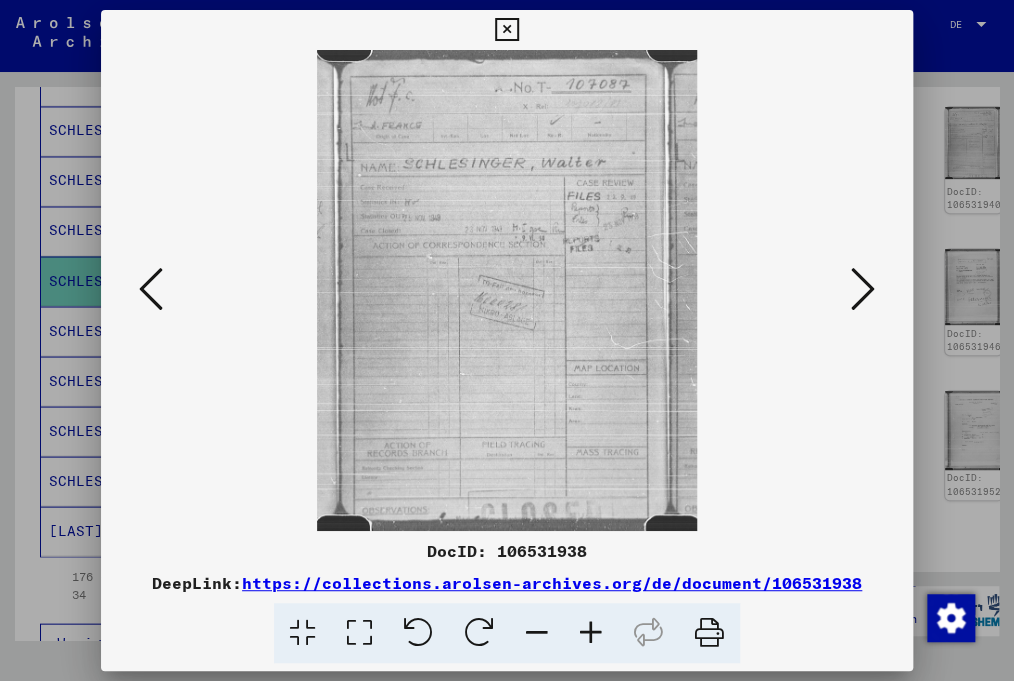 click at bounding box center (591, 633) 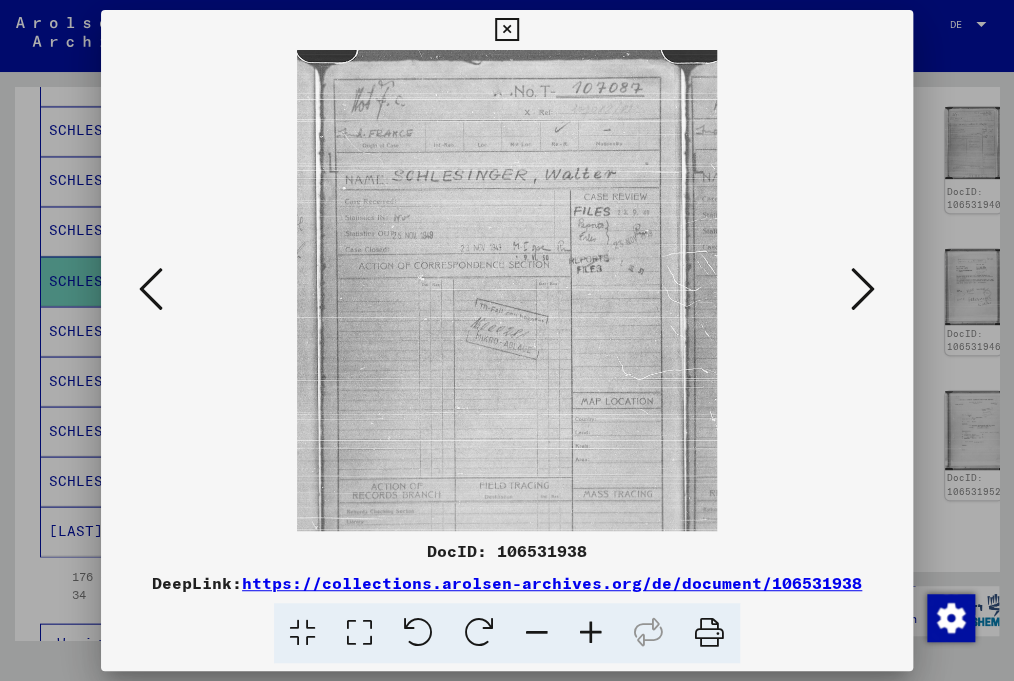 click at bounding box center (591, 633) 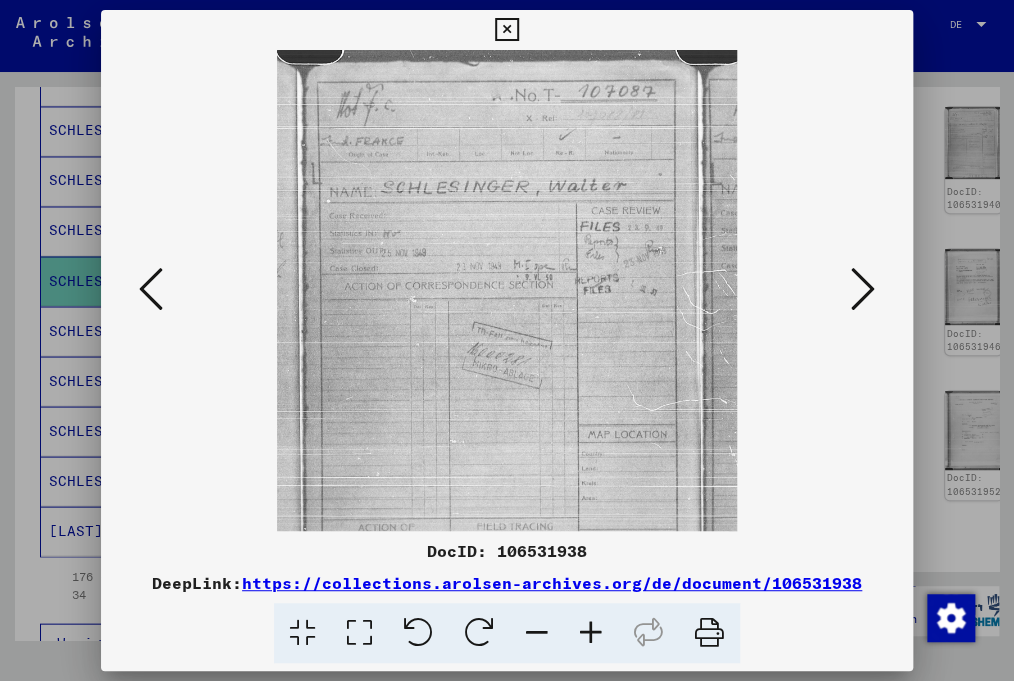 click at bounding box center [591, 633] 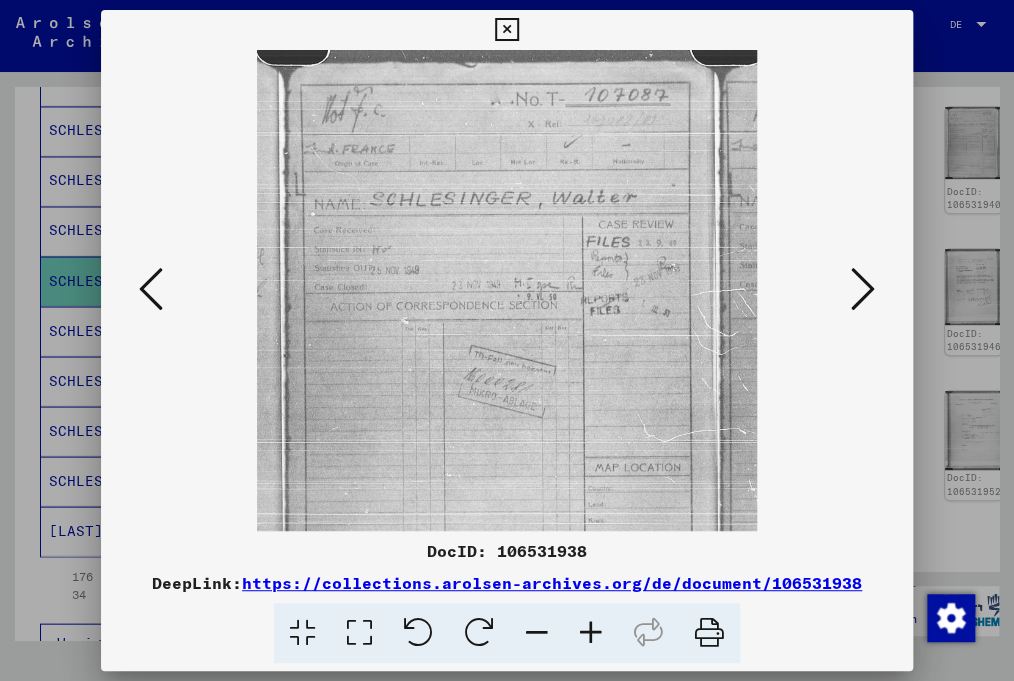 click at bounding box center [591, 633] 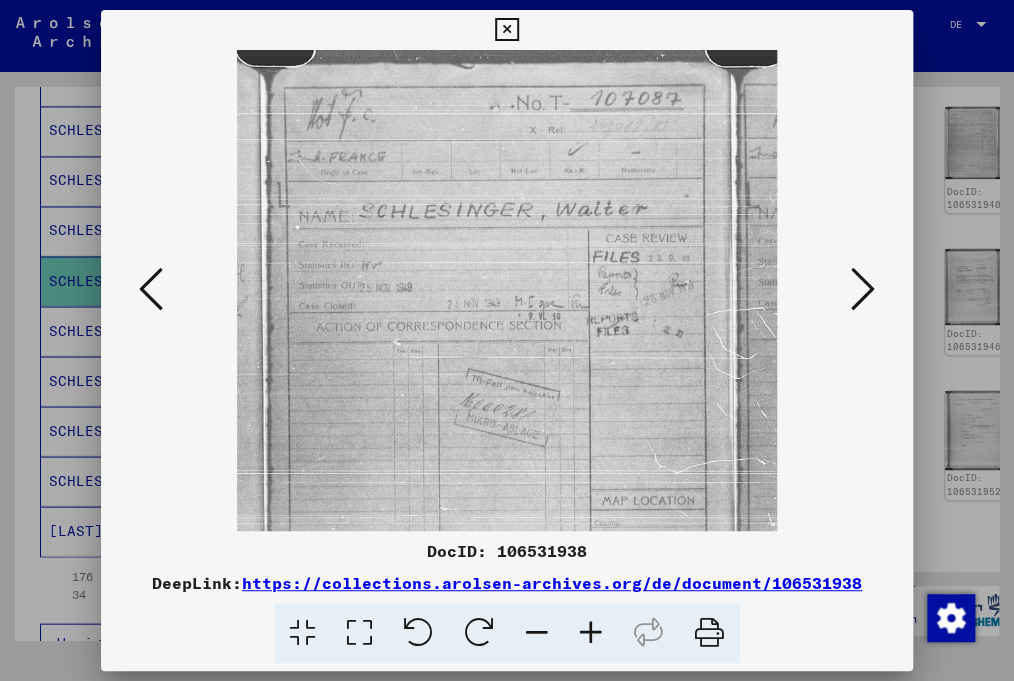 click at bounding box center [591, 633] 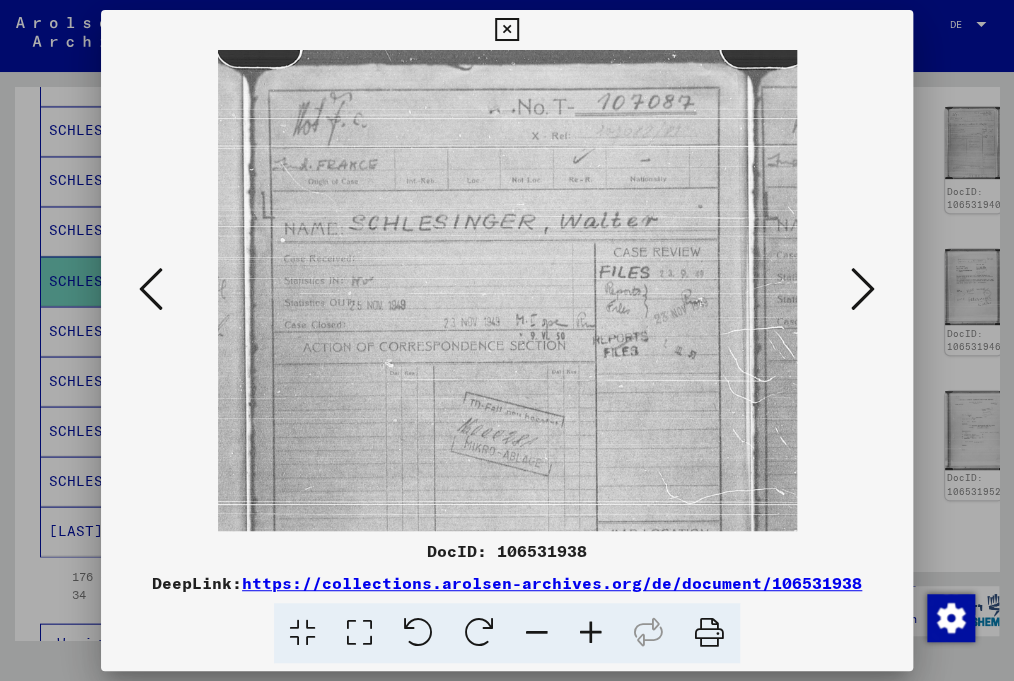 click at bounding box center [591, 633] 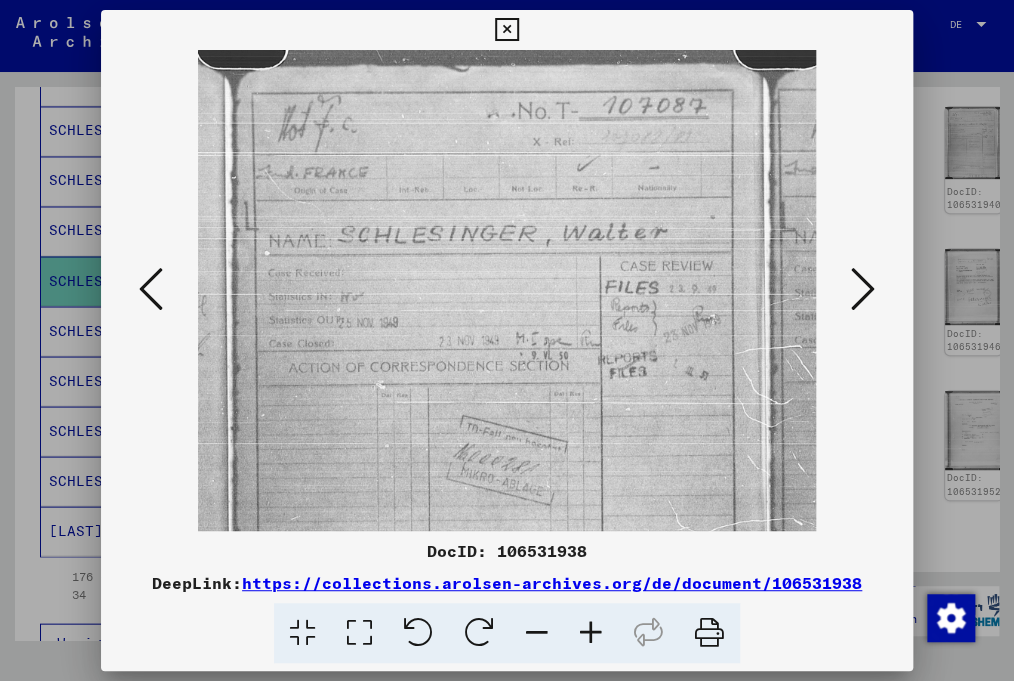 click at bounding box center [591, 633] 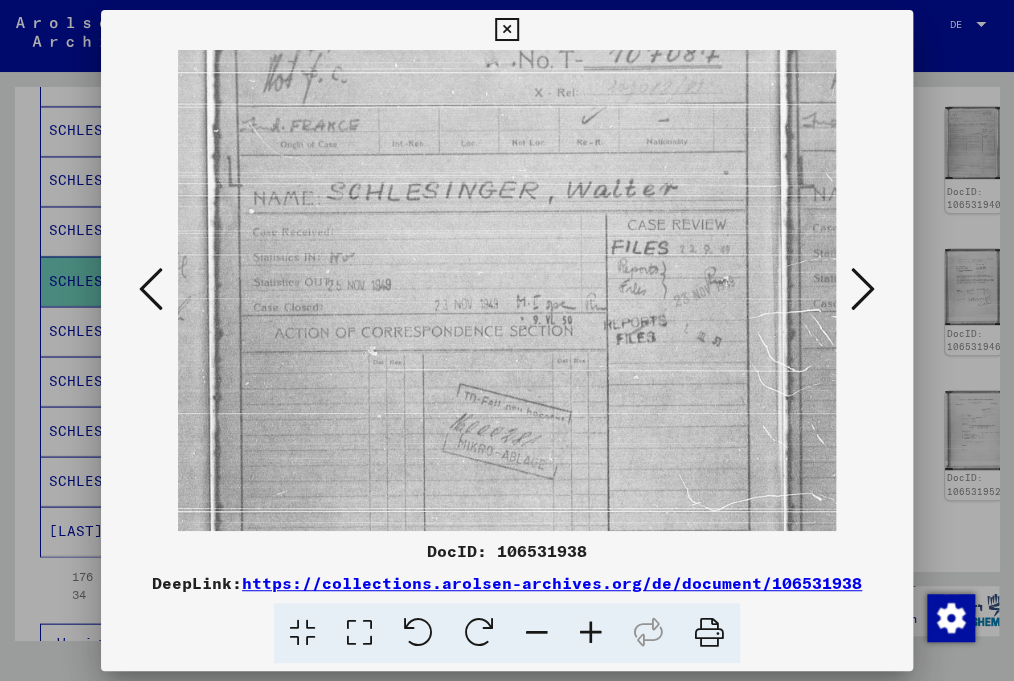scroll, scrollTop: 61, scrollLeft: 0, axis: vertical 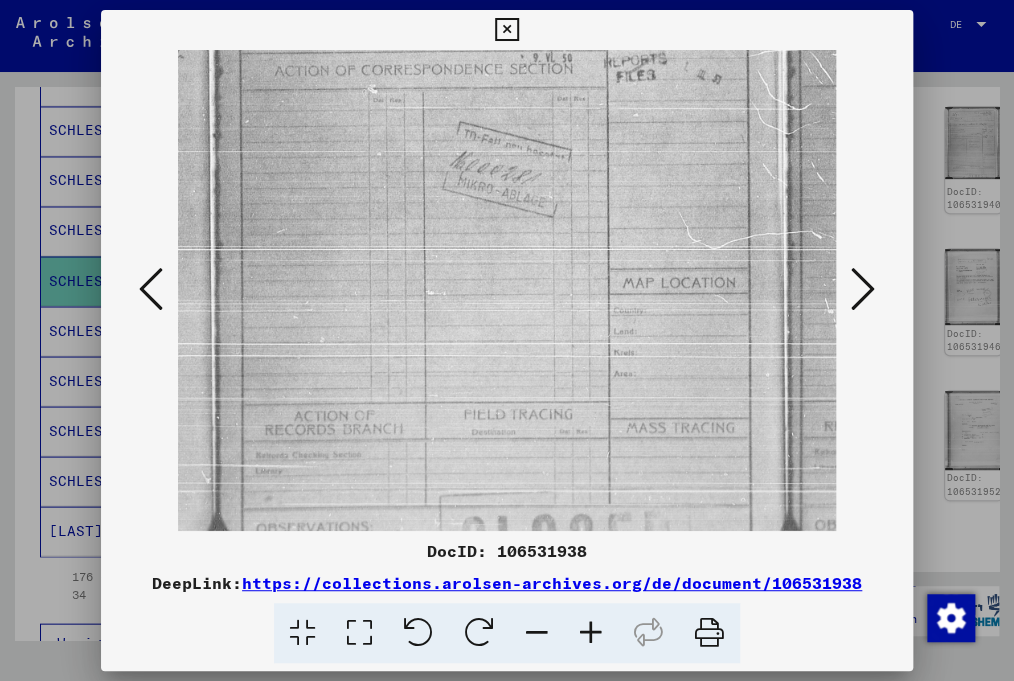 drag, startPoint x: 475, startPoint y: 415, endPoint x: 503, endPoint y: 98, distance: 318.2342 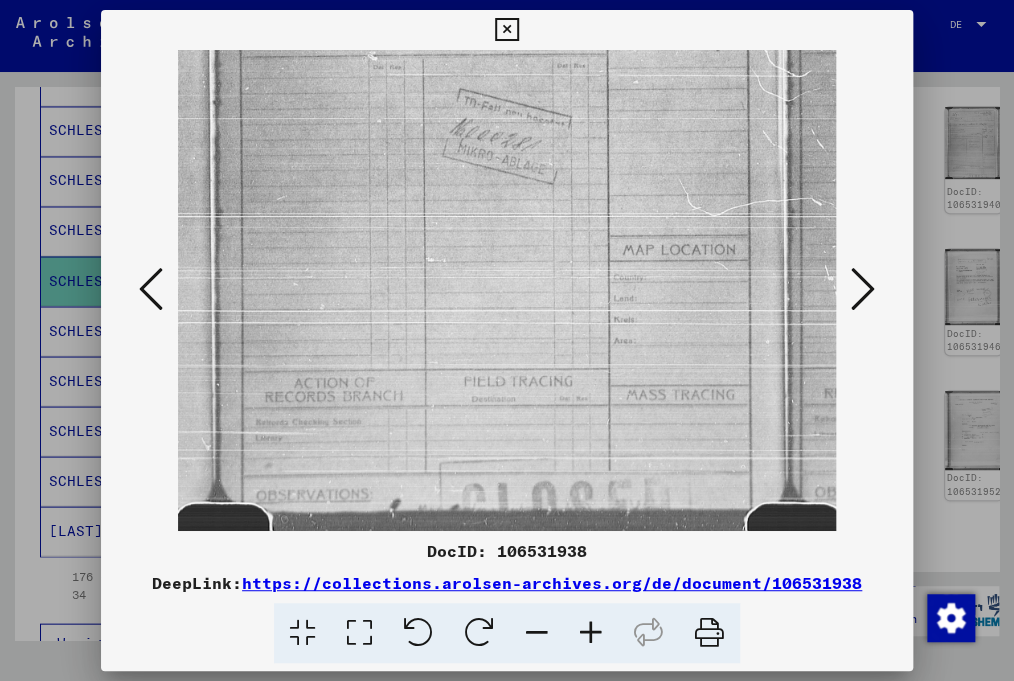 drag, startPoint x: 474, startPoint y: 310, endPoint x: 513, endPoint y: 98, distance: 215.55742 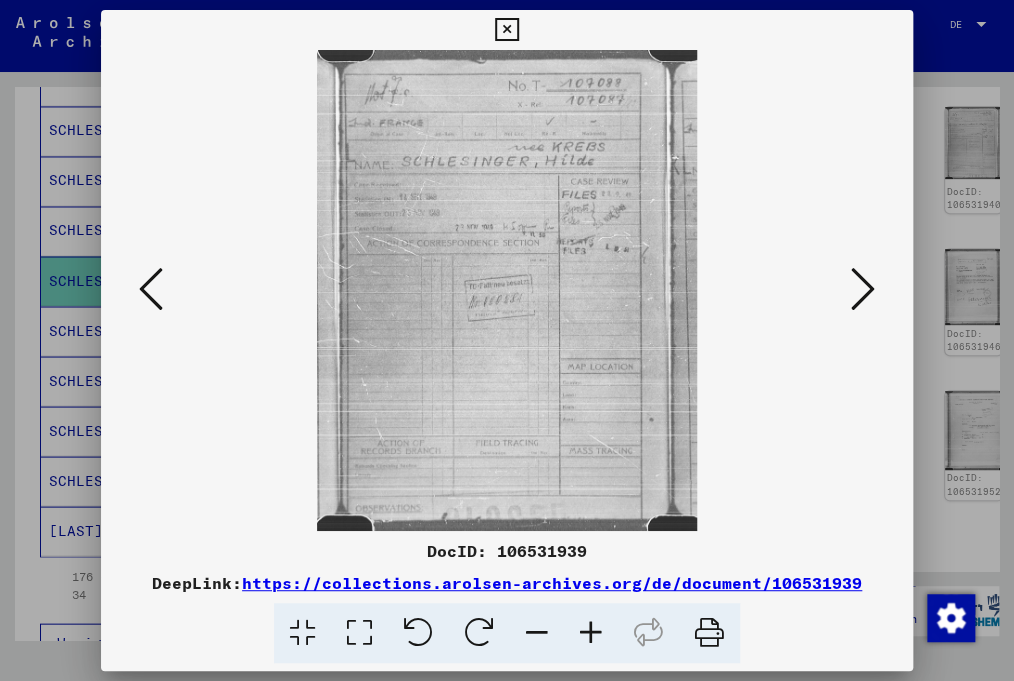 scroll, scrollTop: 0, scrollLeft: 0, axis: both 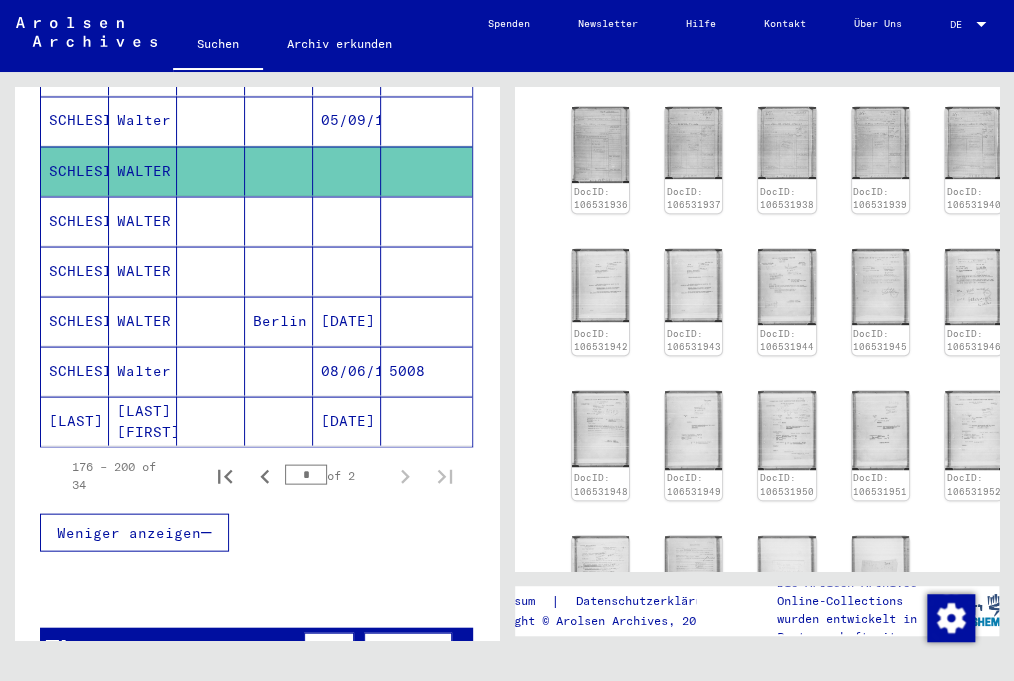 click on "SCHLESINGER" at bounding box center [75, 270] 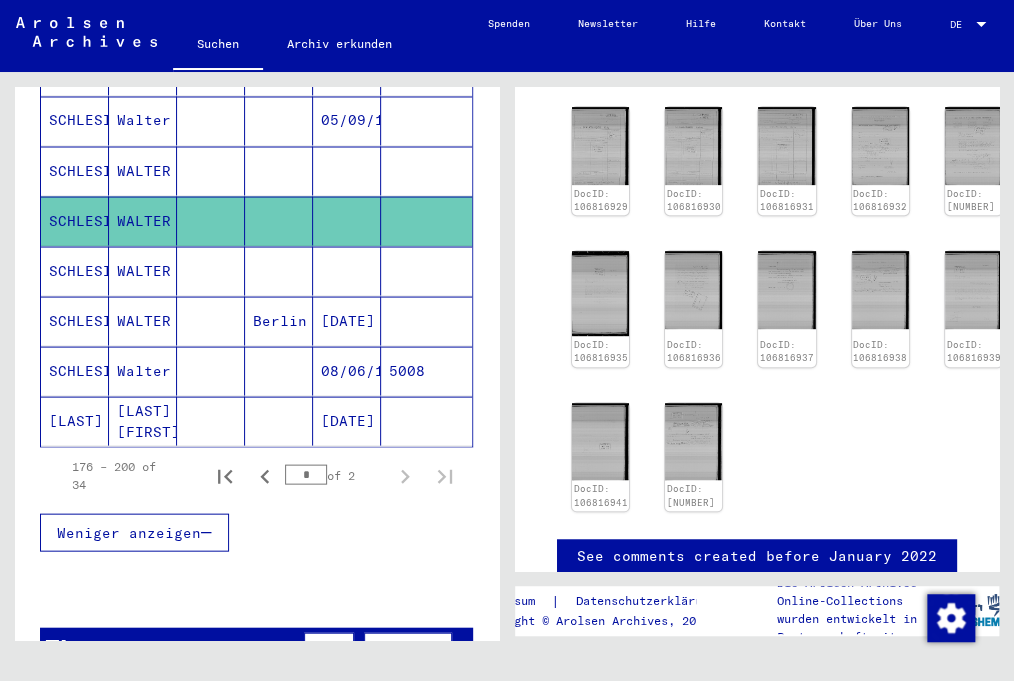 click on "SCHLESINGER" at bounding box center (75, 320) 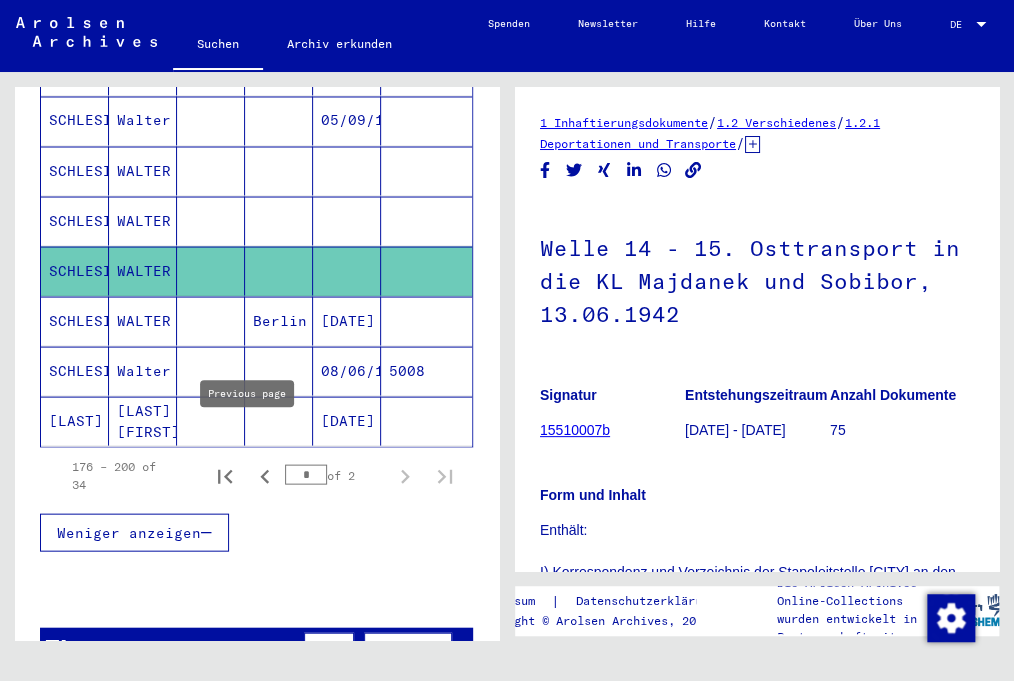 click 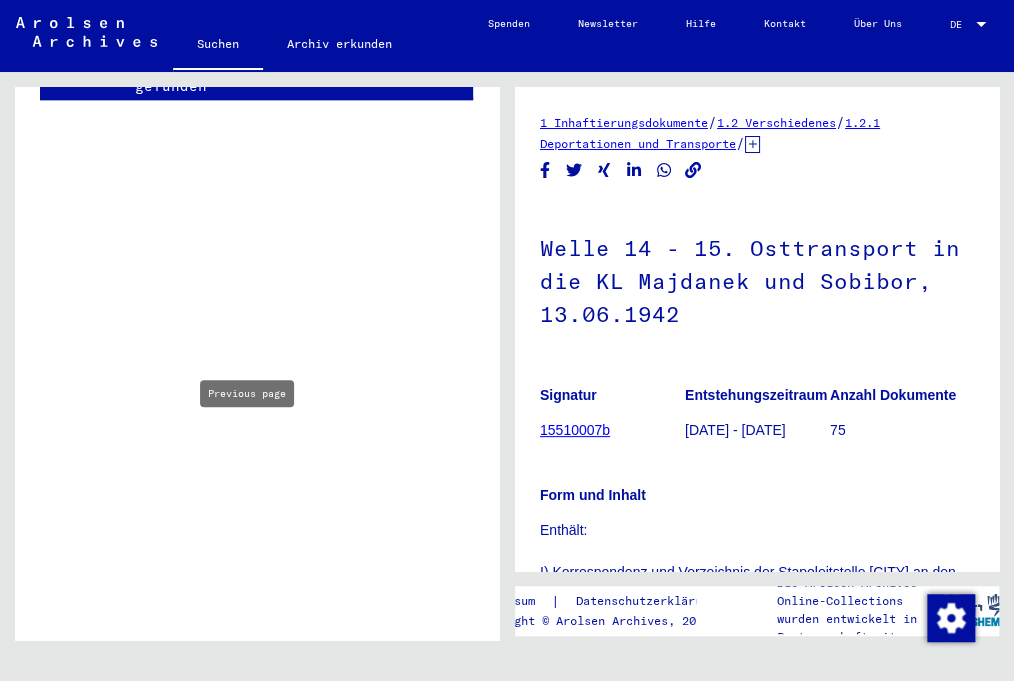 type on "*" 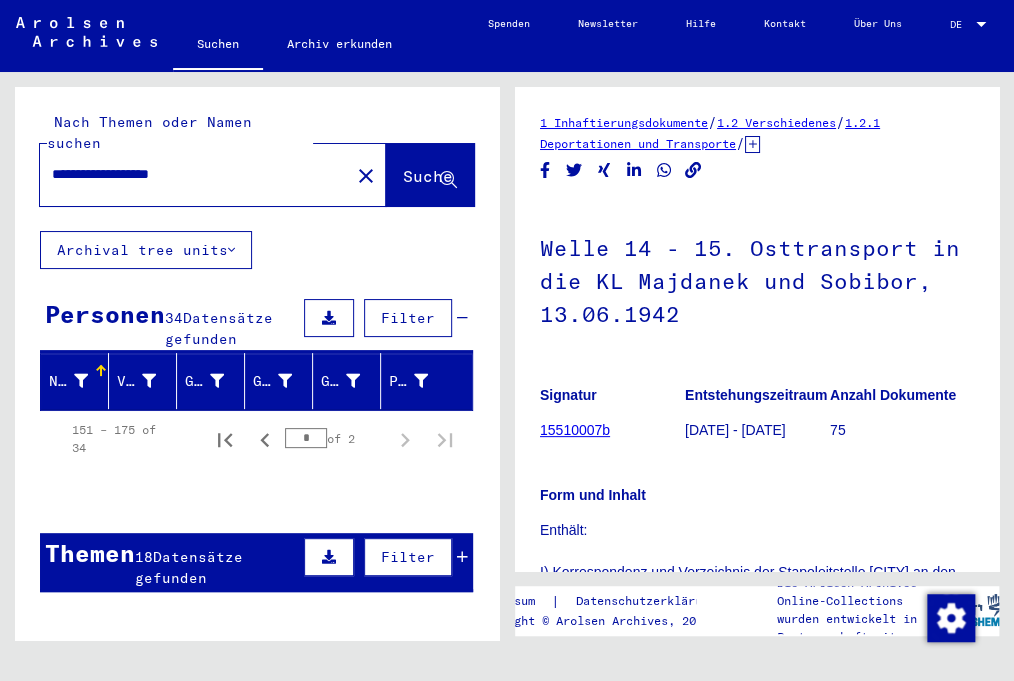 click on "Datensätze gefunden" at bounding box center [219, 328] 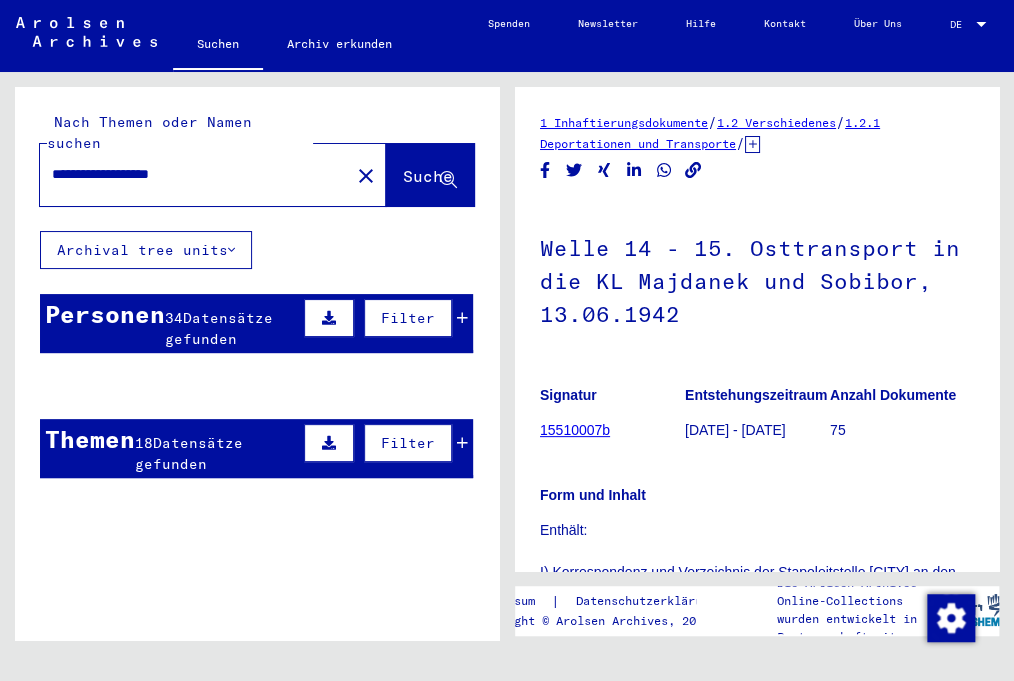 drag, startPoint x: 53, startPoint y: 154, endPoint x: 252, endPoint y: 142, distance: 199.36148 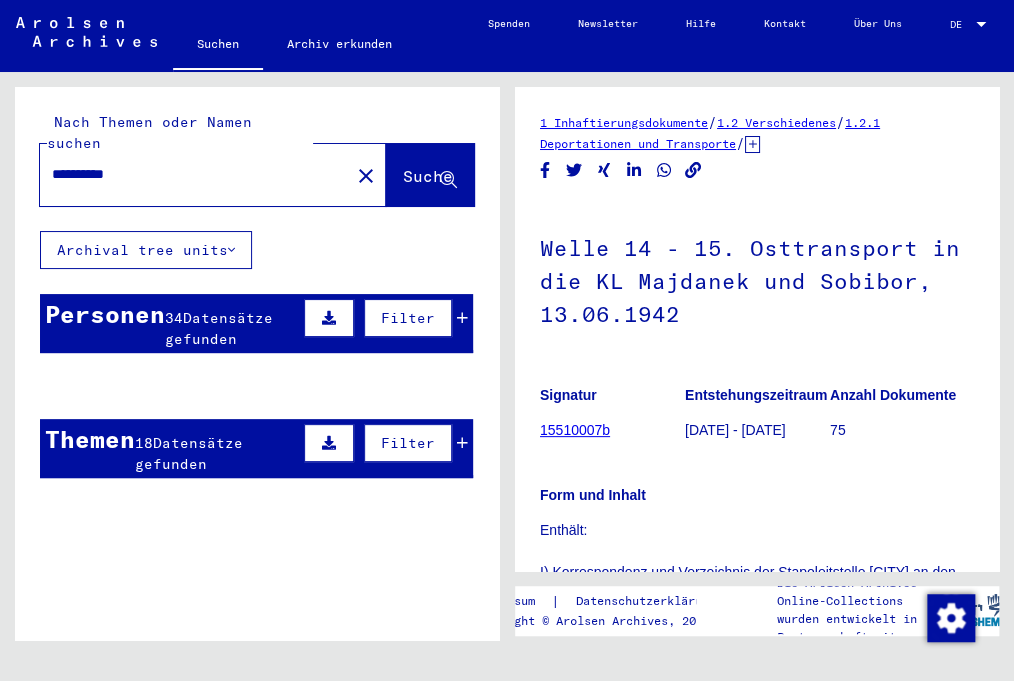 click on "**********" at bounding box center [195, 174] 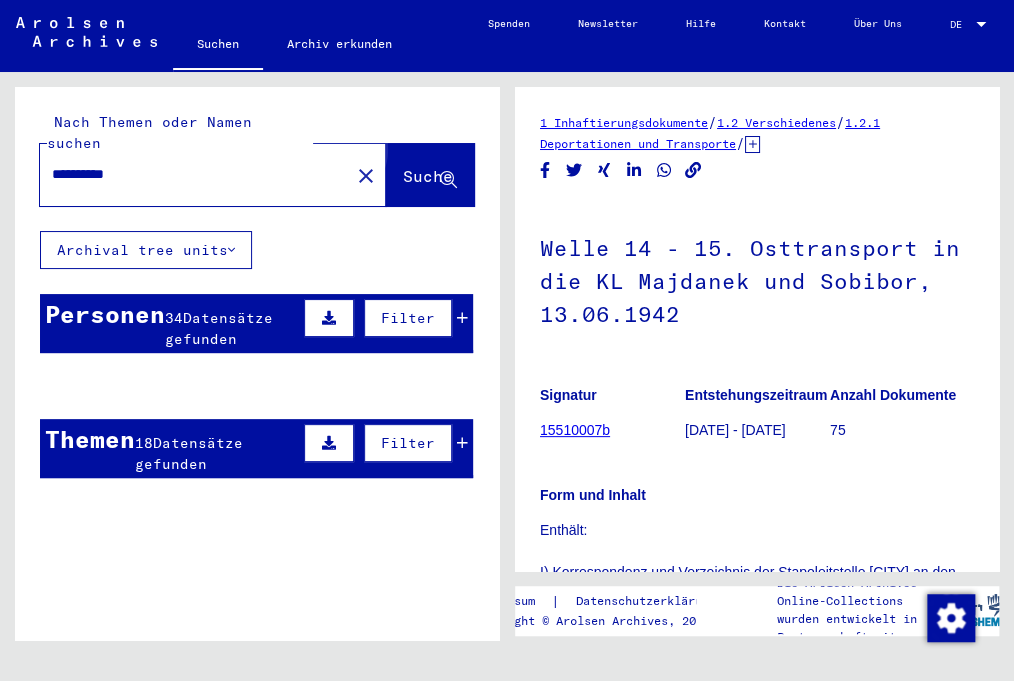 click on "Suche" 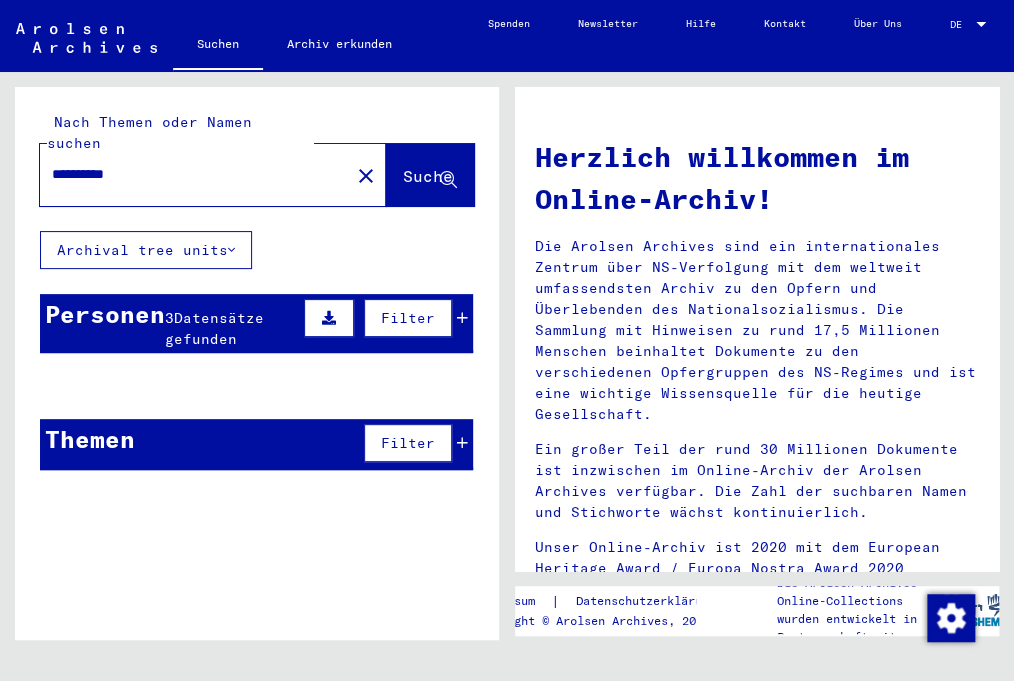 click on "Datensätze gefunden" at bounding box center (214, 328) 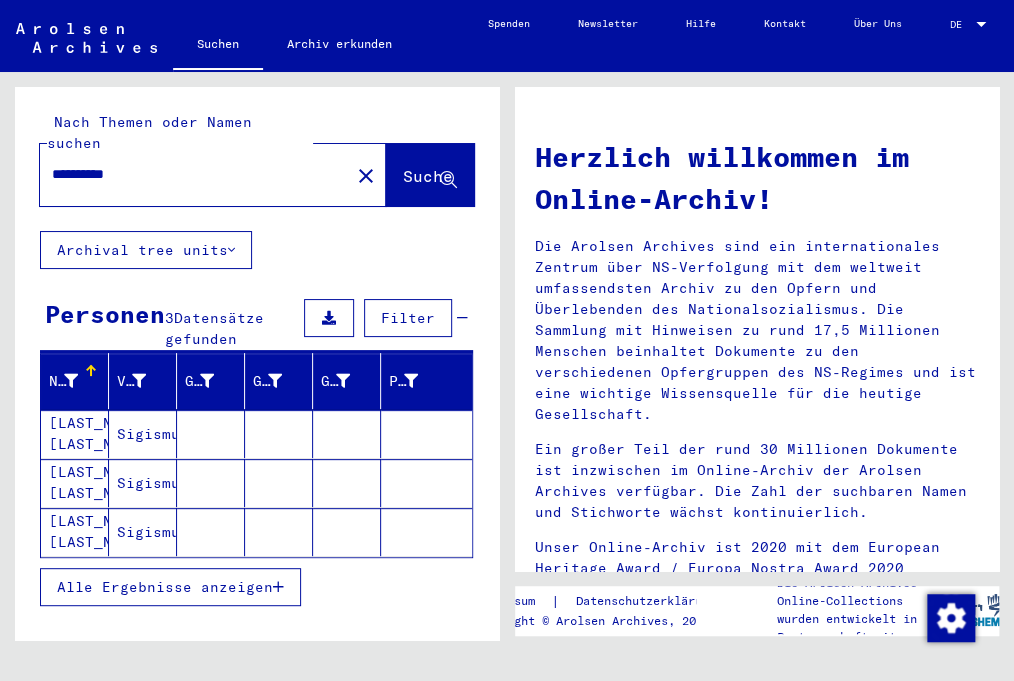 click on "[LAST_NAME] [LAST_NAME]" at bounding box center [75, 483] 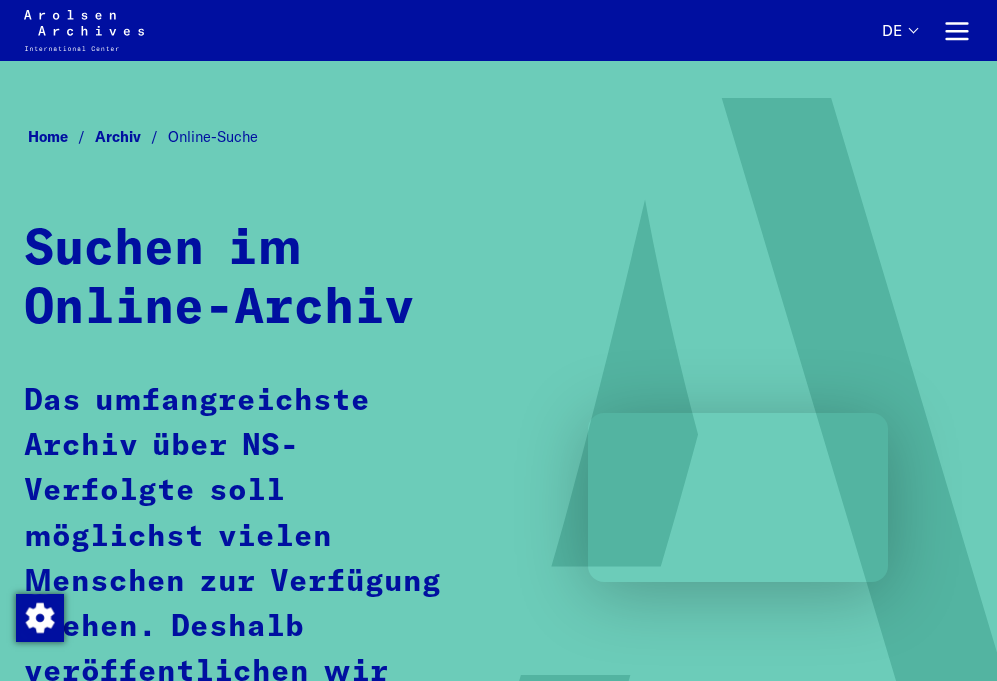 scroll, scrollTop: 1162, scrollLeft: 0, axis: vertical 